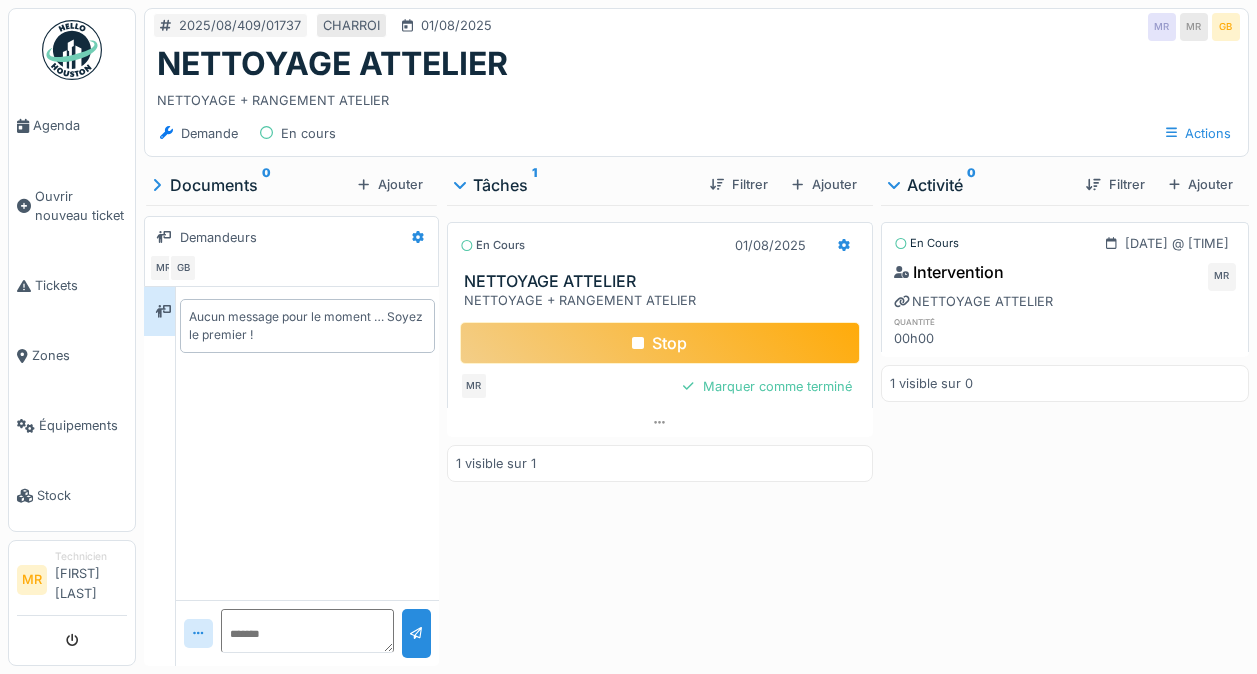 scroll, scrollTop: 0, scrollLeft: 0, axis: both 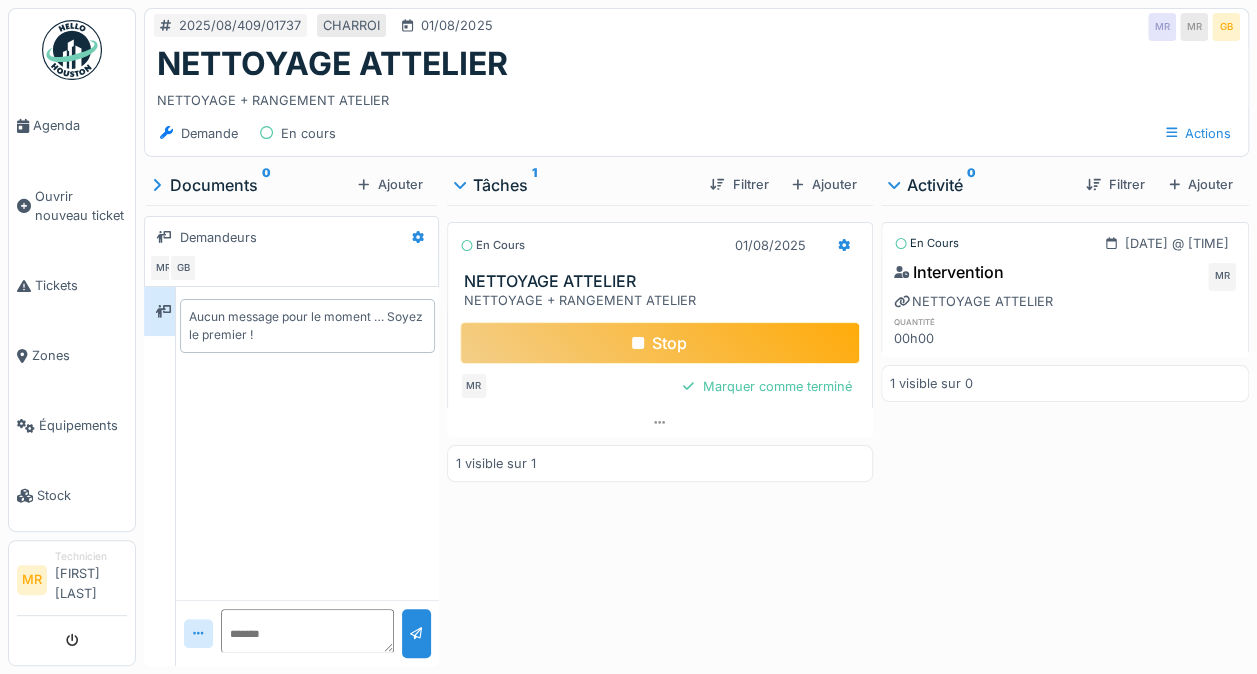 click on "Stop" at bounding box center [660, 343] 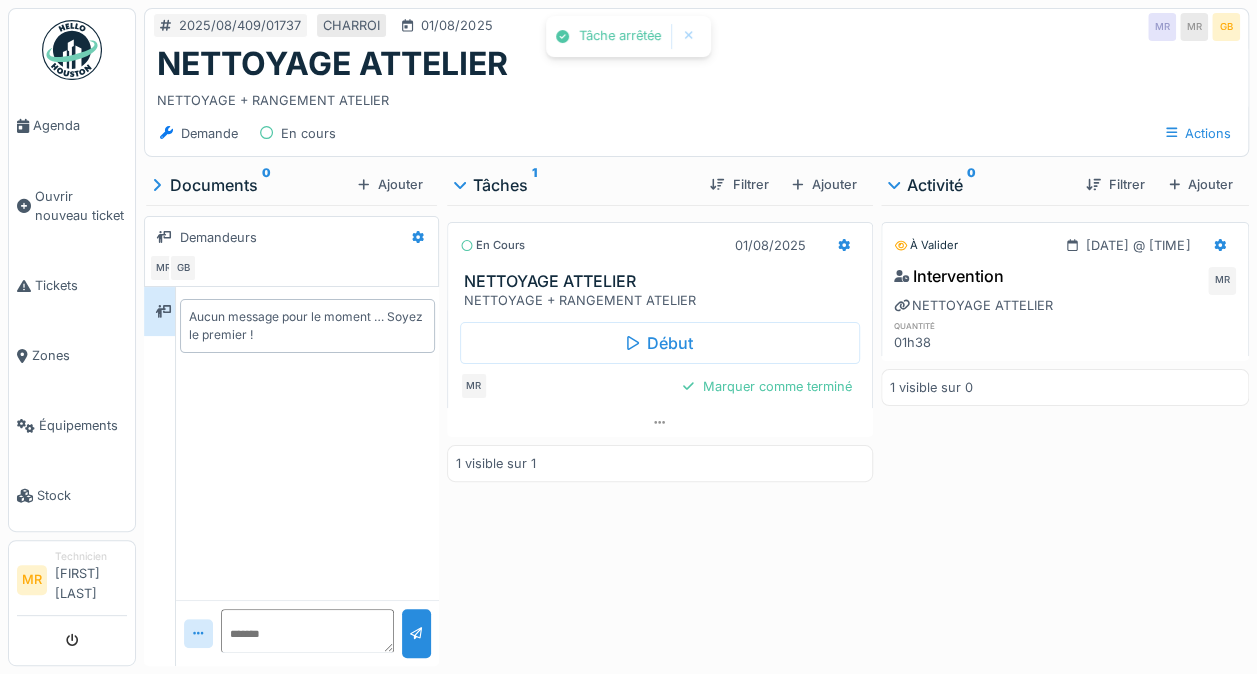 click at bounding box center (844, 245) 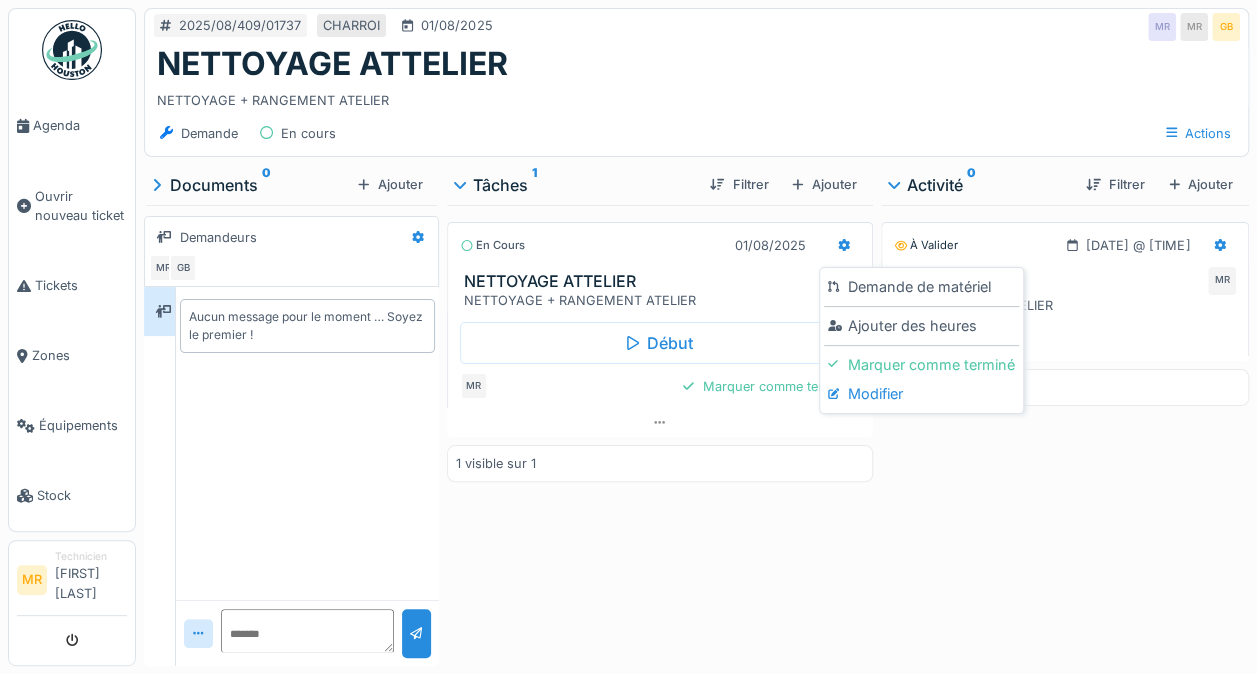 click on "Ajouter des heures" at bounding box center [921, 326] 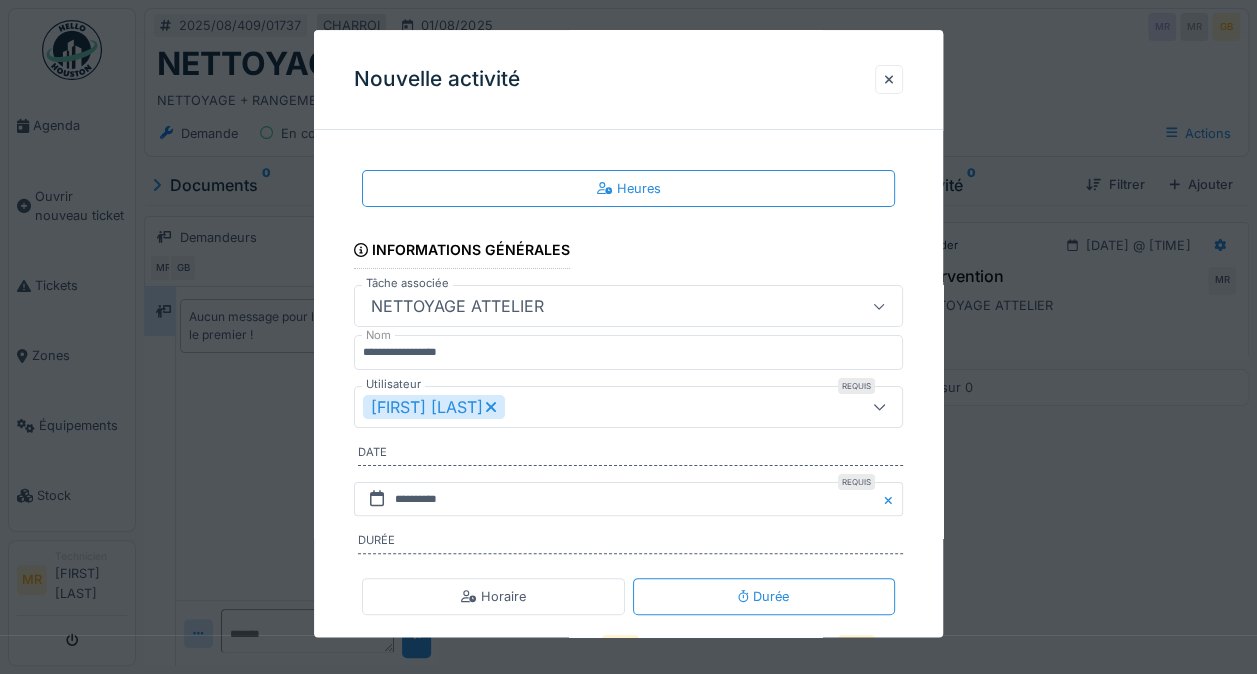 click at bounding box center (889, 79) 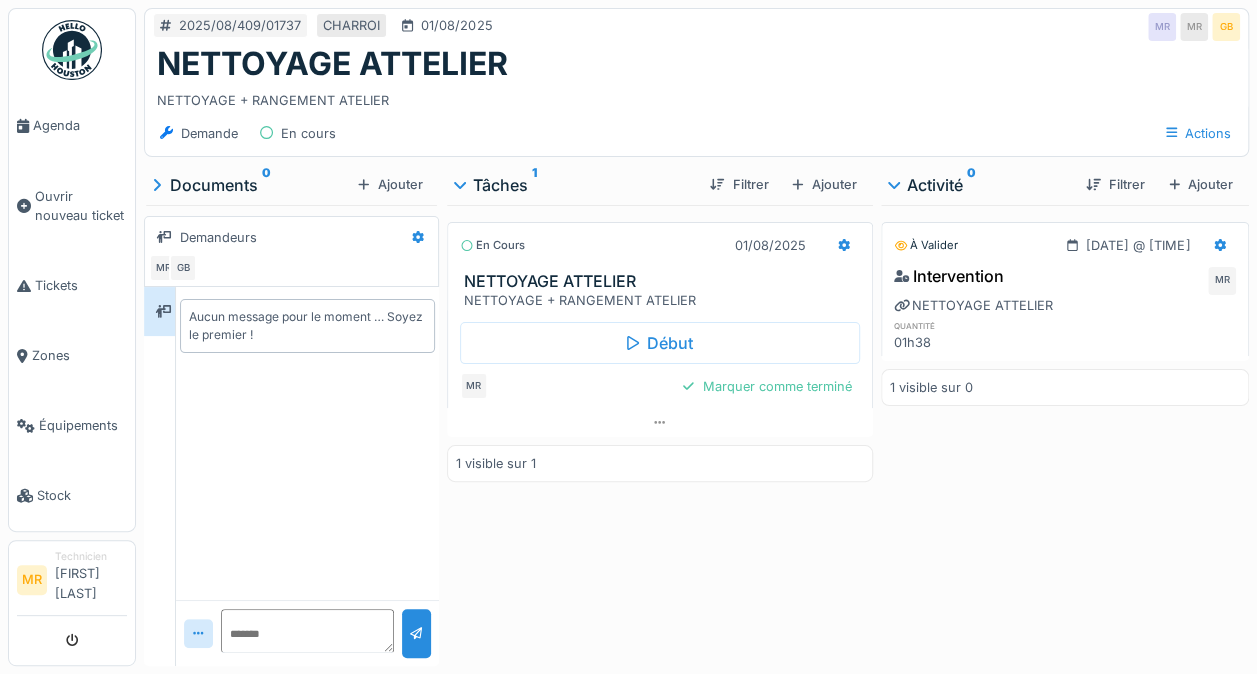 click 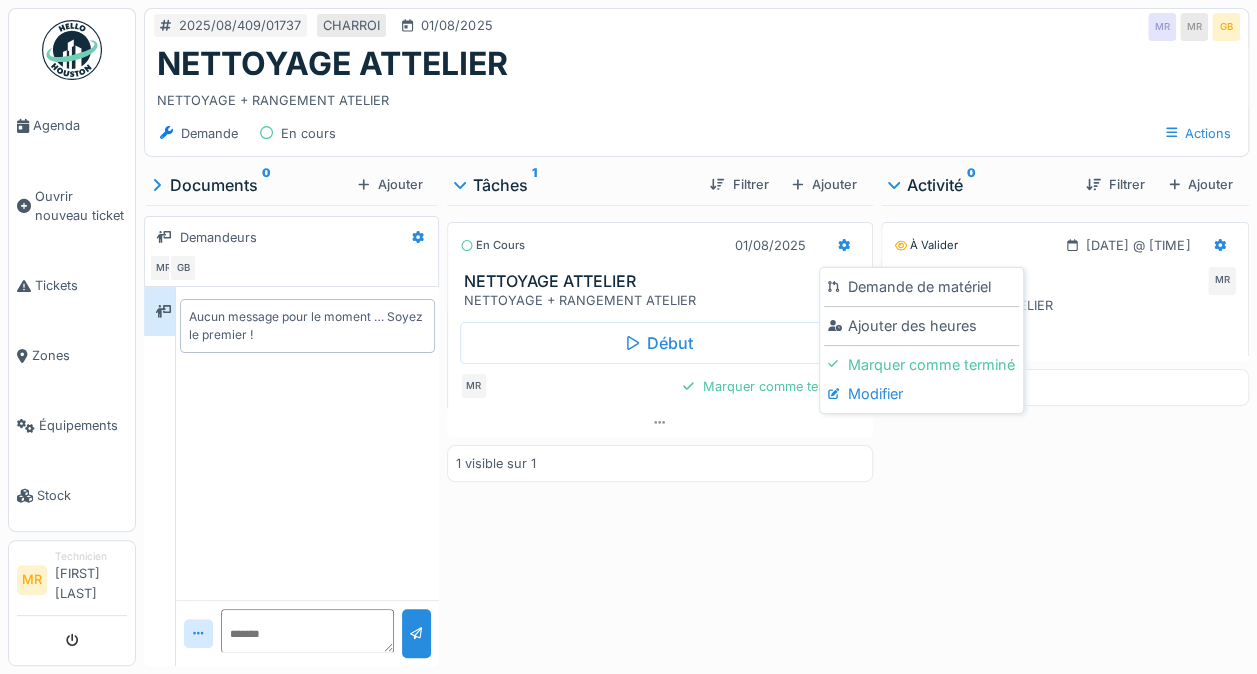 click on "Ajouter des heures" at bounding box center (921, 326) 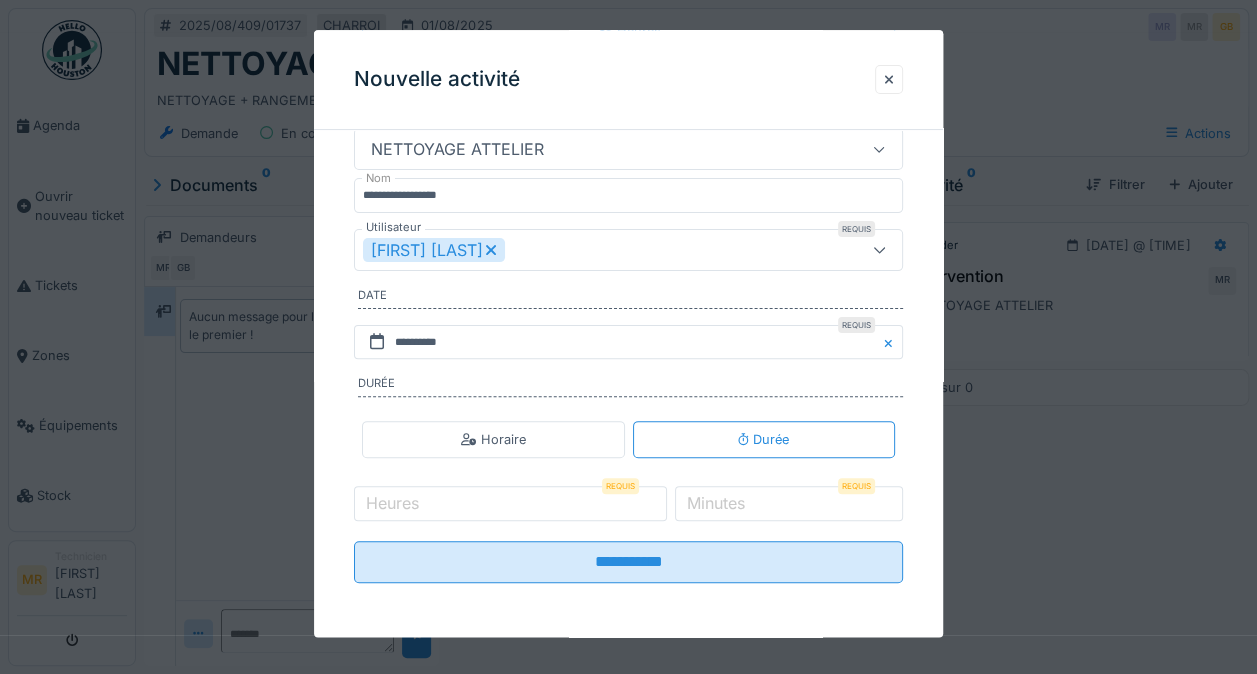 scroll, scrollTop: 160, scrollLeft: 0, axis: vertical 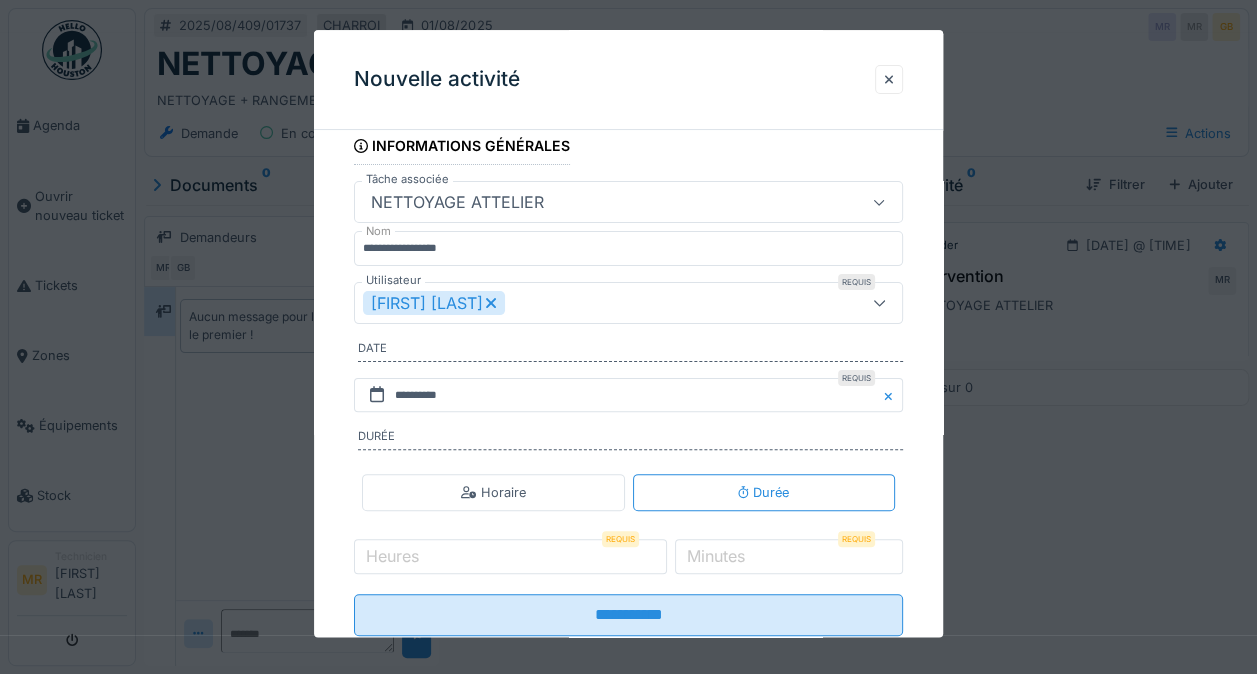 click 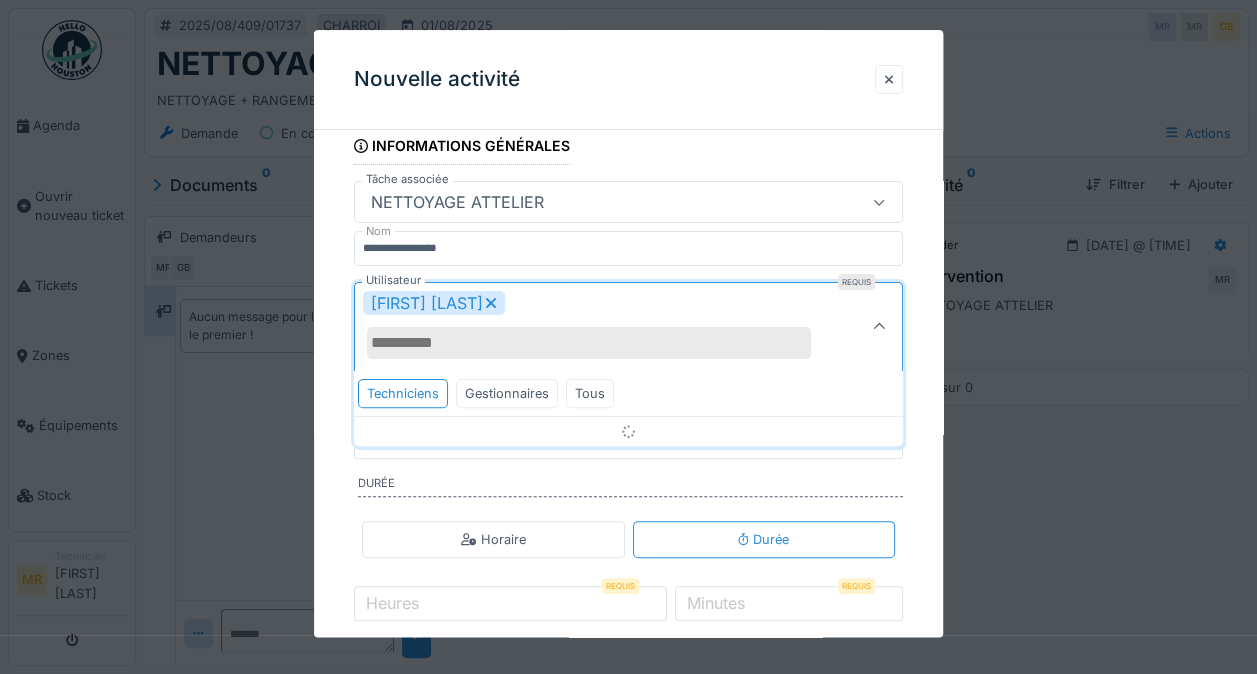 scroll, scrollTop: 15, scrollLeft: 0, axis: vertical 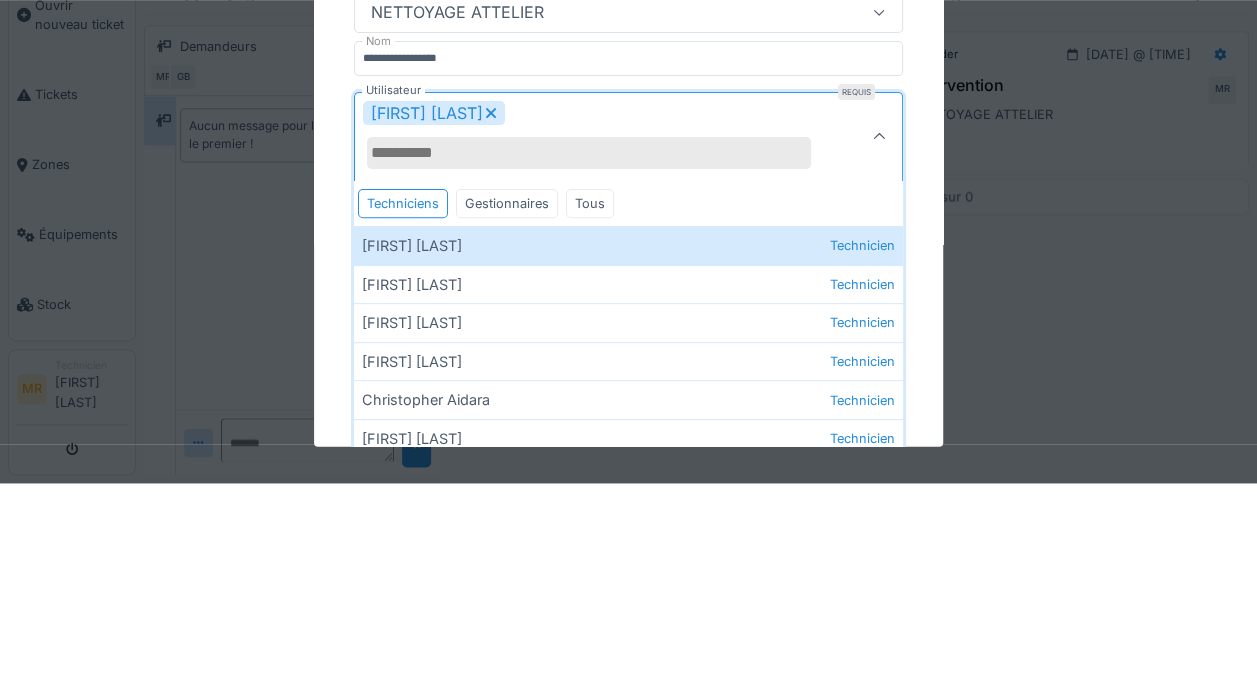 click on "Antonio Ieraci   Technicien" at bounding box center (628, 435) 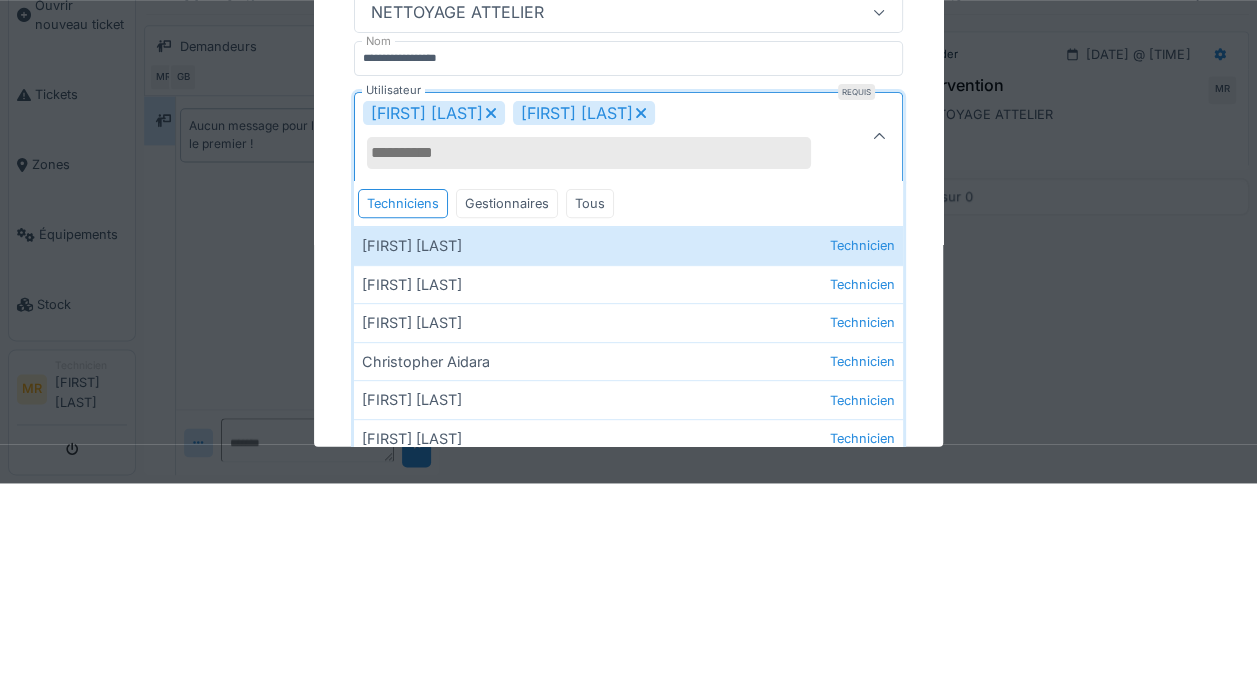 scroll, scrollTop: 15, scrollLeft: 0, axis: vertical 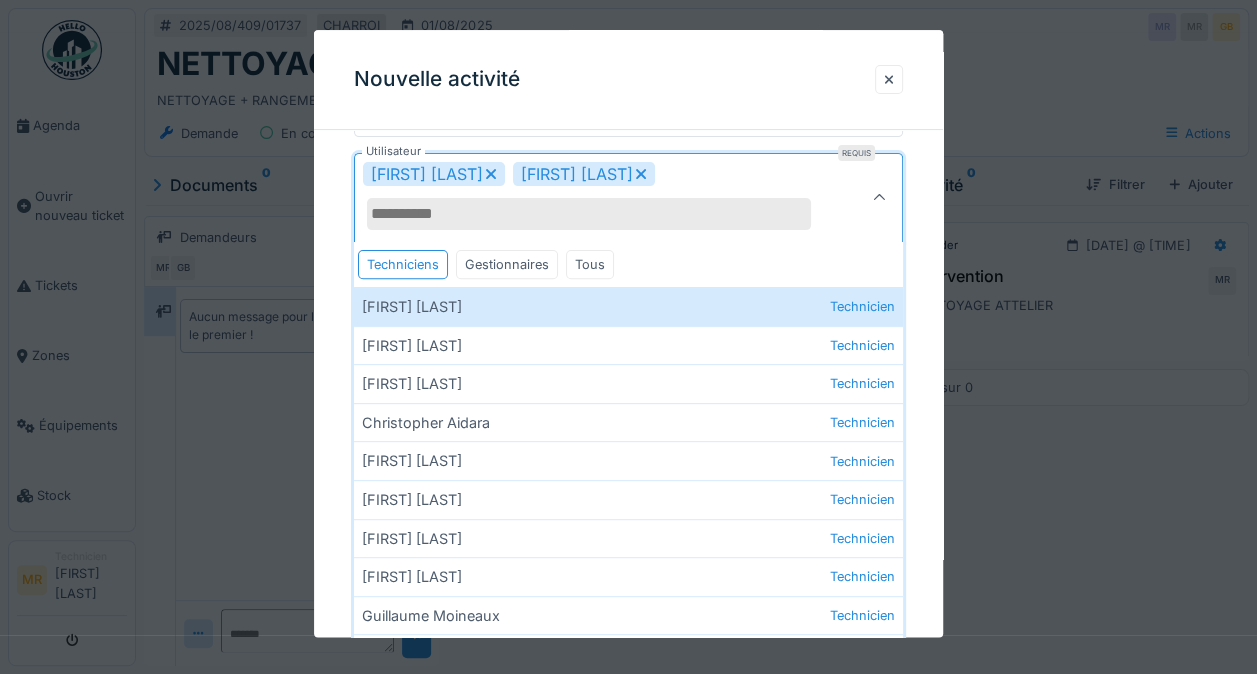 click on "Christopher Aidara   Technicien" at bounding box center (628, 422) 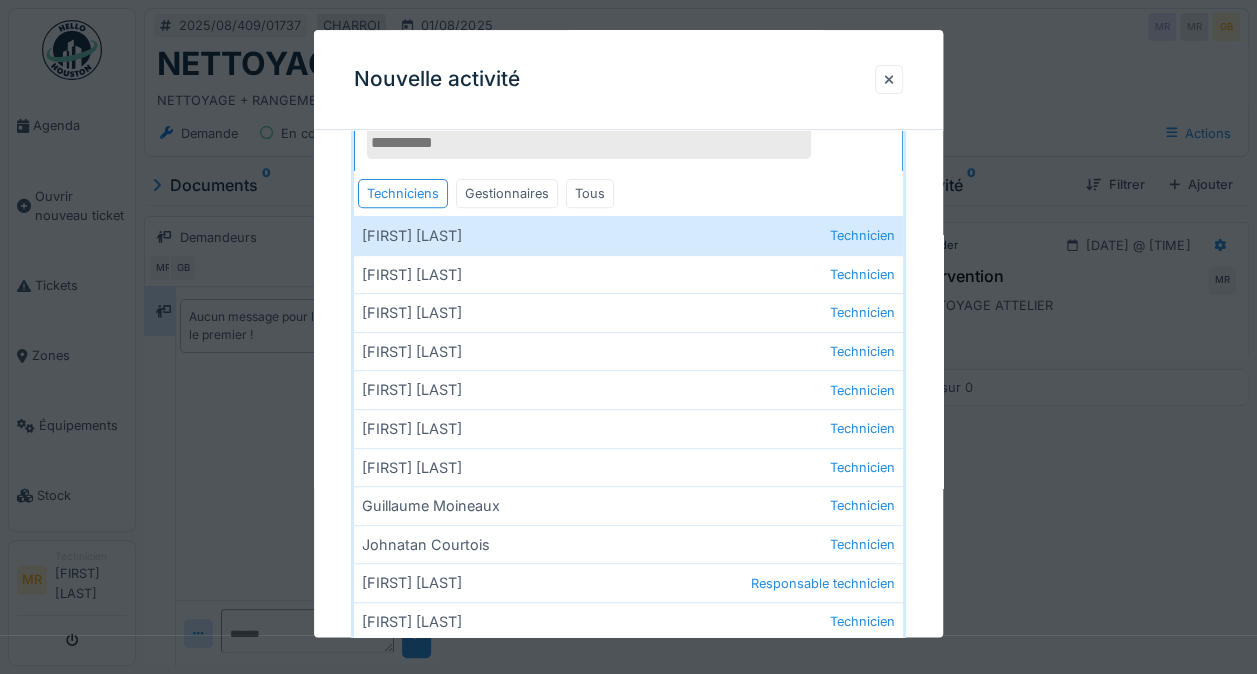 scroll, scrollTop: 314, scrollLeft: 0, axis: vertical 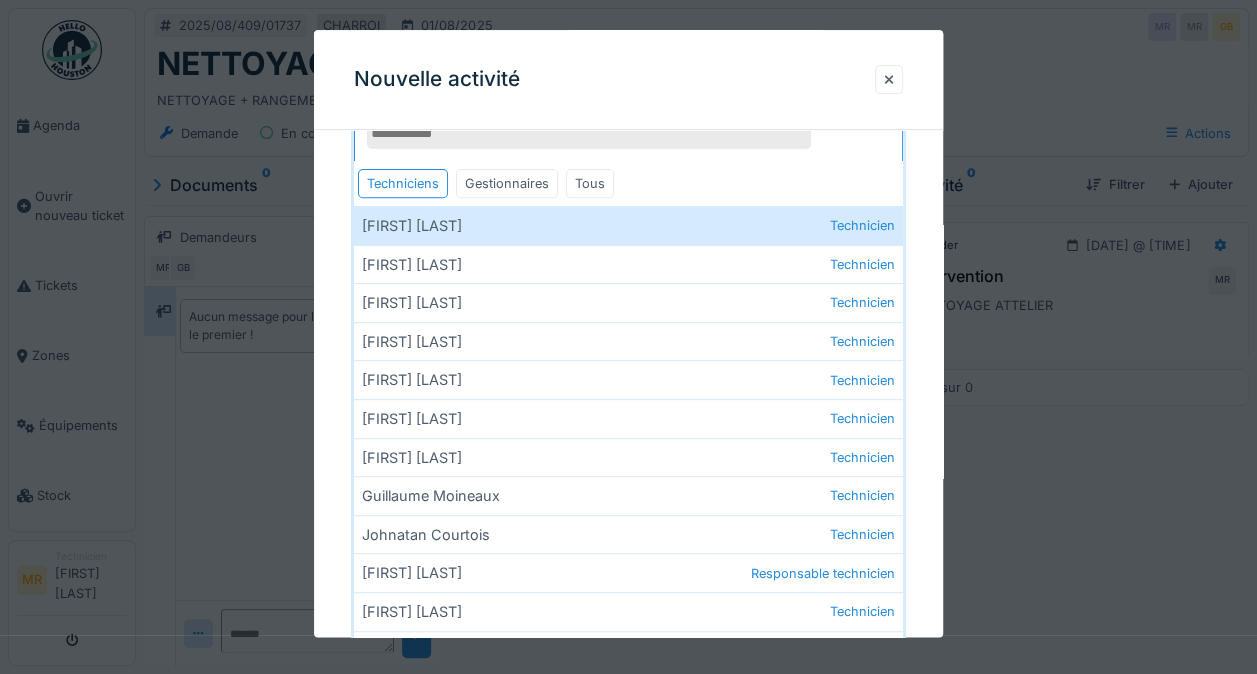 click on "Johnatan Courtois   Technicien" at bounding box center [628, 534] 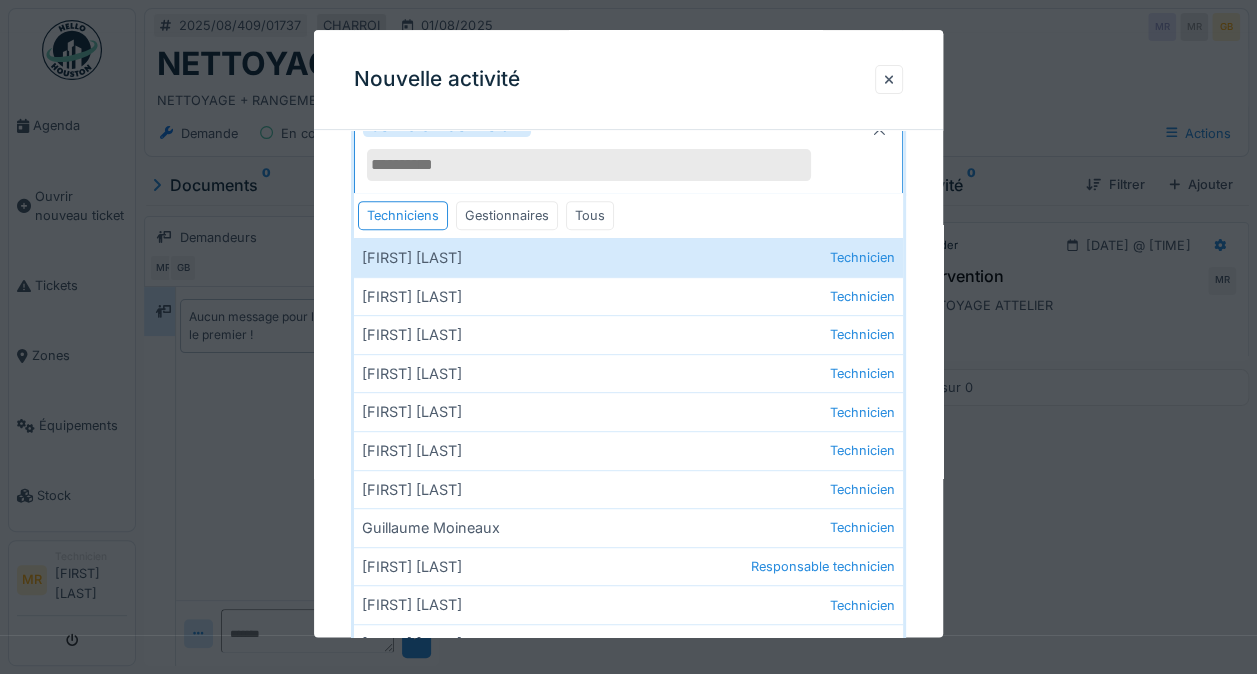 click on "Marc Dufrane   Responsable technicien" at bounding box center [628, 566] 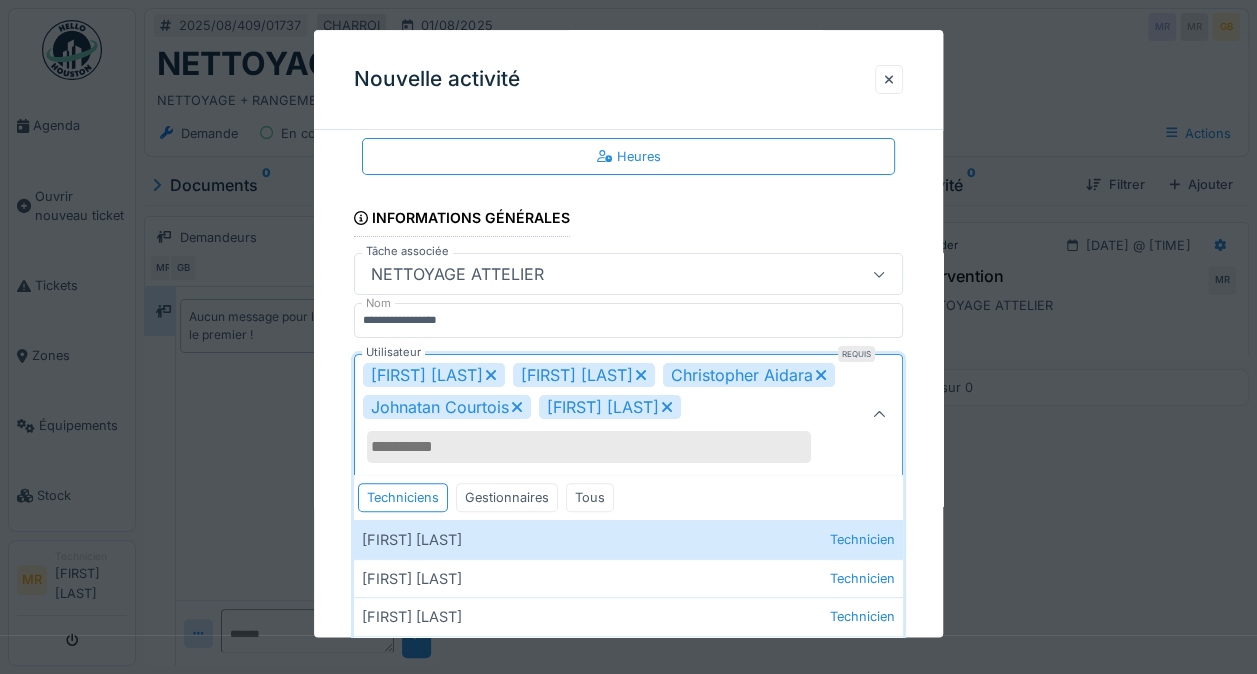 scroll, scrollTop: 0, scrollLeft: 0, axis: both 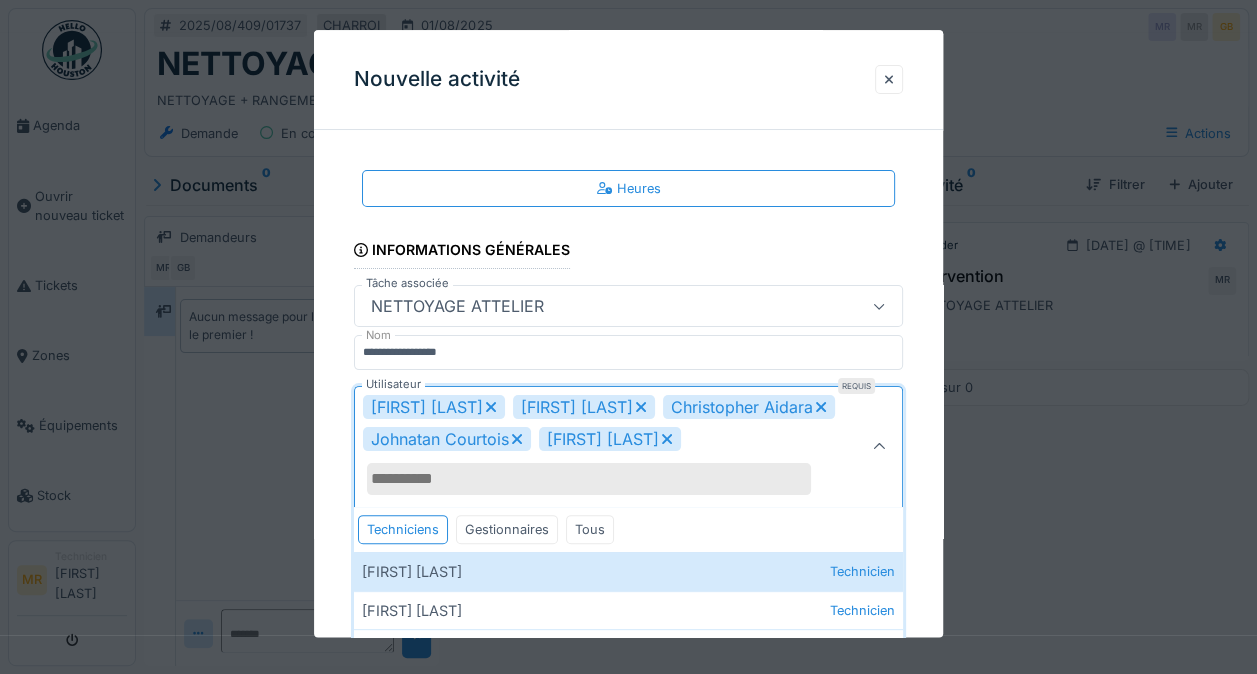 click at bounding box center (879, 447) 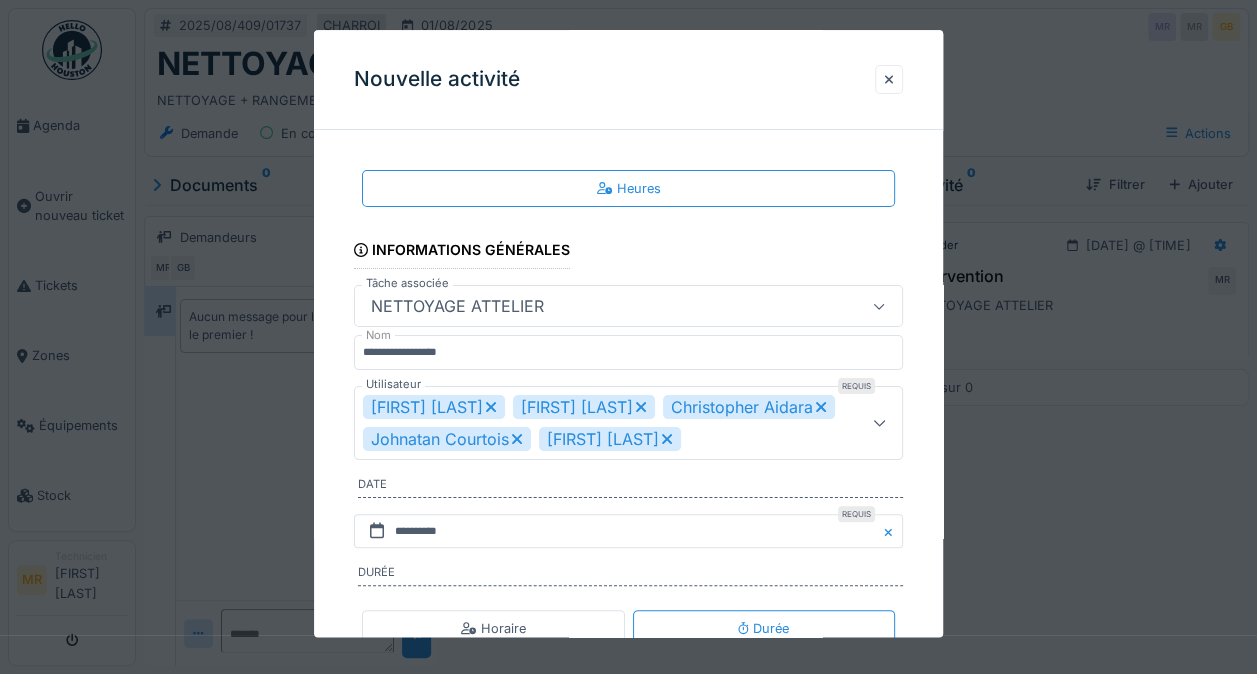 click at bounding box center [879, 423] 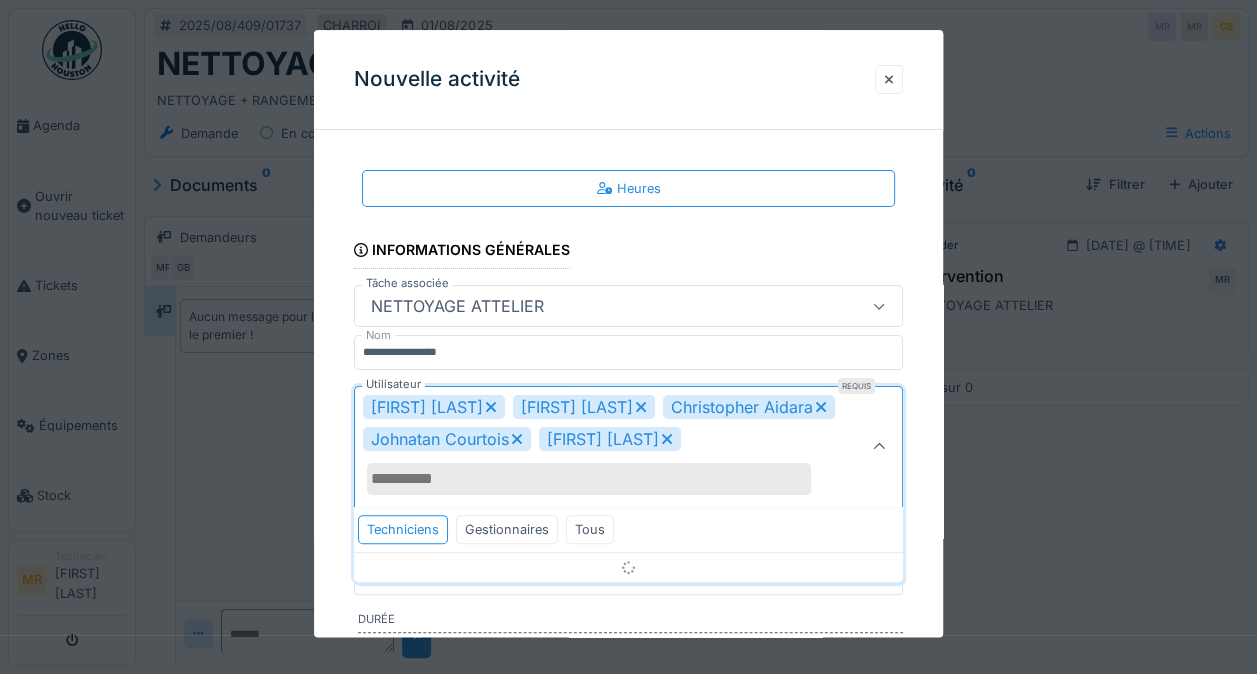 scroll, scrollTop: 159, scrollLeft: 0, axis: vertical 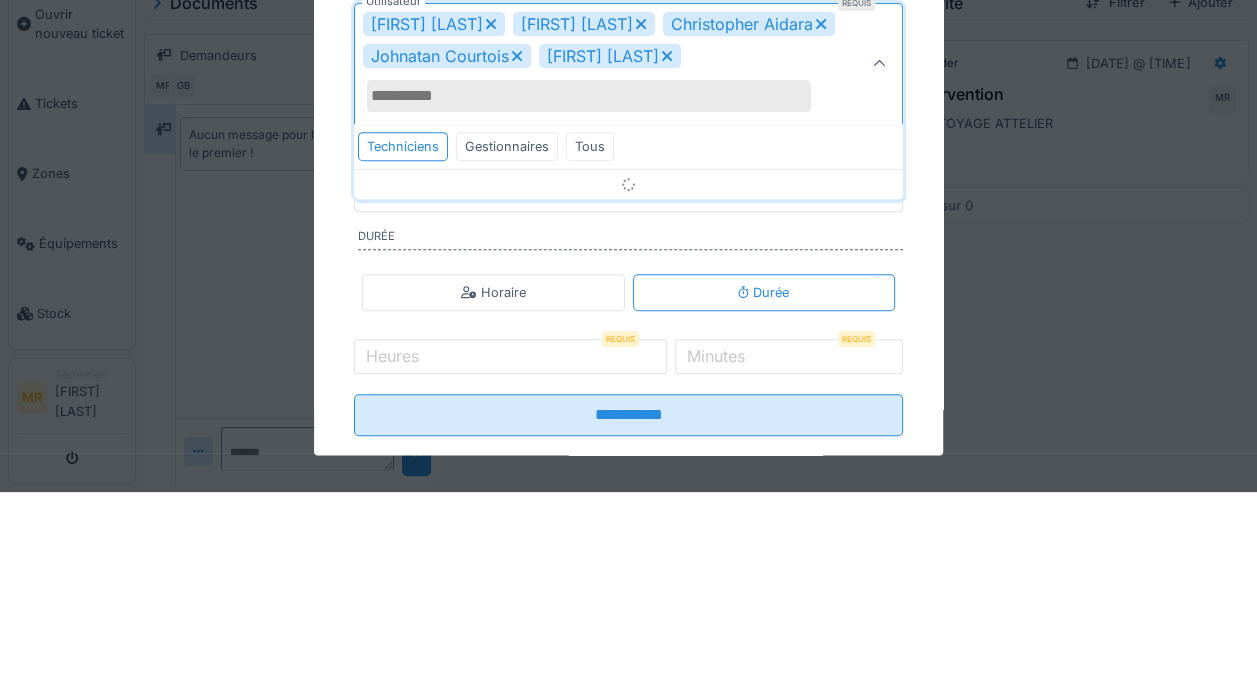 click at bounding box center (892, 377) 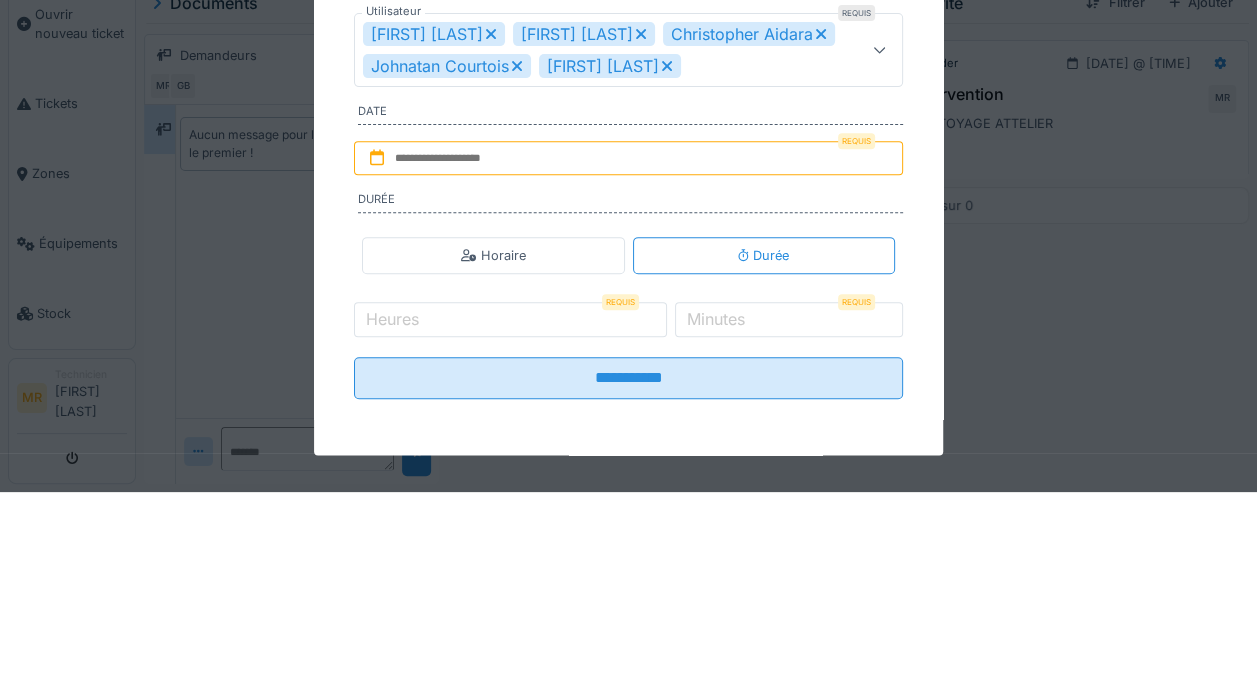 scroll, scrollTop: 15, scrollLeft: 0, axis: vertical 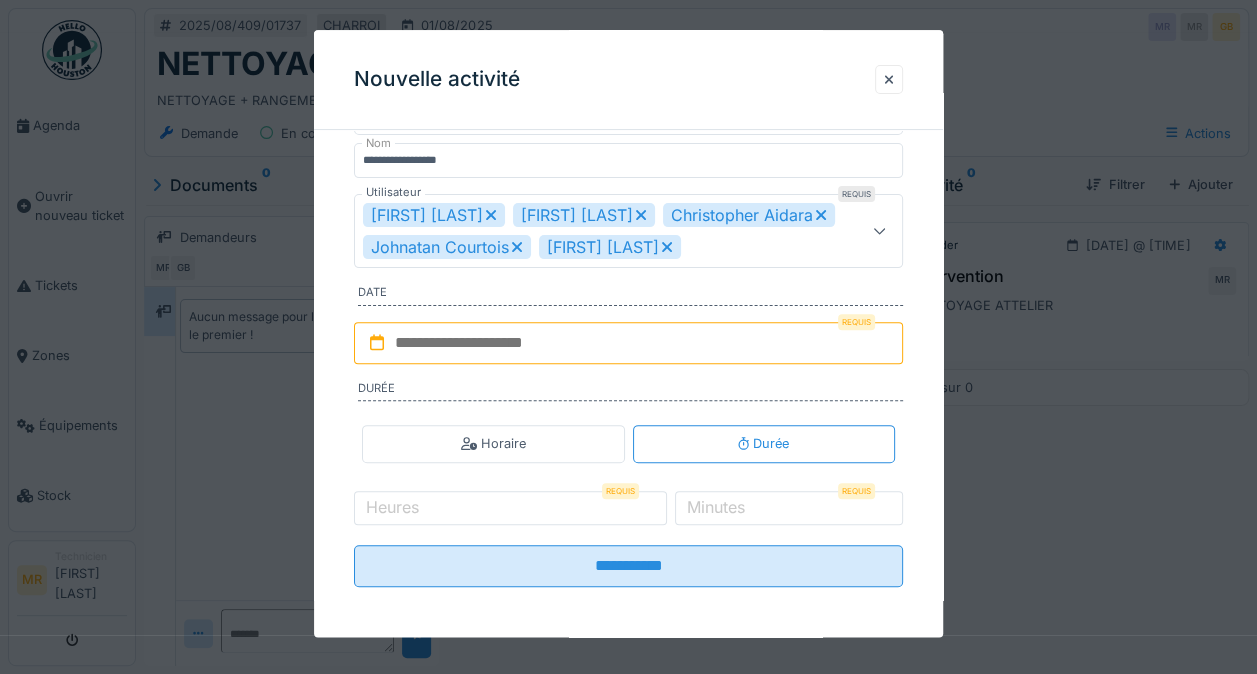 click at bounding box center [628, 343] 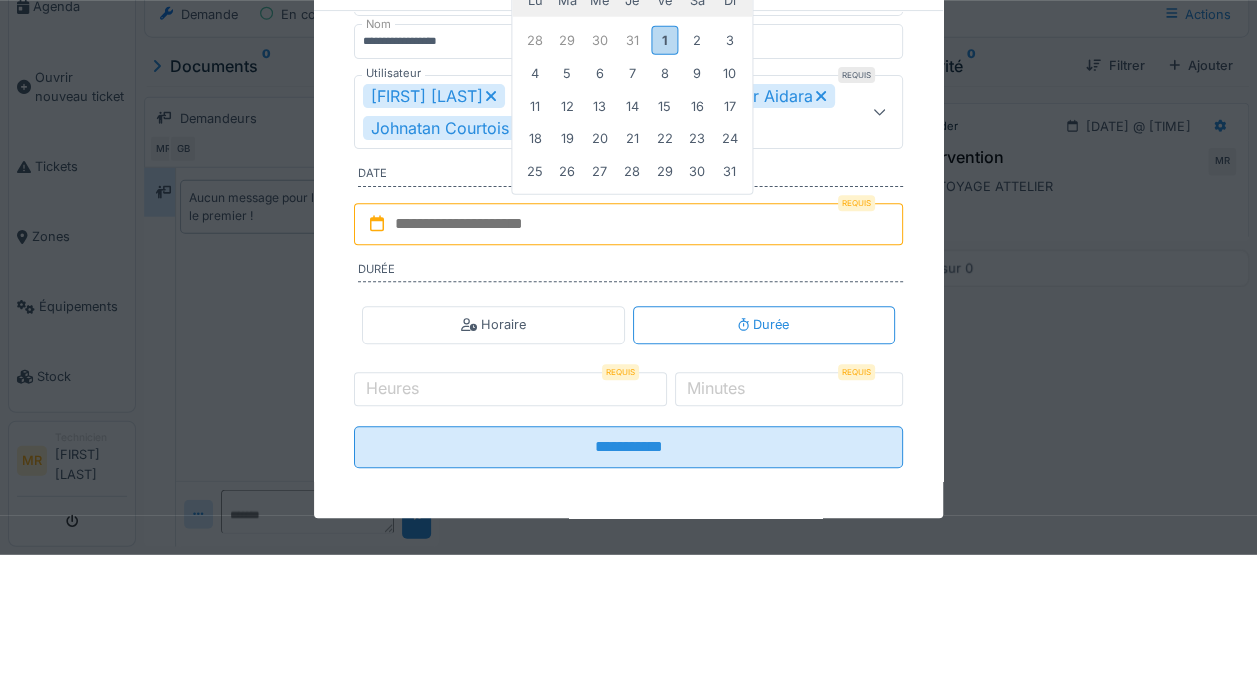 scroll, scrollTop: 15, scrollLeft: 0, axis: vertical 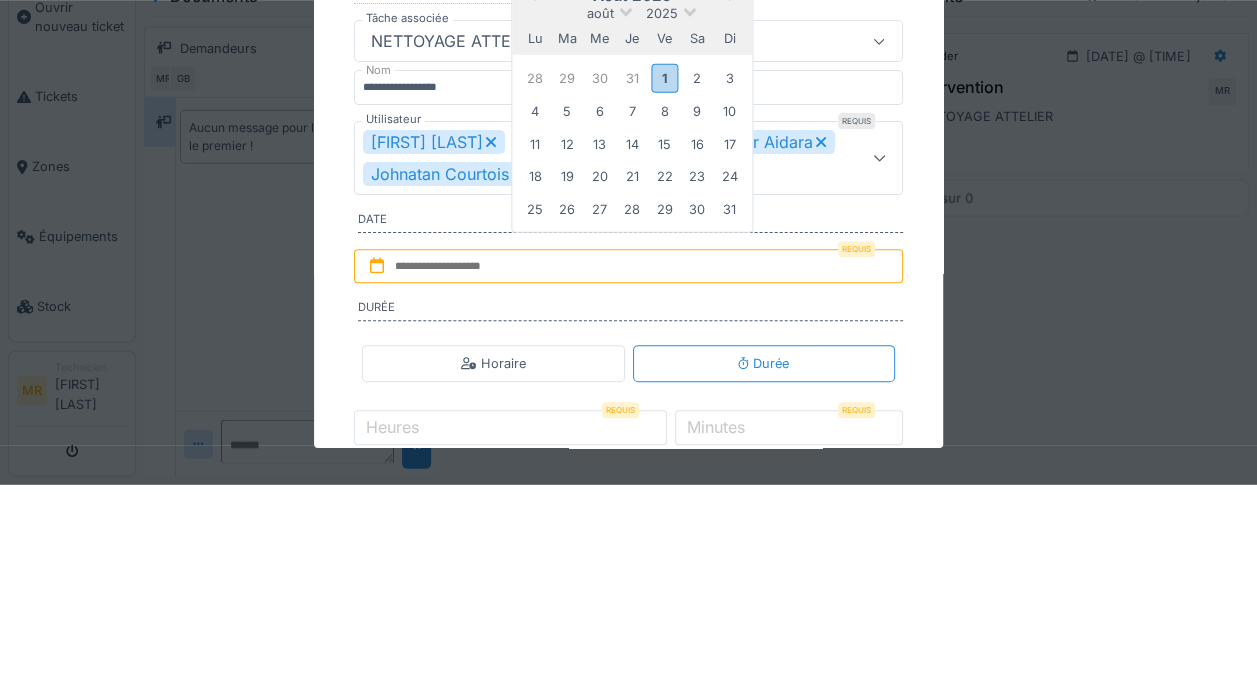 click on "1" at bounding box center [664, 267] 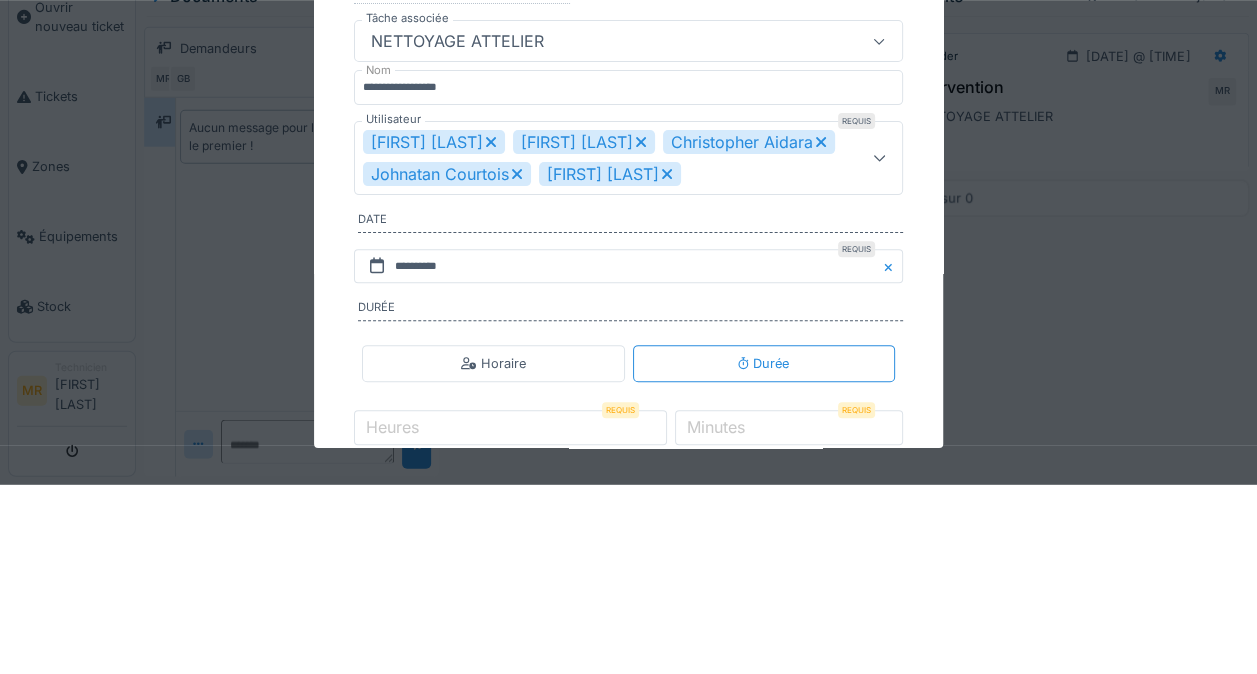 scroll, scrollTop: 15, scrollLeft: 0, axis: vertical 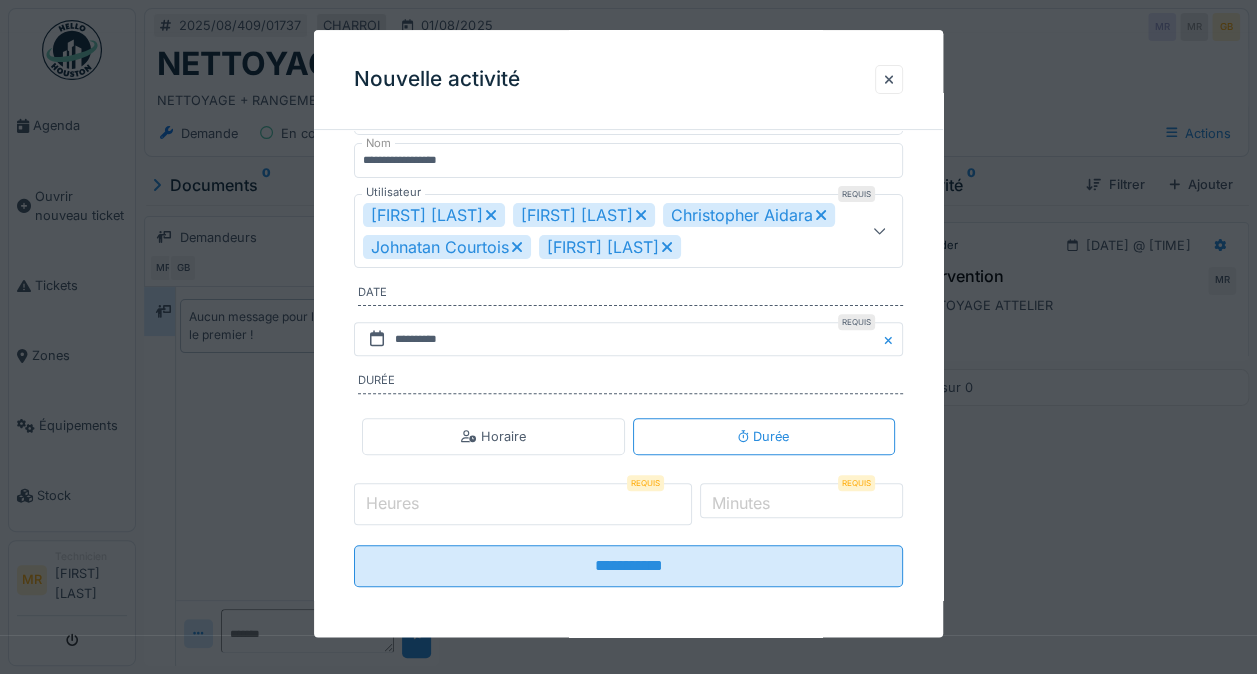 click on "Heures" at bounding box center [522, 504] 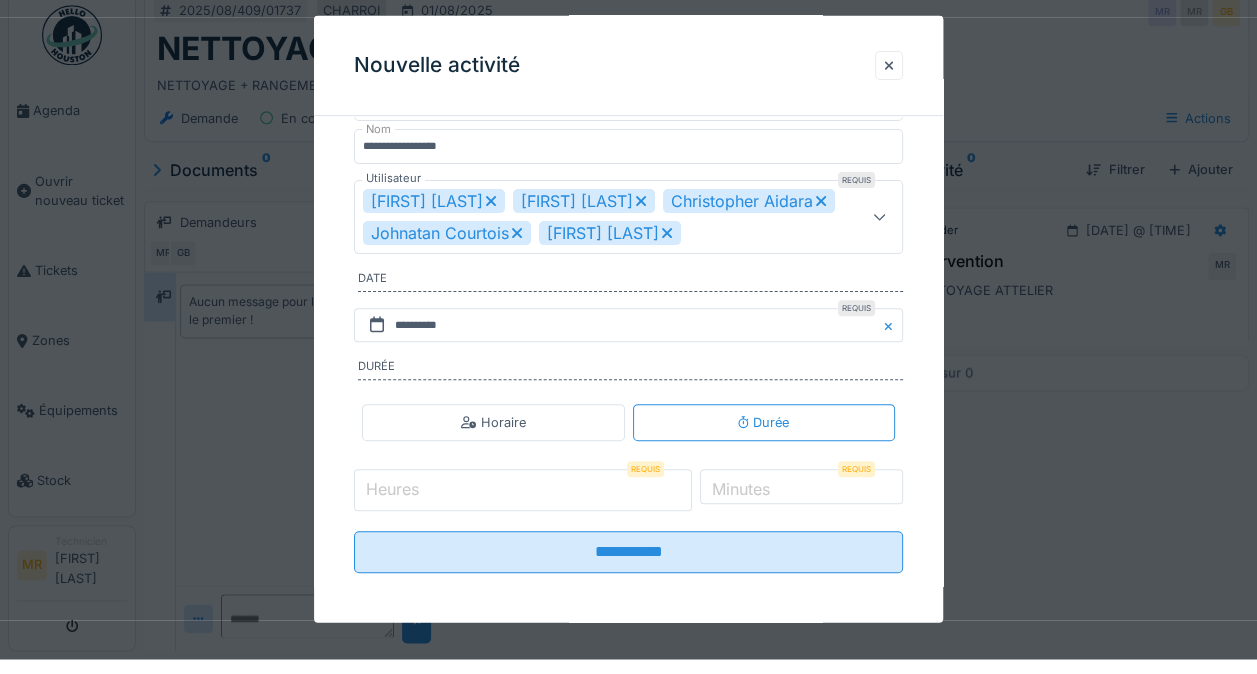 scroll, scrollTop: 15, scrollLeft: 0, axis: vertical 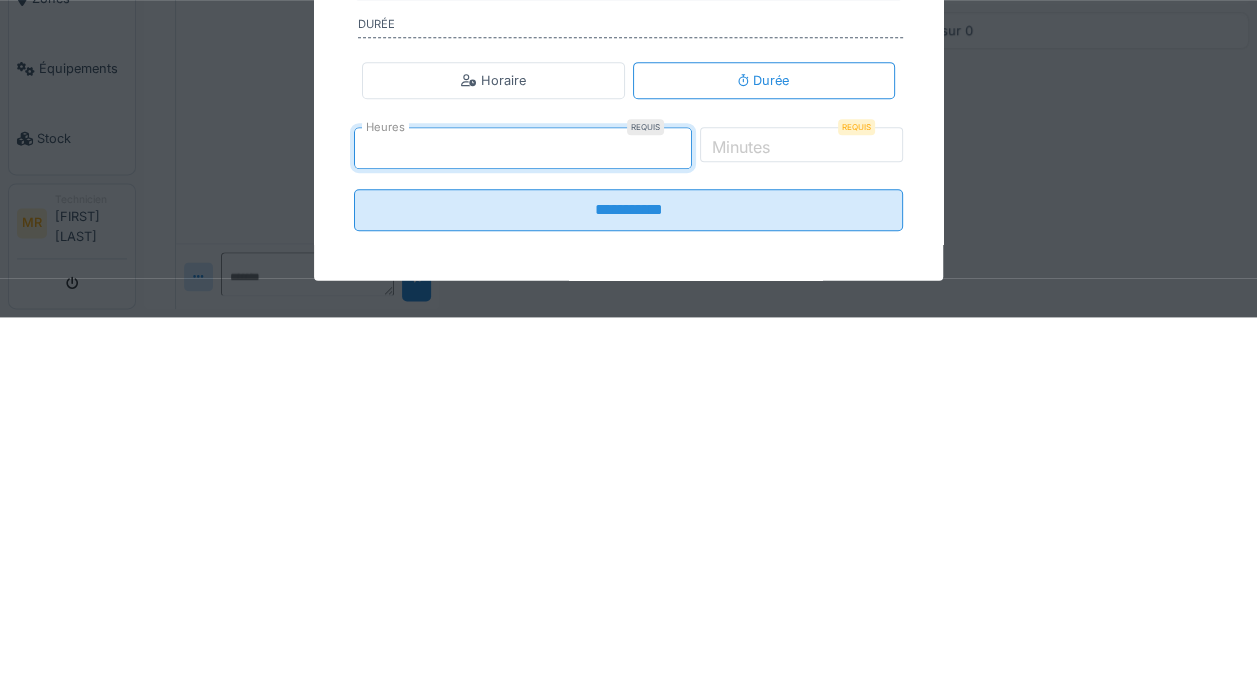 type on "*" 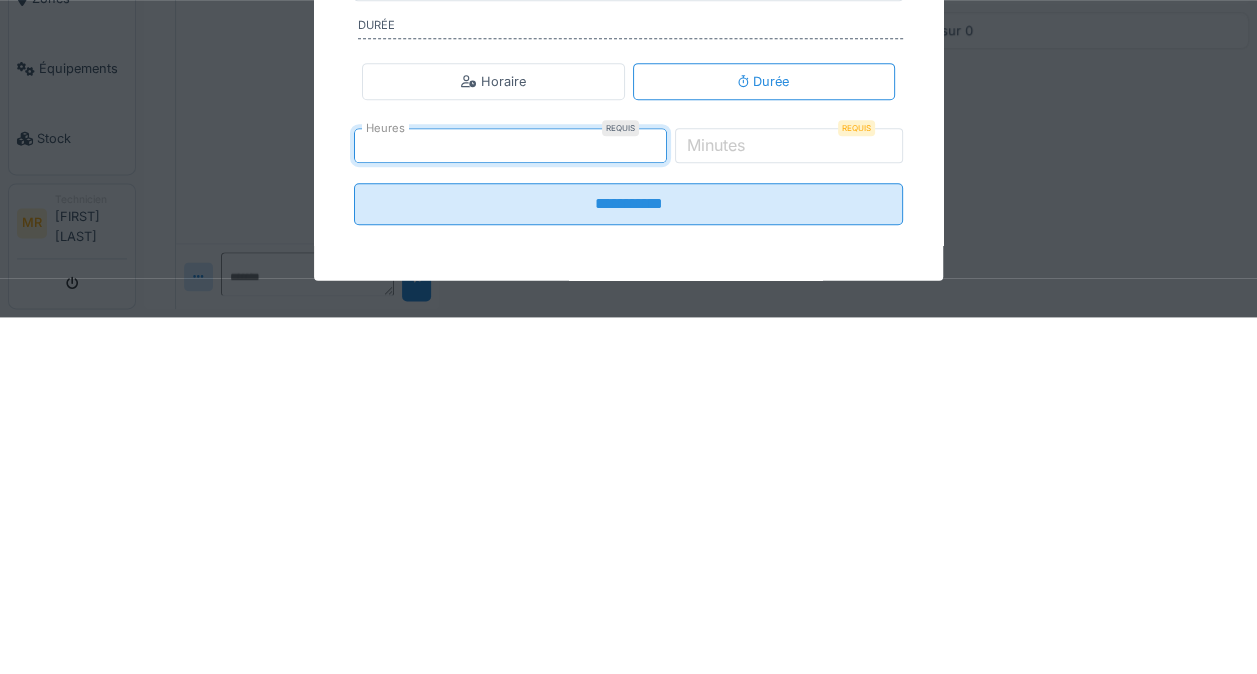 click on "Minutes" at bounding box center [716, 501] 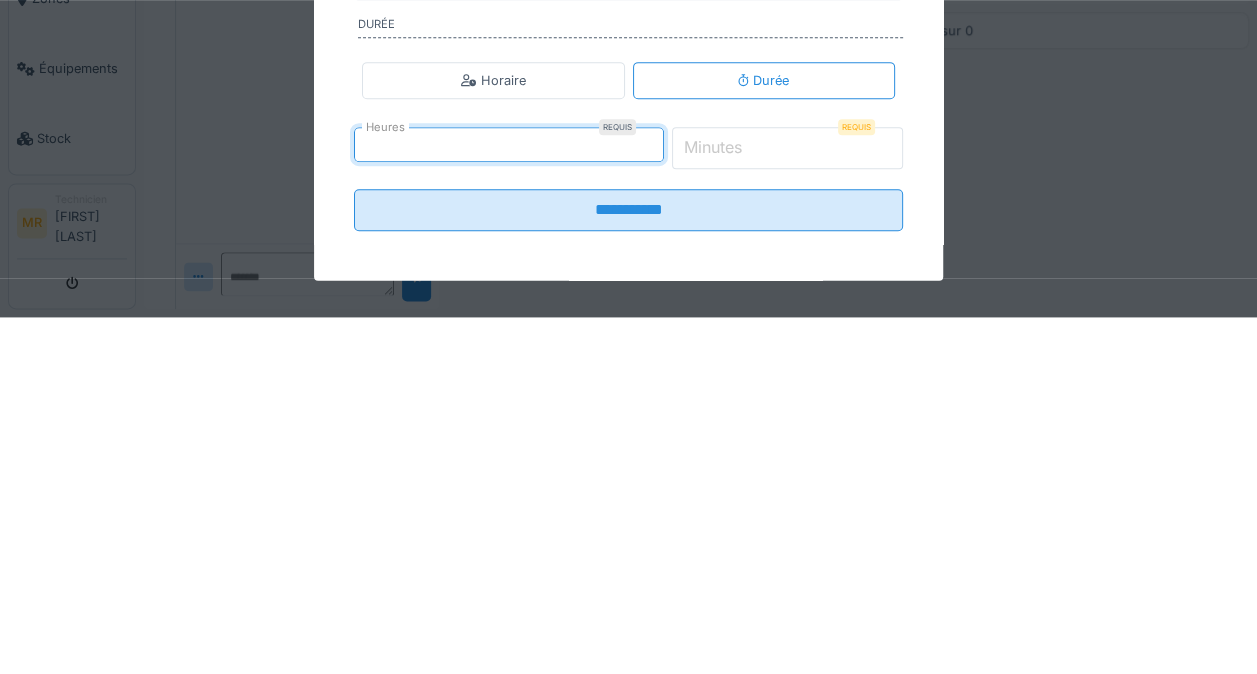 click on "*" at bounding box center [787, 504] 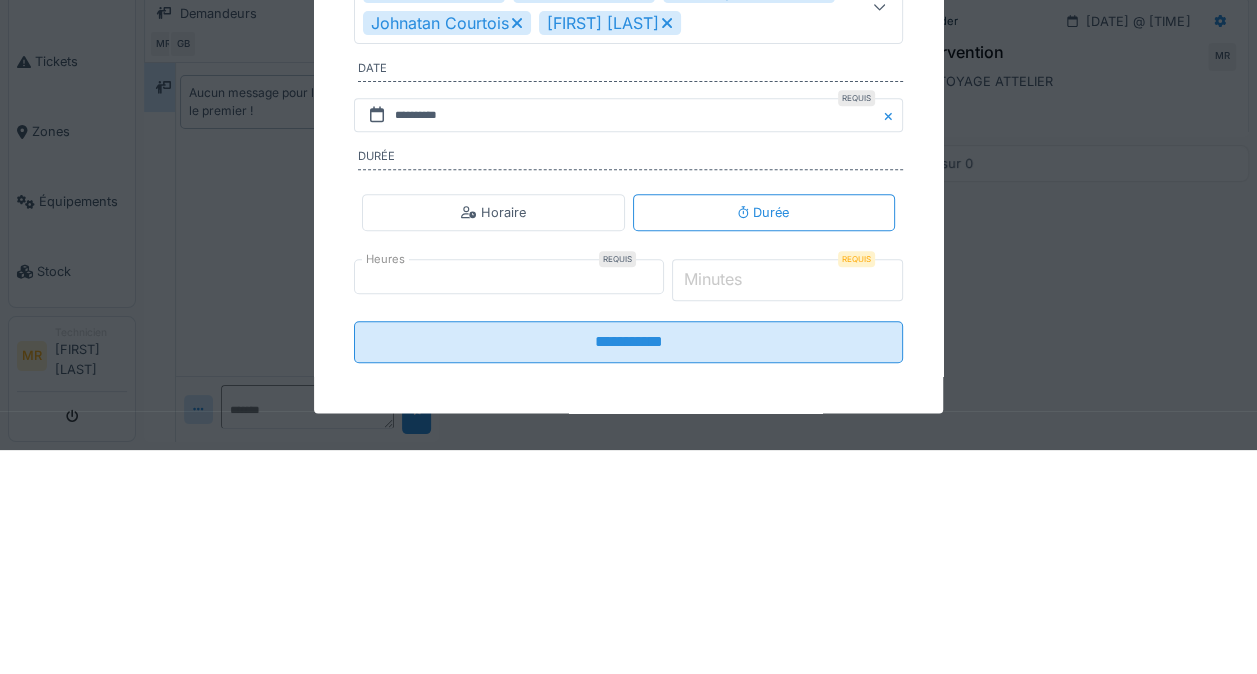 scroll, scrollTop: 15, scrollLeft: 0, axis: vertical 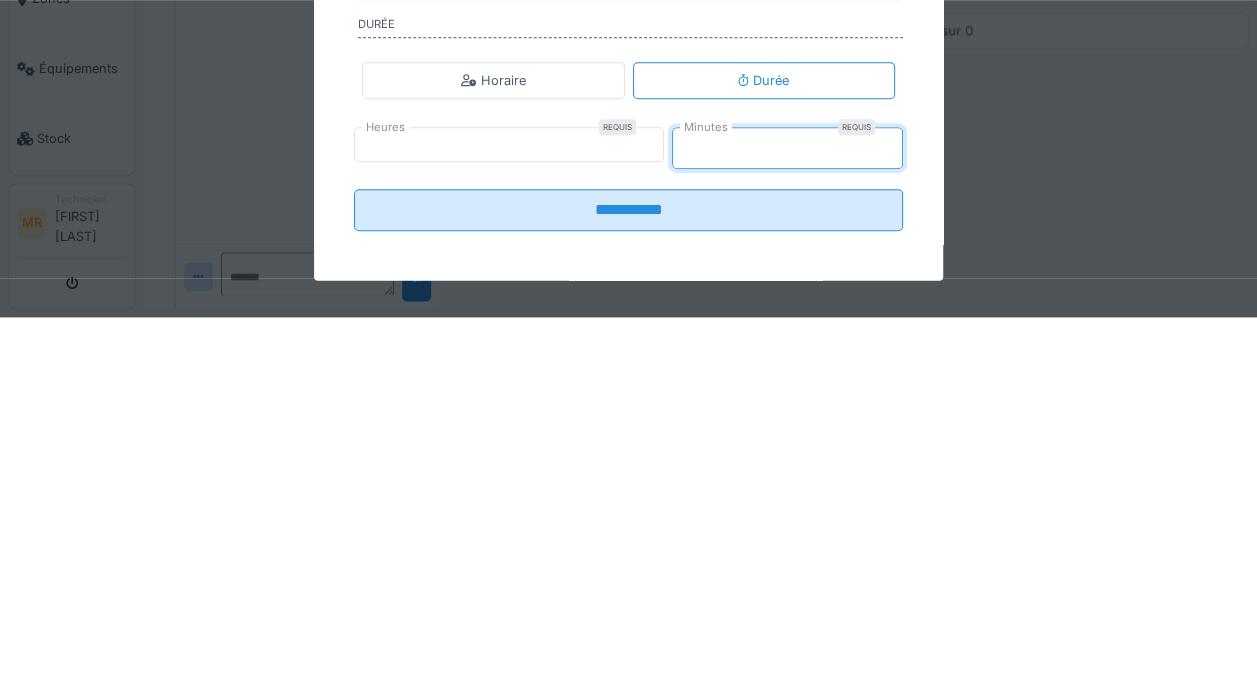 type on "*" 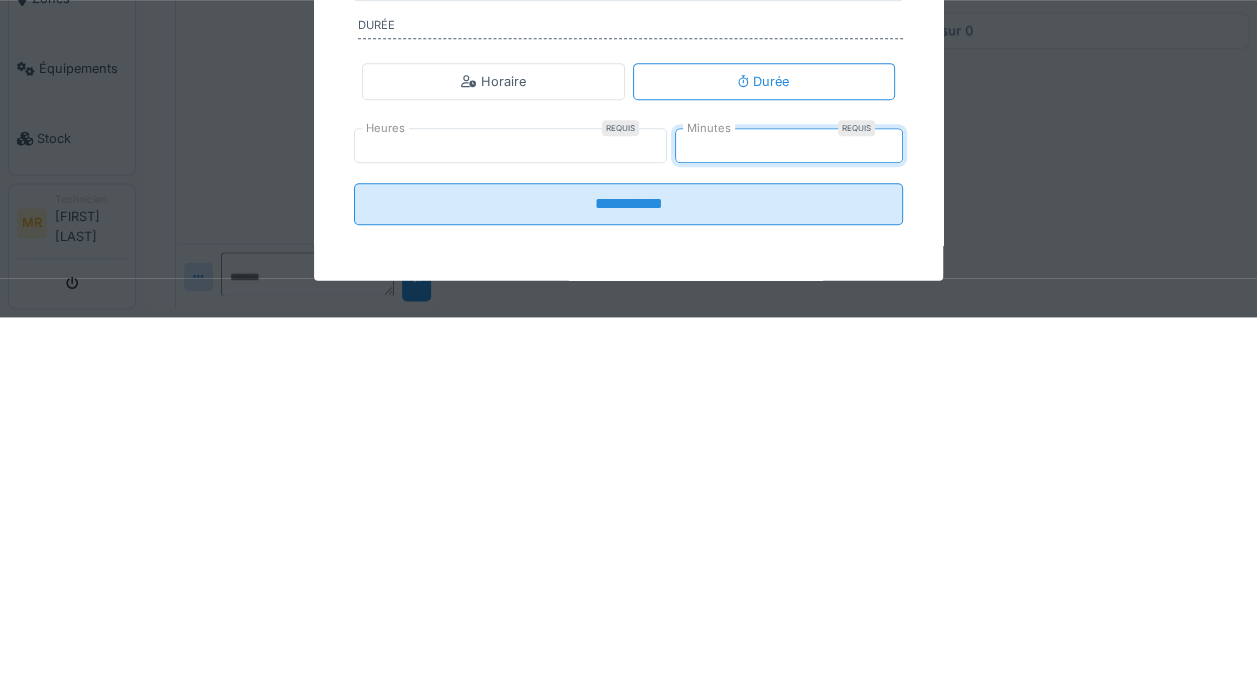click on "**********" at bounding box center [628, 560] 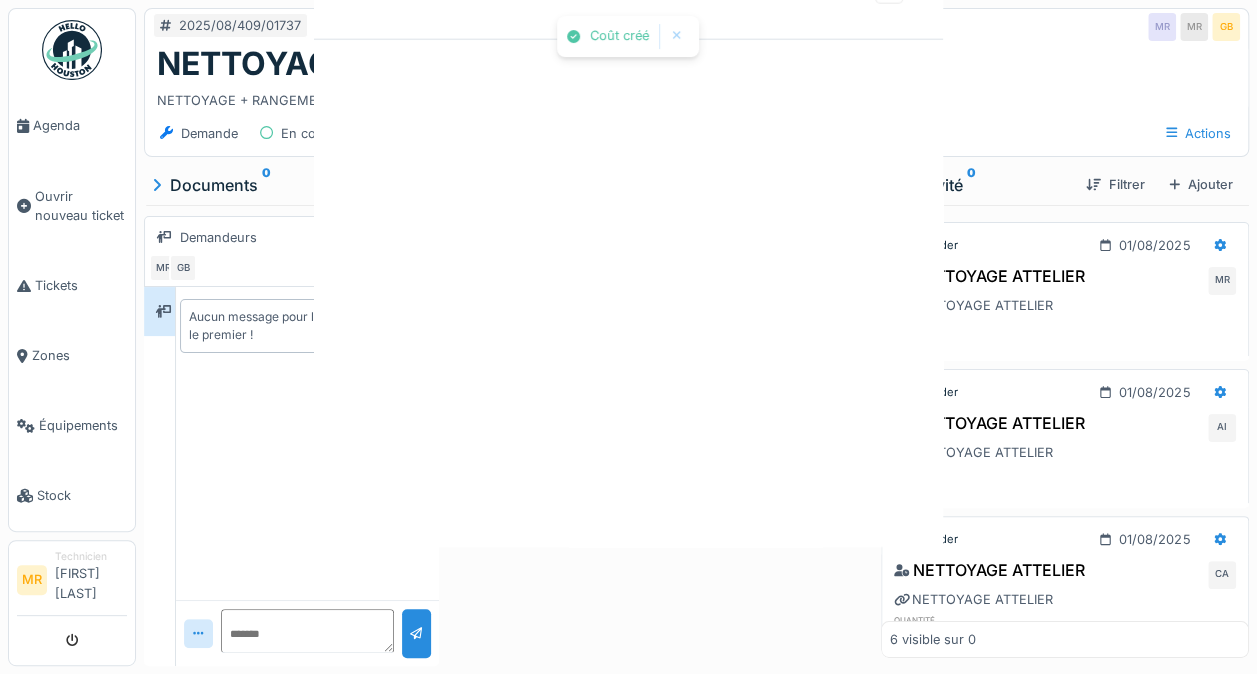 scroll, scrollTop: 0, scrollLeft: 0, axis: both 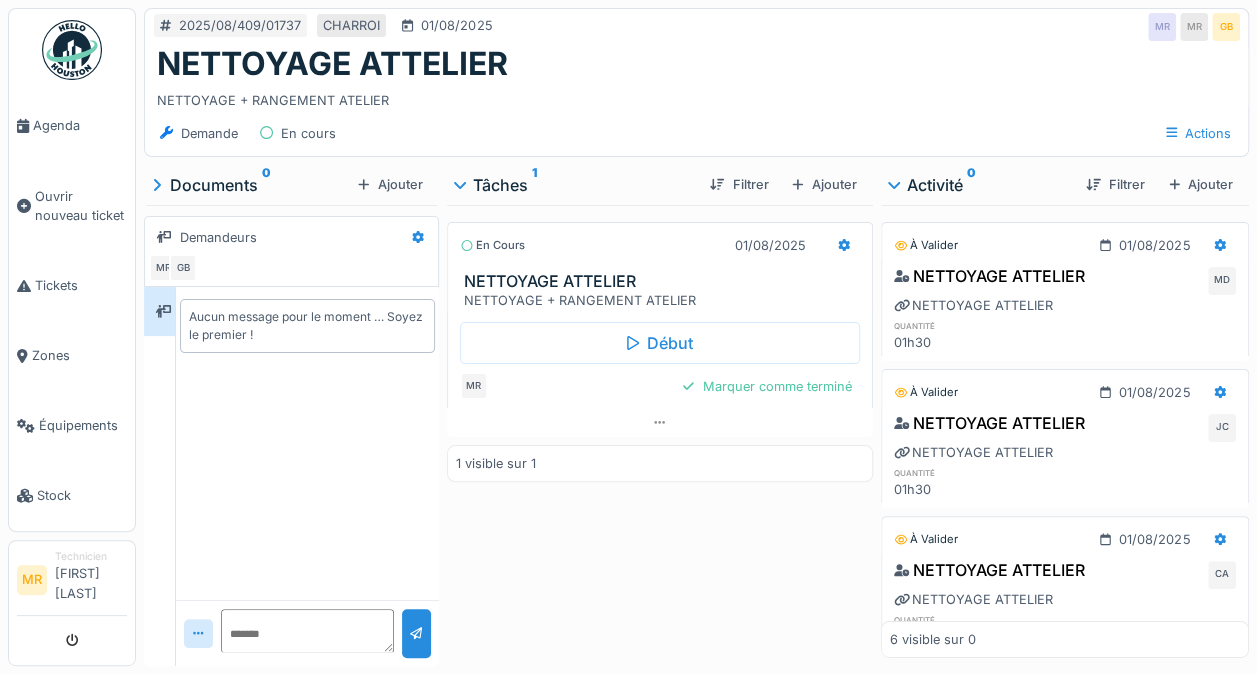 click on "Marquer comme terminé" at bounding box center [767, 386] 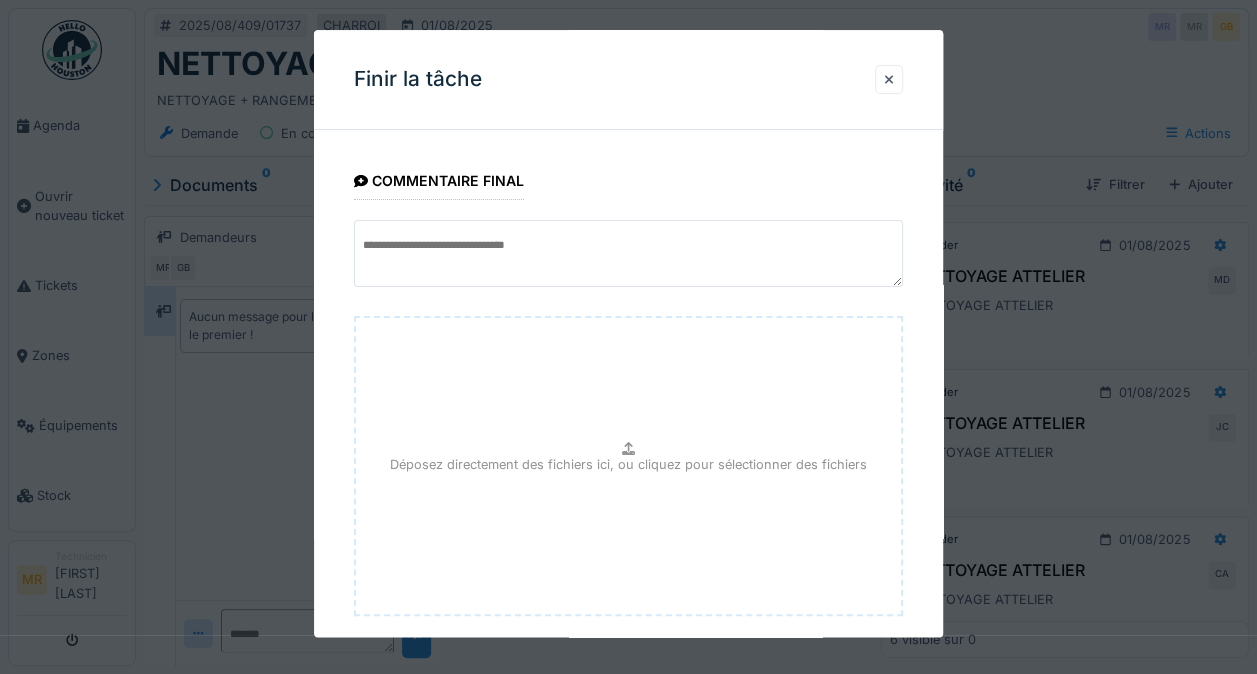 scroll, scrollTop: 108, scrollLeft: 0, axis: vertical 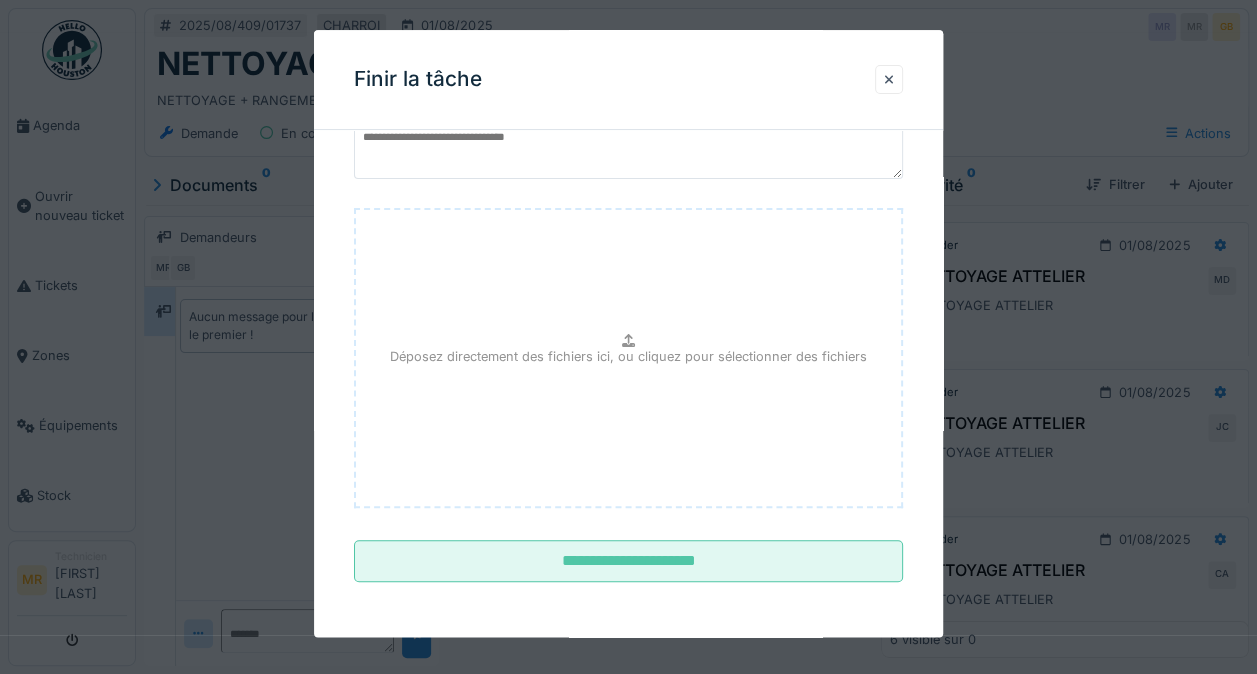 click on "**********" at bounding box center [628, 562] 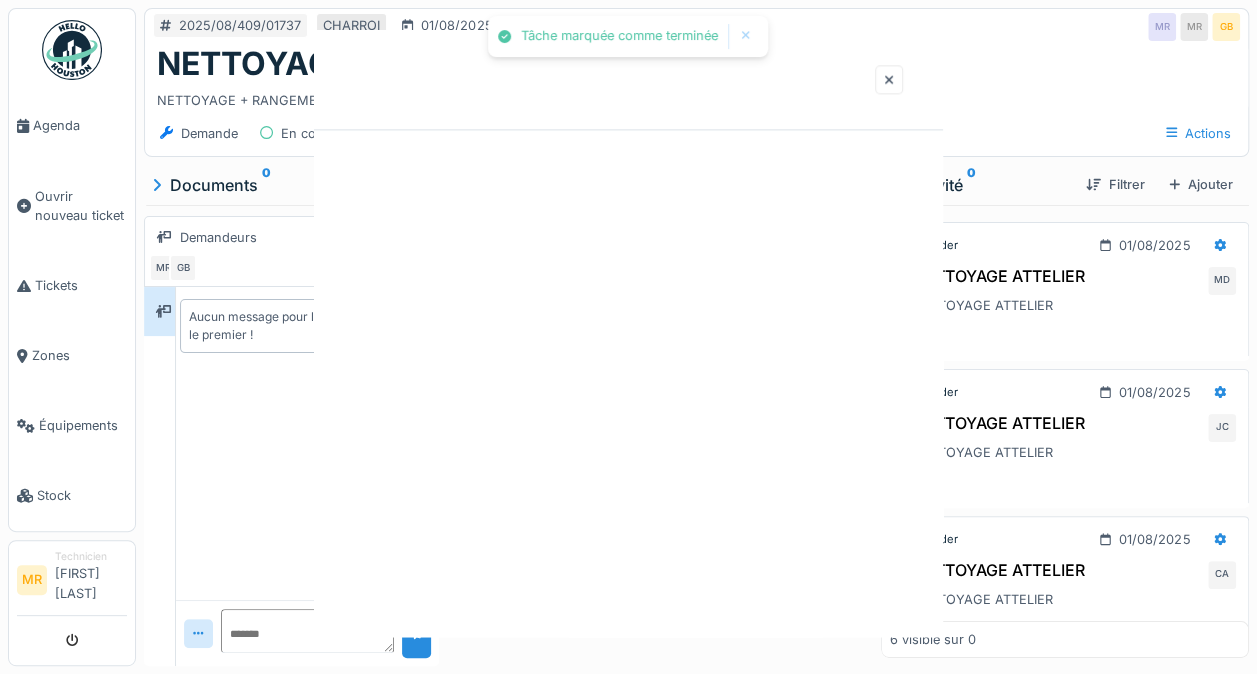 scroll, scrollTop: 0, scrollLeft: 0, axis: both 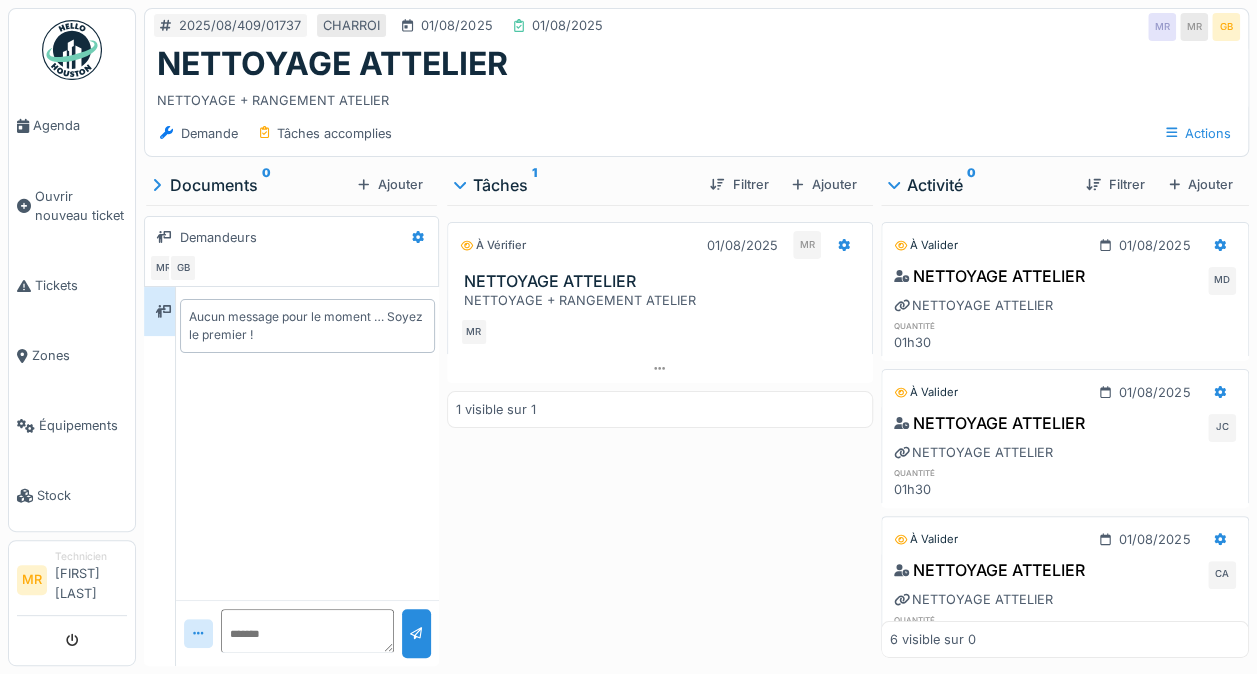 click on "Tickets" at bounding box center [81, 285] 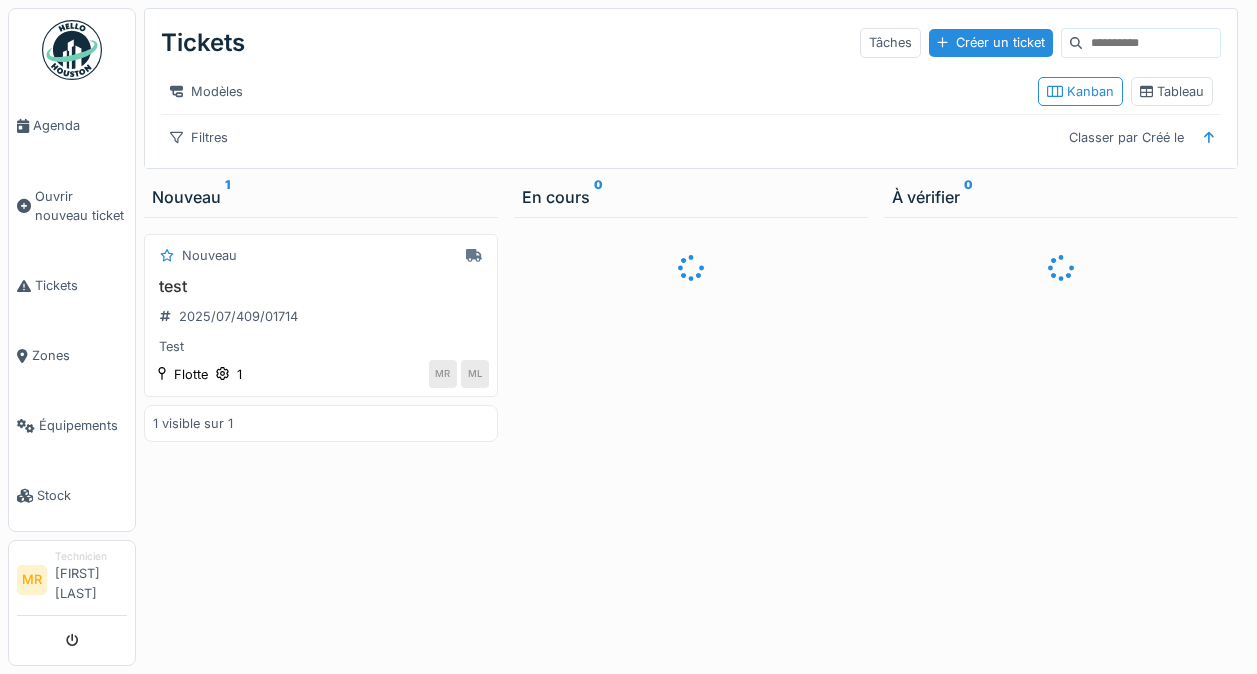scroll, scrollTop: 0, scrollLeft: 0, axis: both 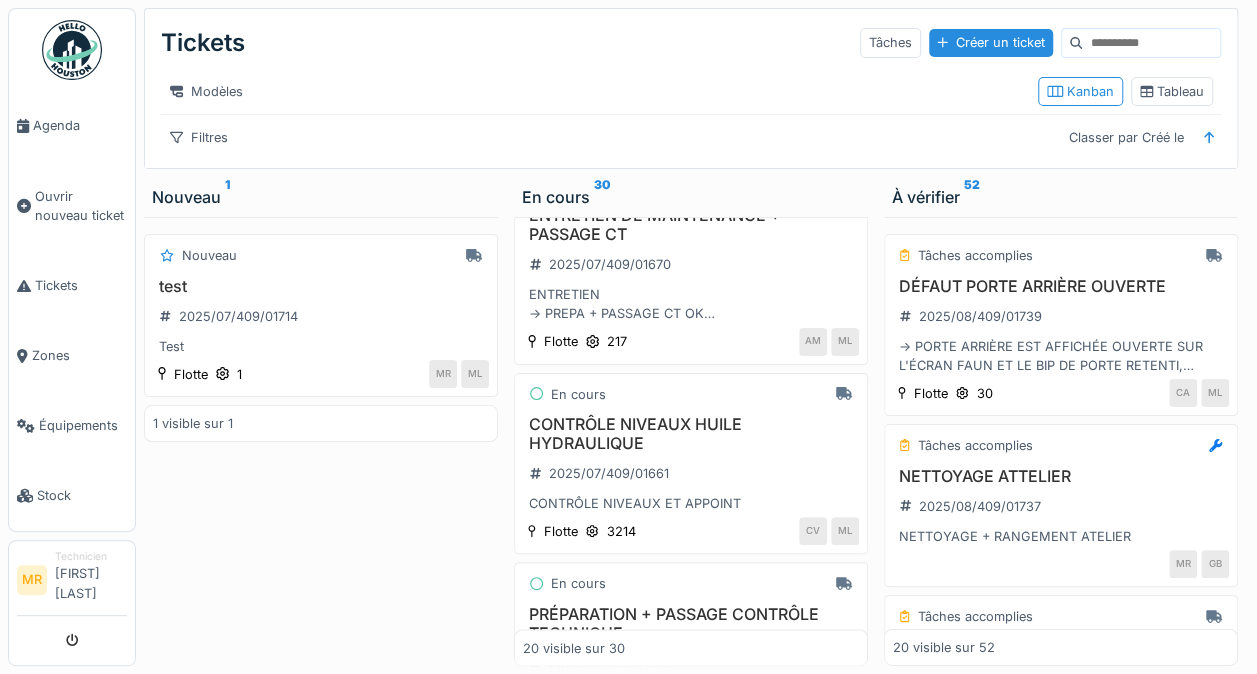 click on "ENTRETIEN
-> PREPA + PASSAGE CT  OK
-> EN ATTENTE DEBIMETRE D'AIR EN COMMANDE
-> REMPLACEMENT PLAQUETTES DE FREIN A EFFECTUE" at bounding box center (691, 304) 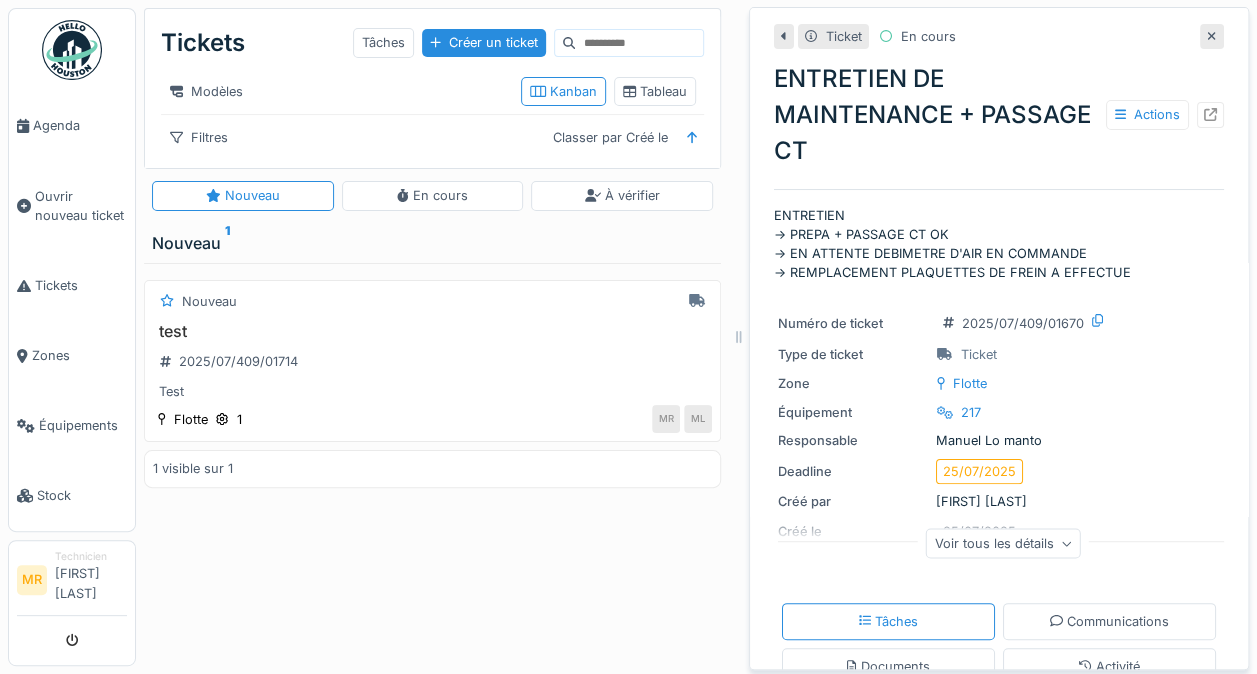 click 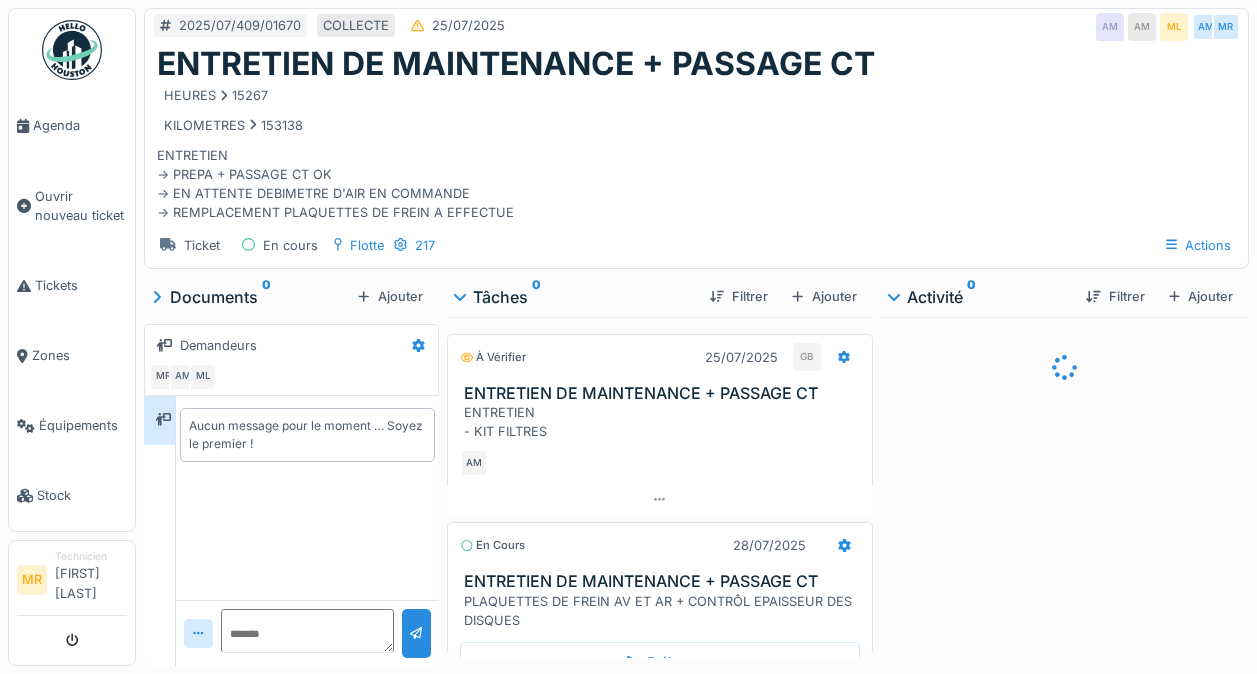 scroll, scrollTop: 0, scrollLeft: 0, axis: both 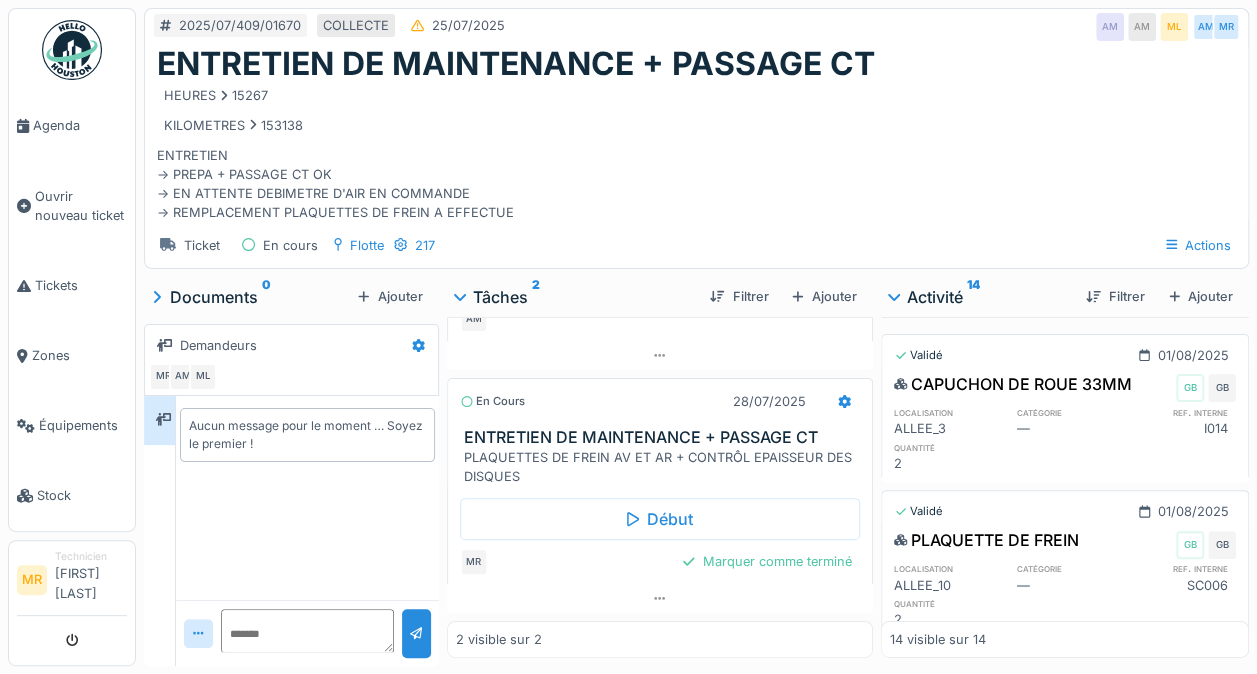 click on "Marquer comme terminé" at bounding box center (767, 561) 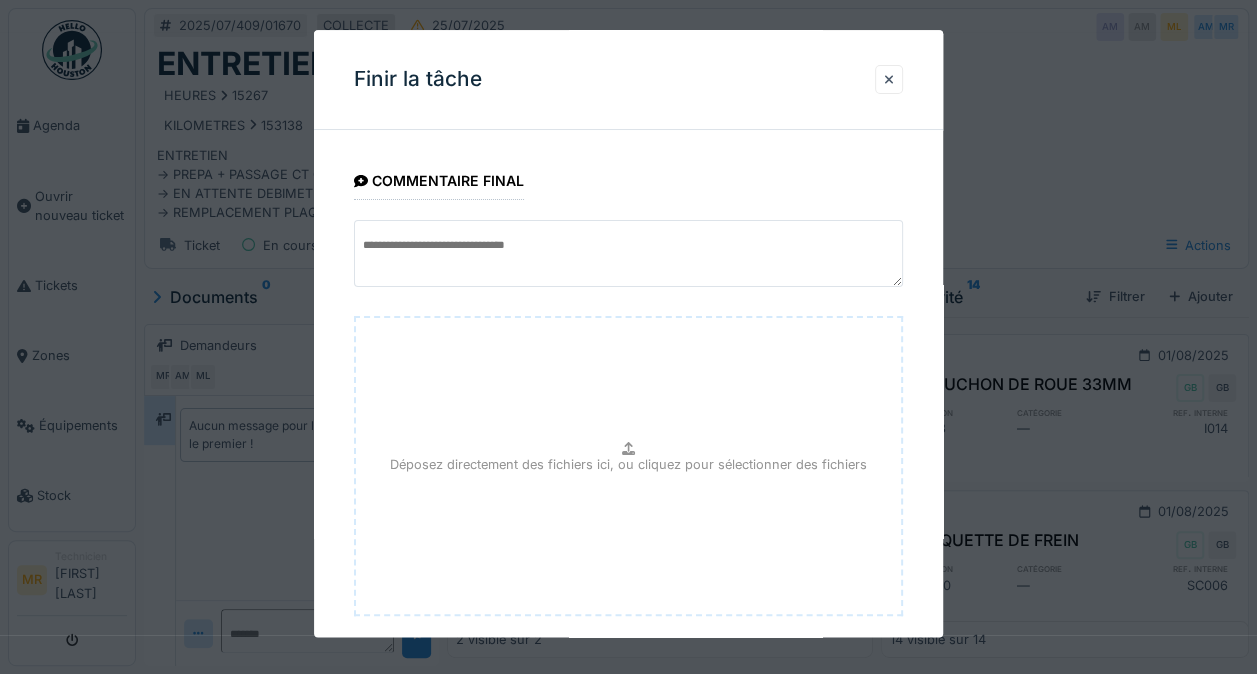 scroll, scrollTop: 108, scrollLeft: 0, axis: vertical 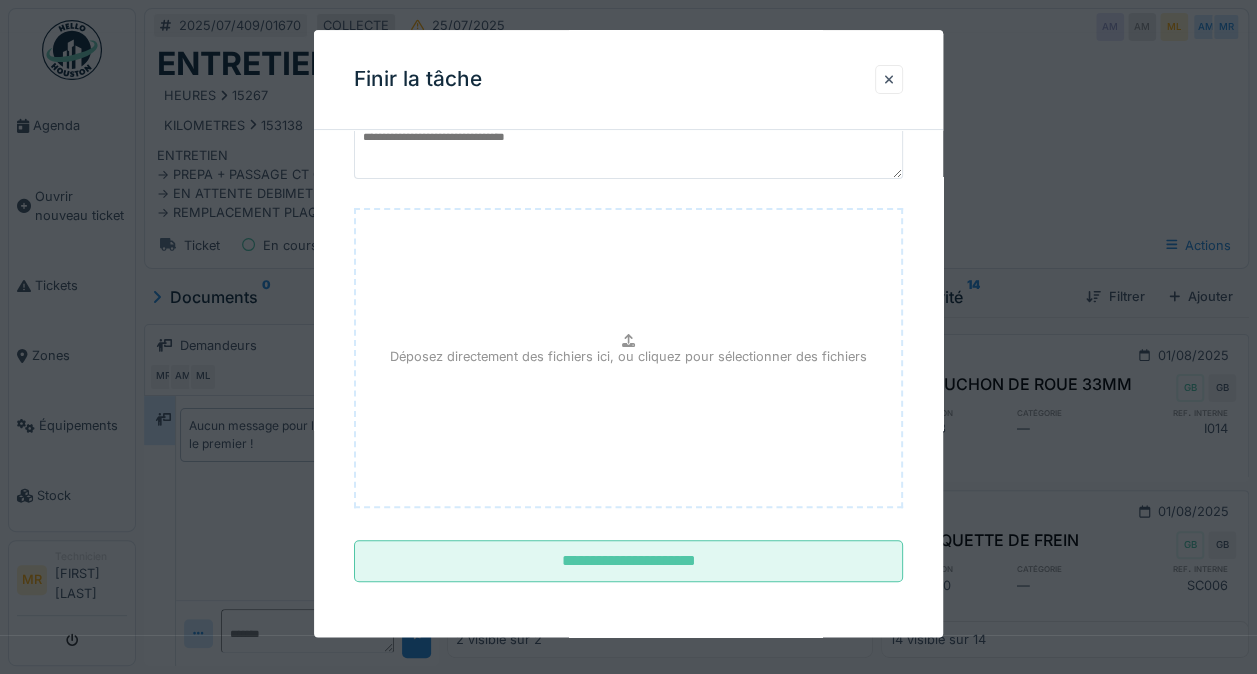 click on "**********" at bounding box center [628, 562] 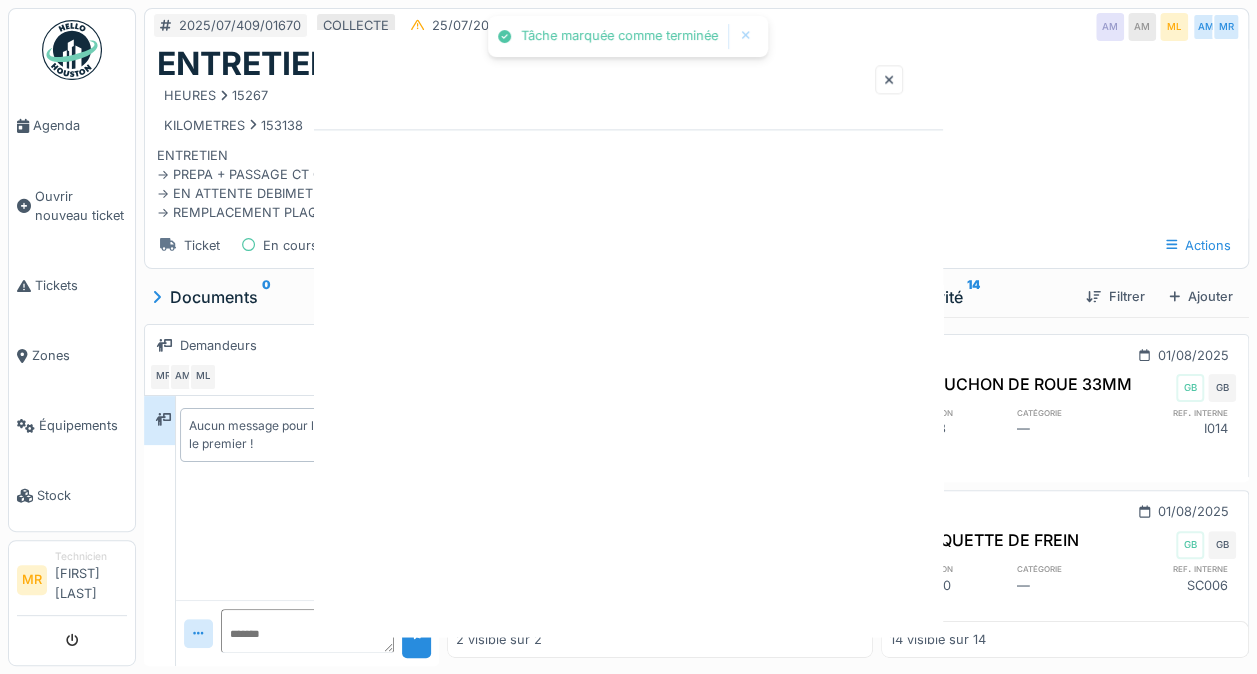 scroll, scrollTop: 0, scrollLeft: 0, axis: both 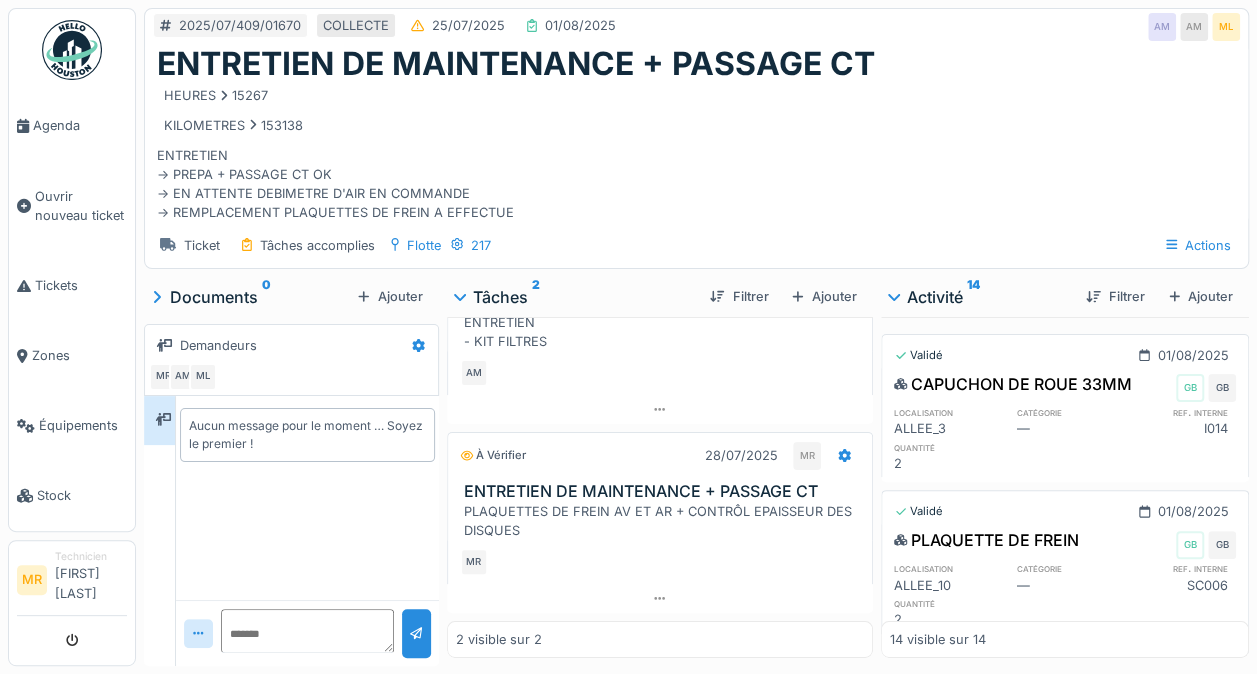 click on "Tickets" at bounding box center (81, 285) 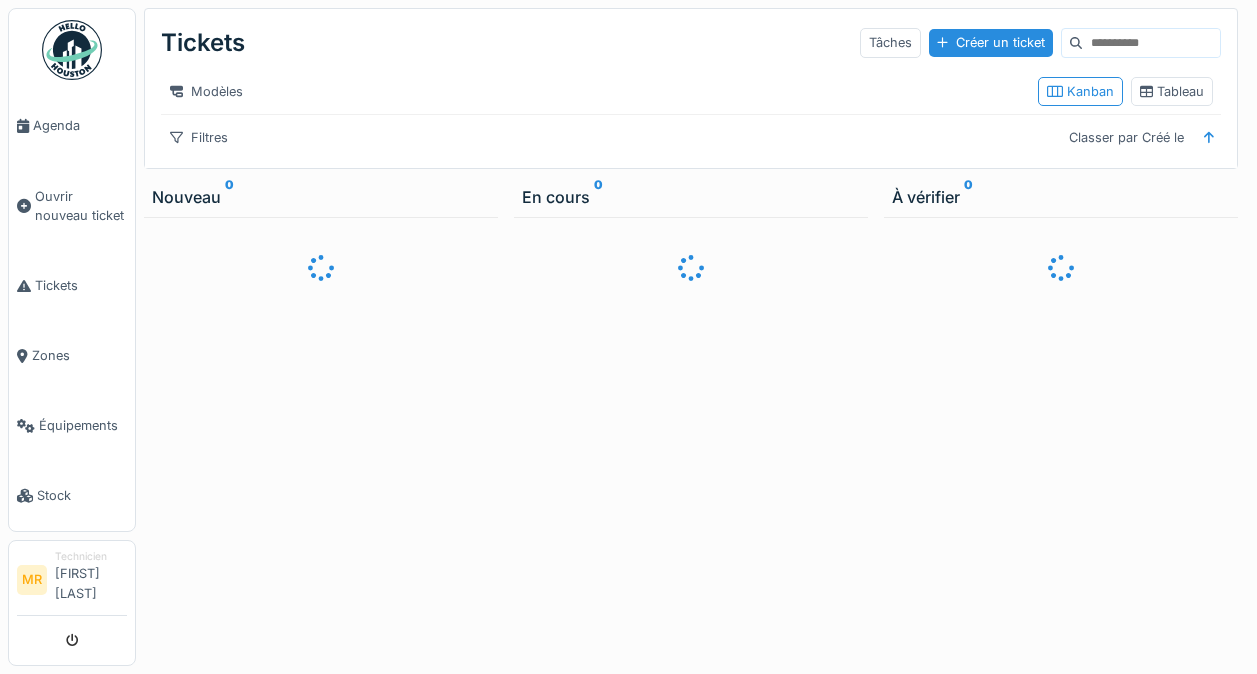 scroll, scrollTop: 0, scrollLeft: 0, axis: both 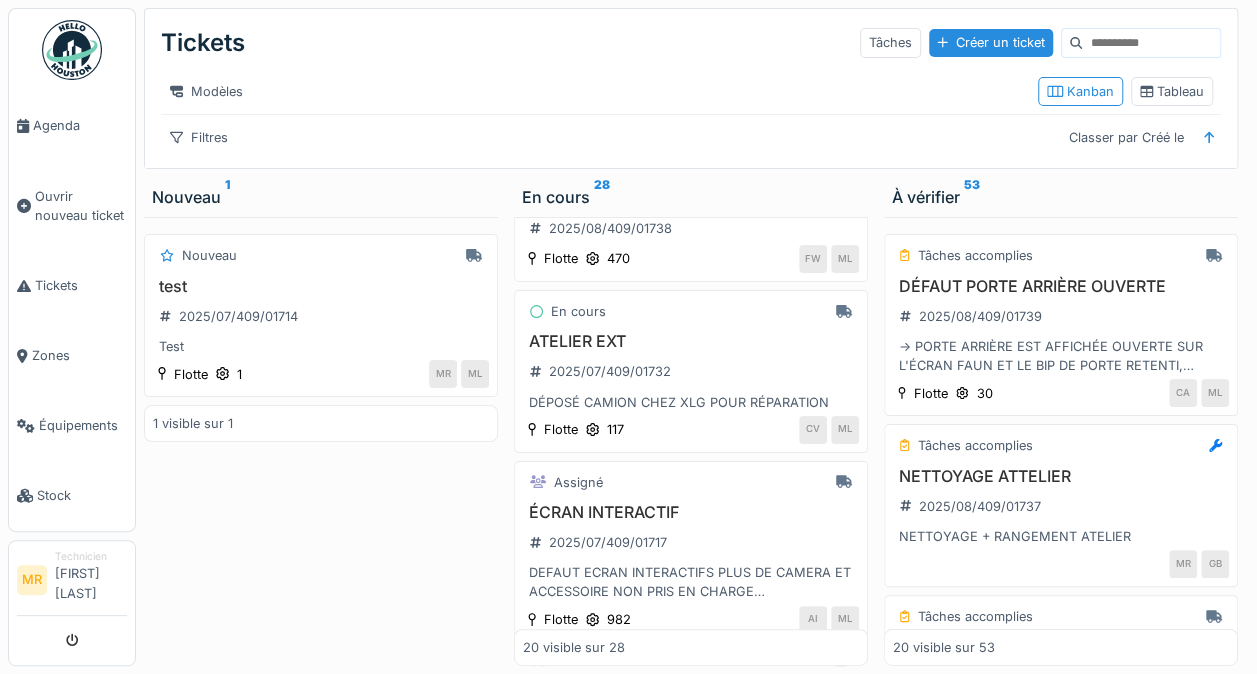 click on "Assigné" at bounding box center [691, 482] 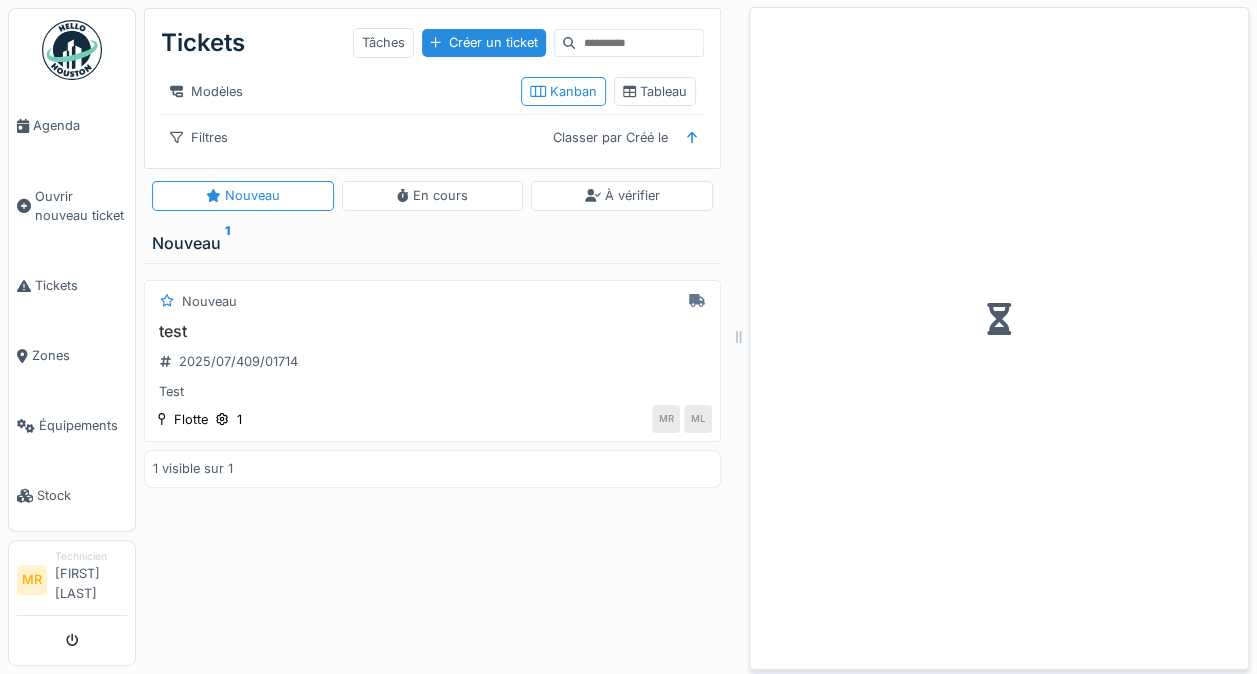 scroll, scrollTop: 15, scrollLeft: 0, axis: vertical 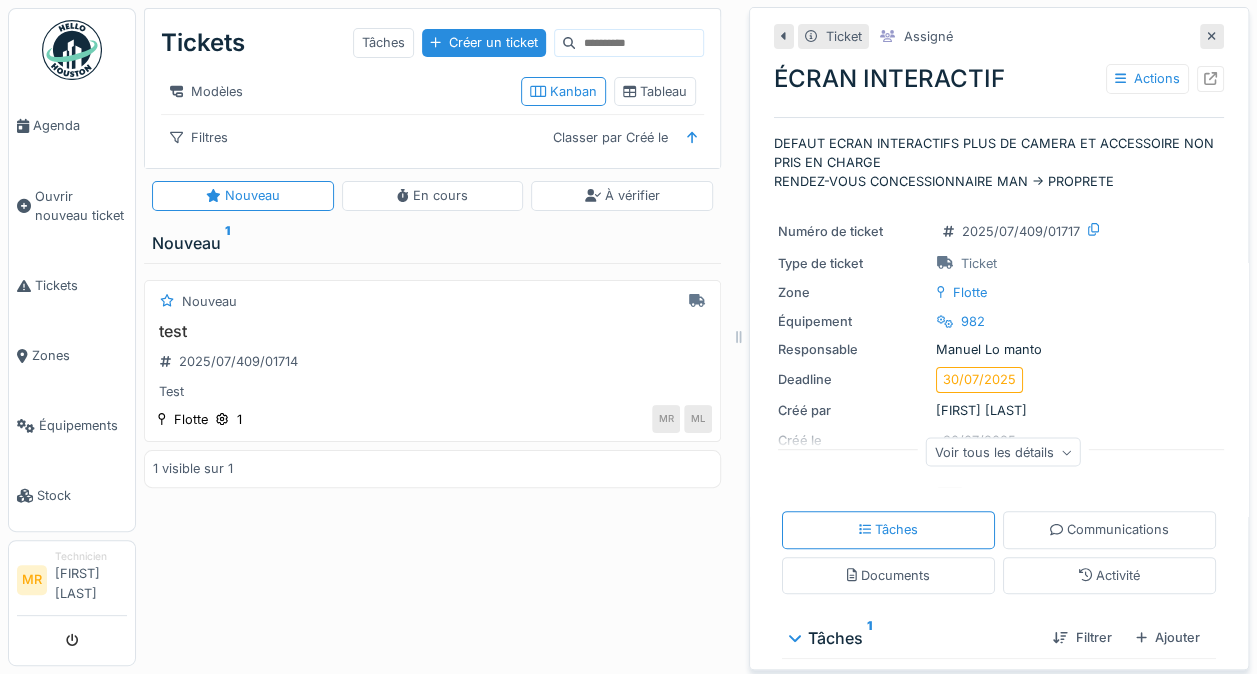 click at bounding box center [1212, 36] 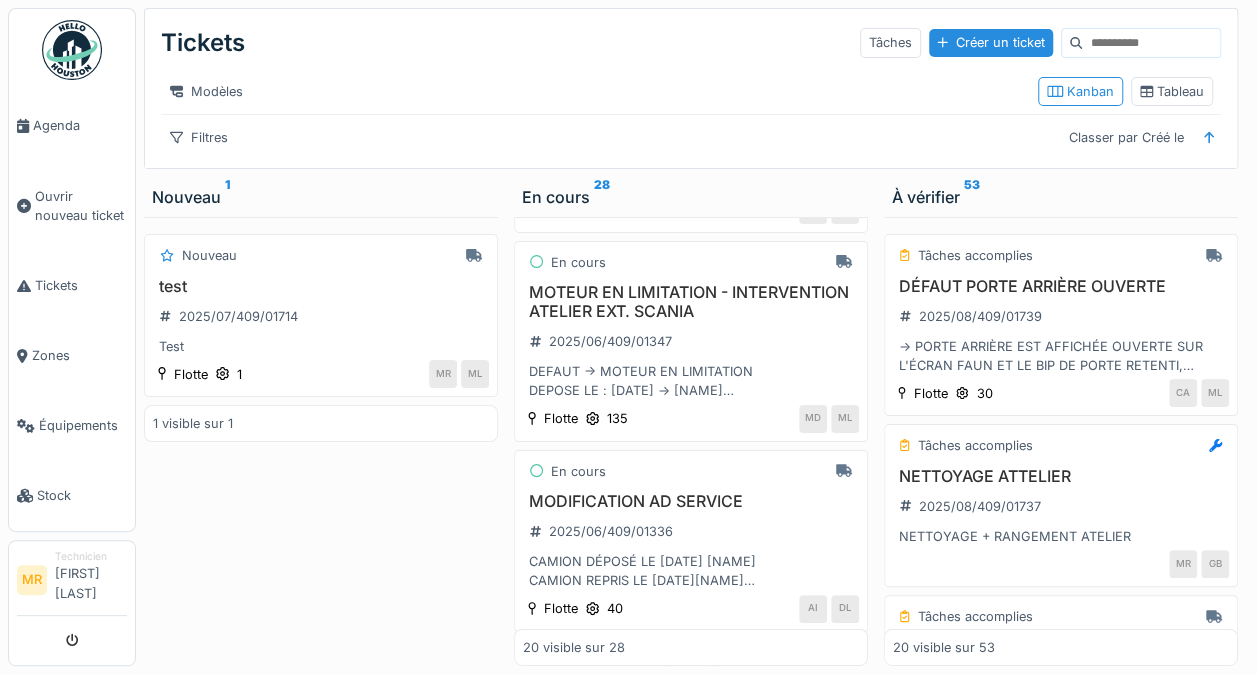 scroll, scrollTop: 3386, scrollLeft: 0, axis: vertical 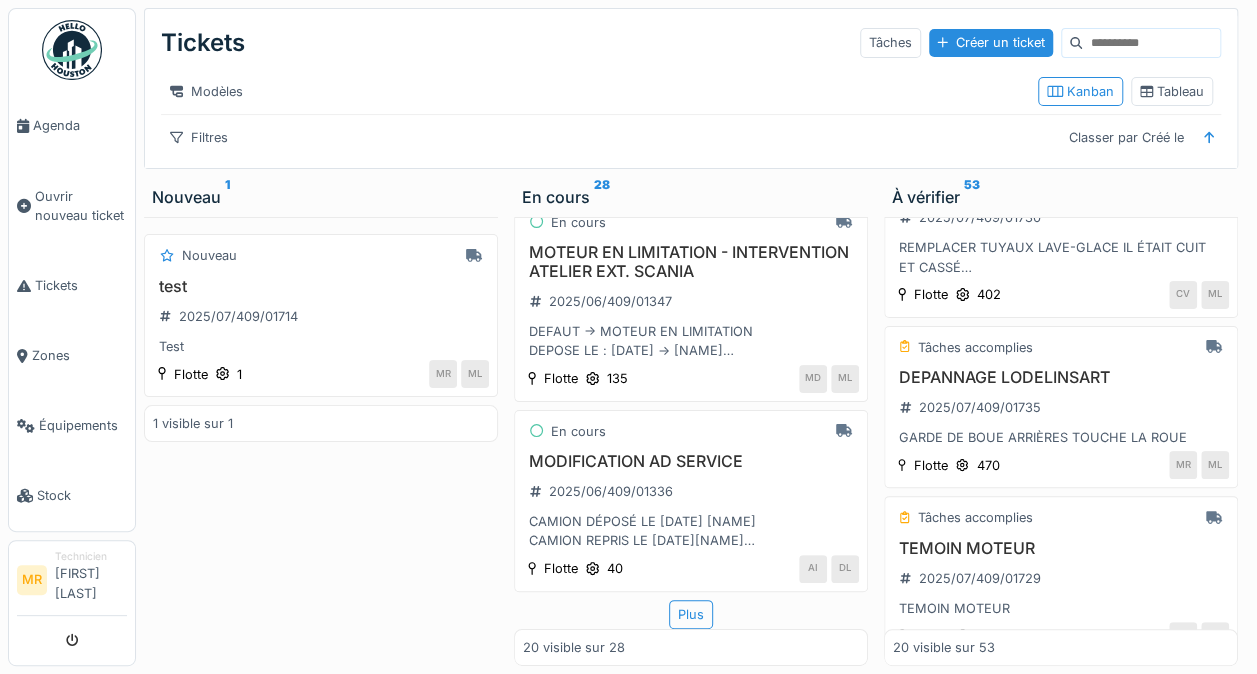 click on "2025/07/409/01735" at bounding box center (970, 407) 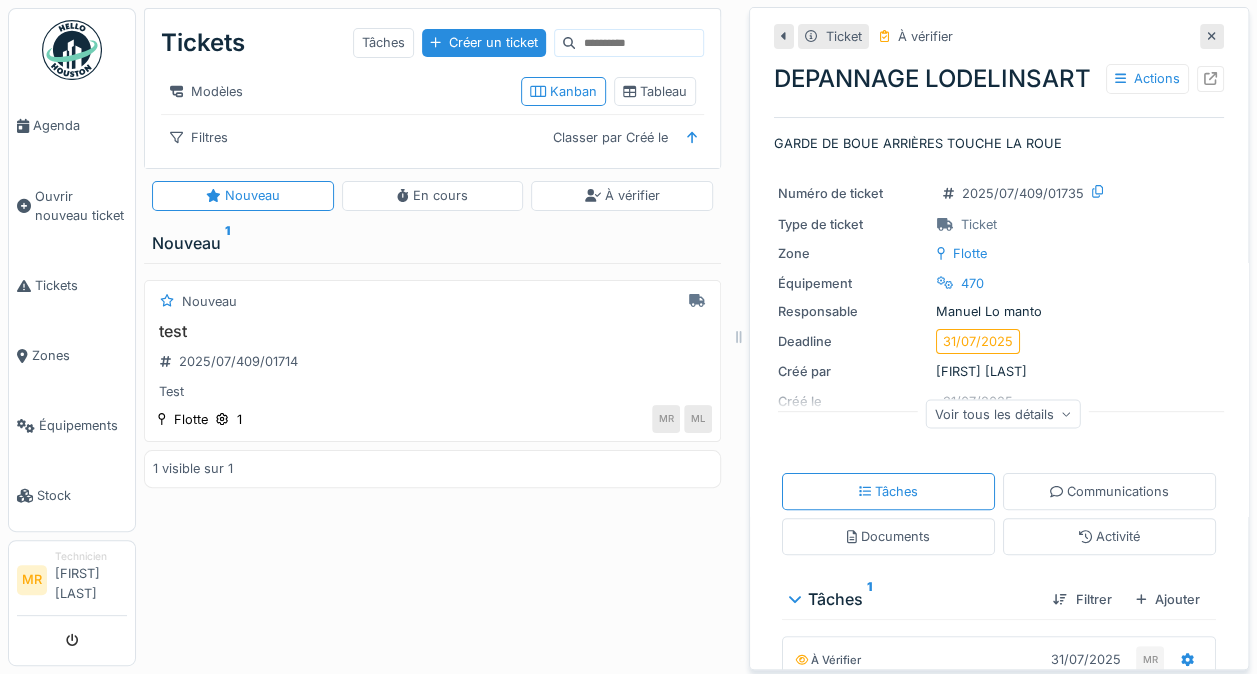 click on "Ouvrir nouveau ticket" at bounding box center [81, 206] 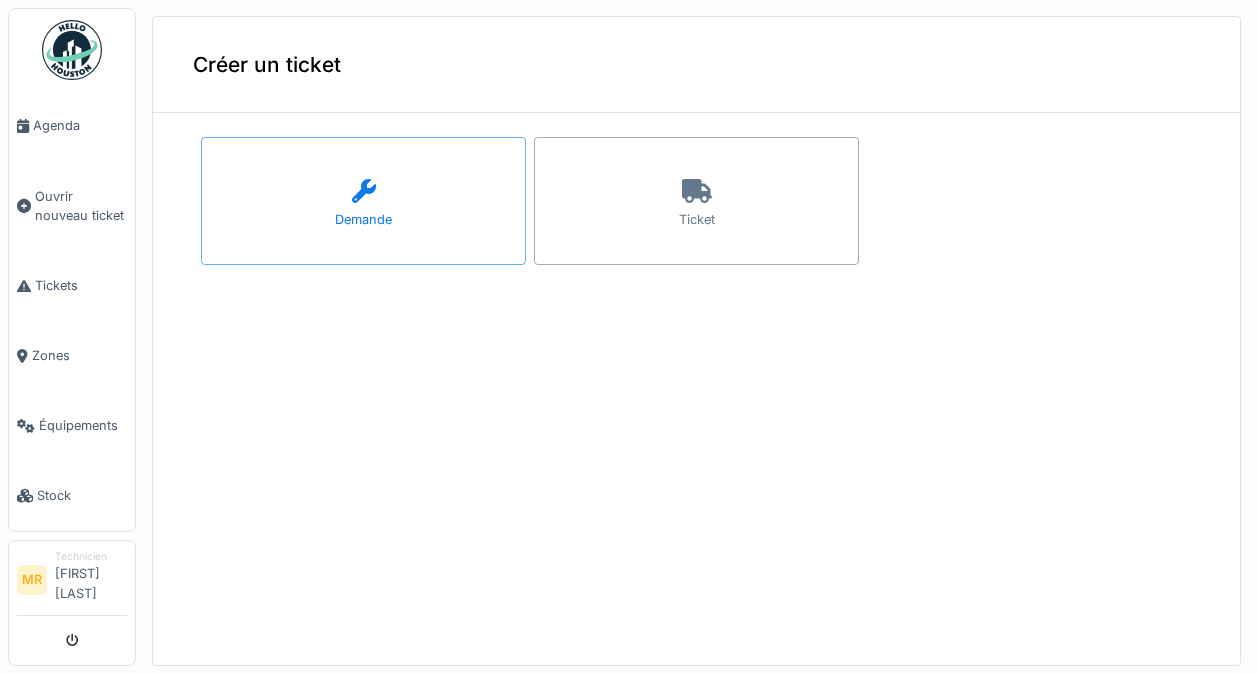 scroll, scrollTop: 0, scrollLeft: 0, axis: both 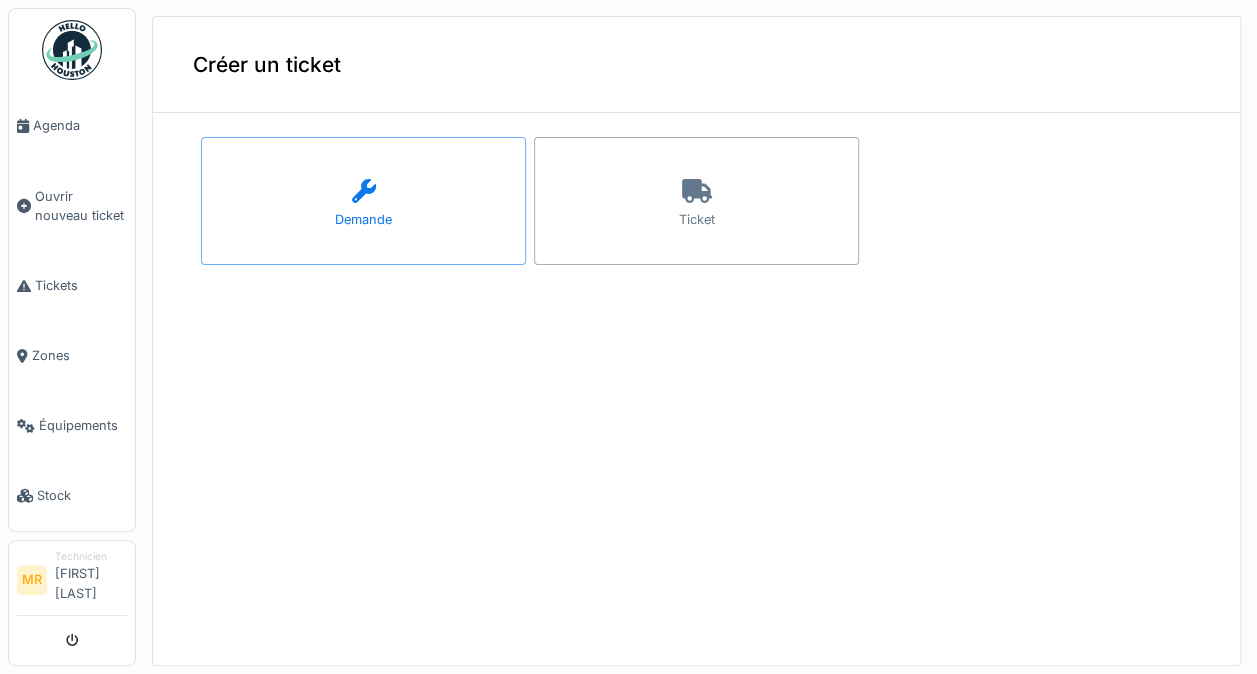 click on "Ticket" at bounding box center (696, 201) 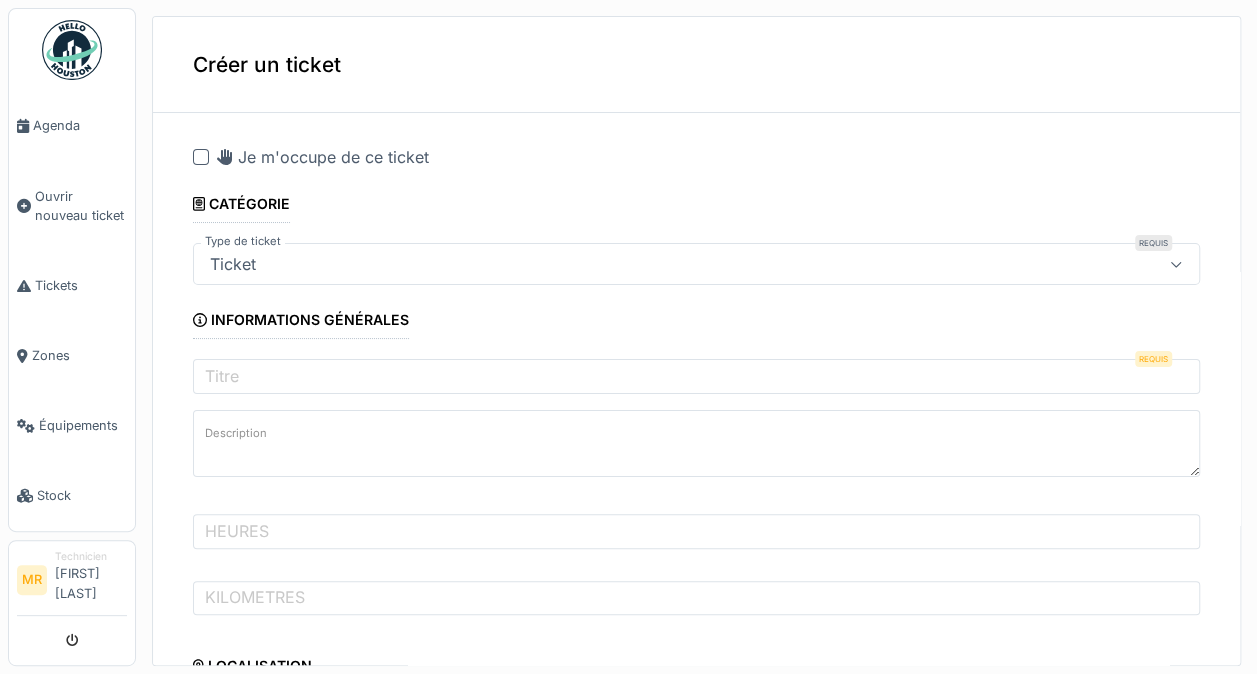 click on "Je m'occupe de ce ticket" at bounding box center [323, 157] 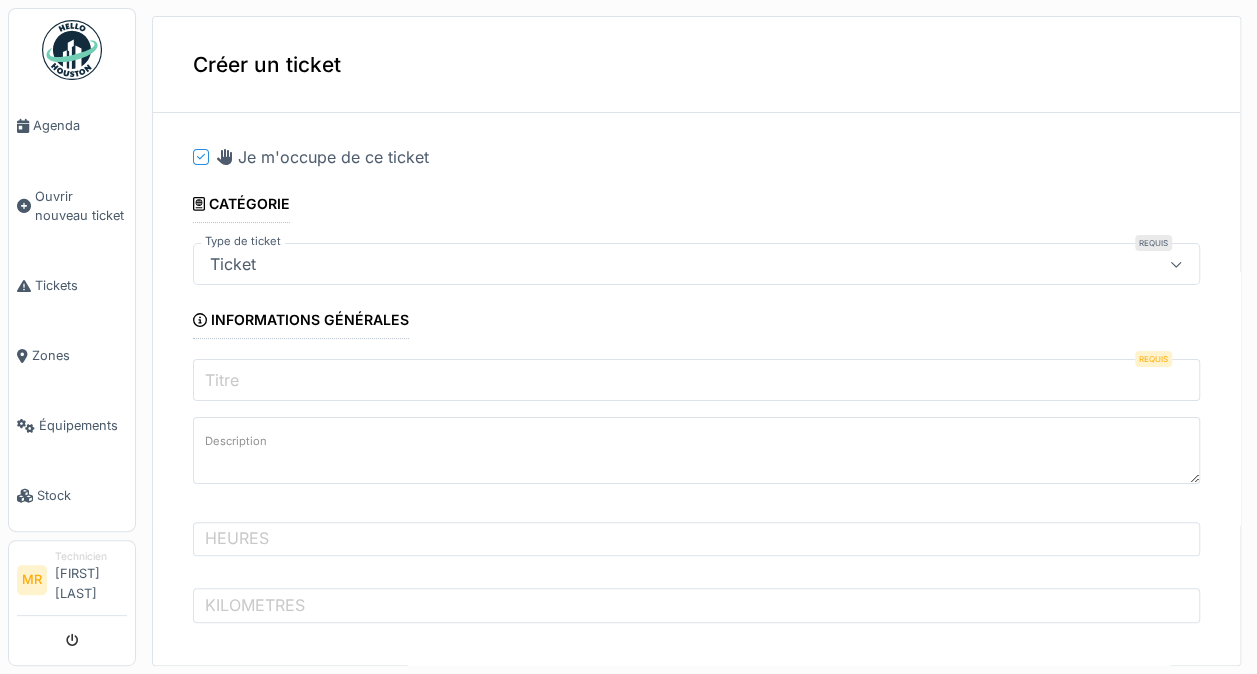 click on "Titre" at bounding box center (696, 380) 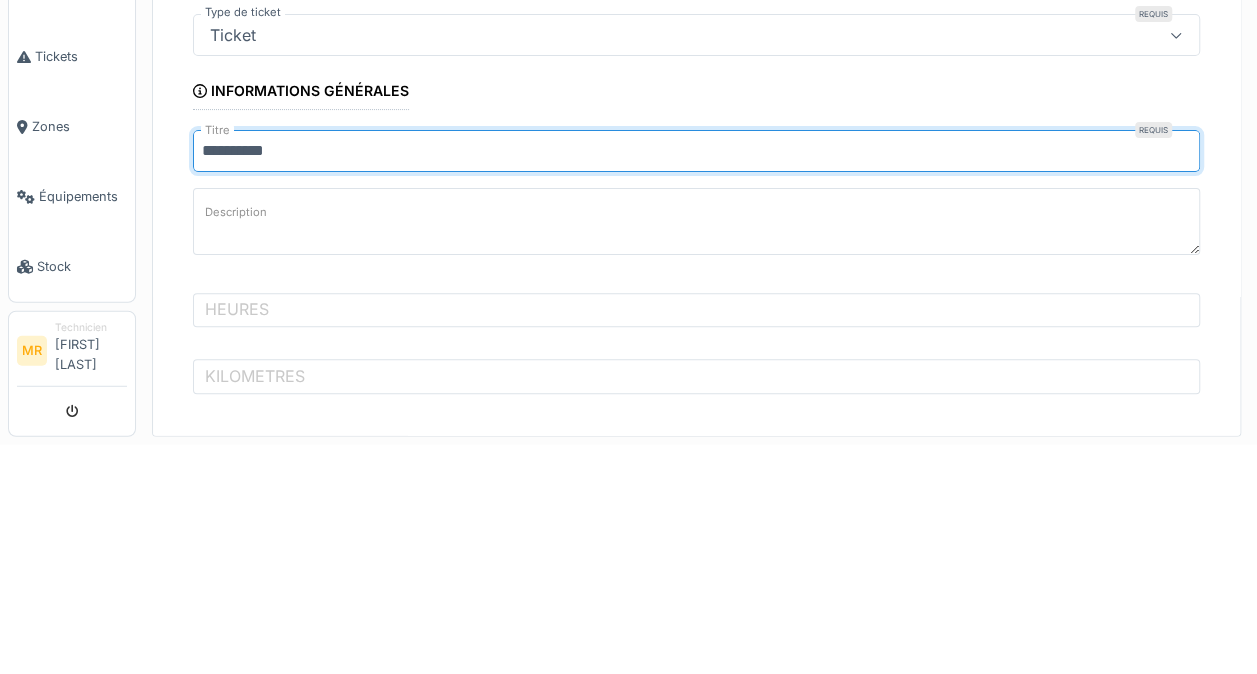 click on "**********" at bounding box center [696, 380] 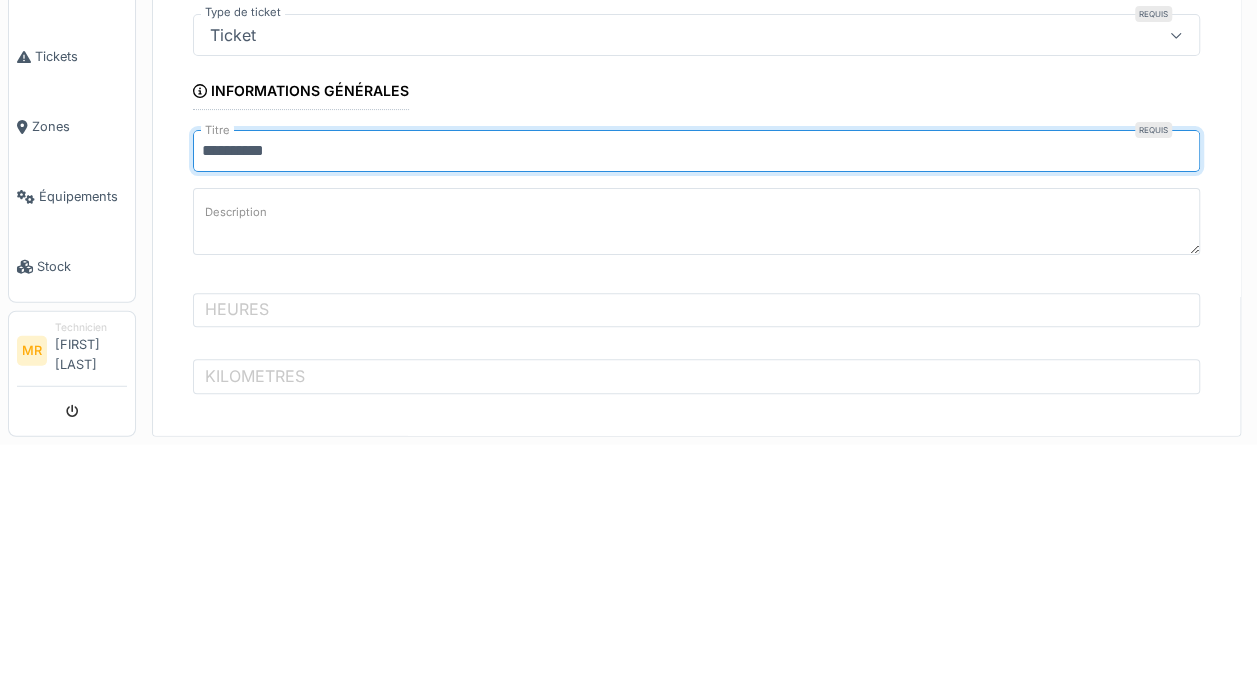 click on "**********" at bounding box center [696, 380] 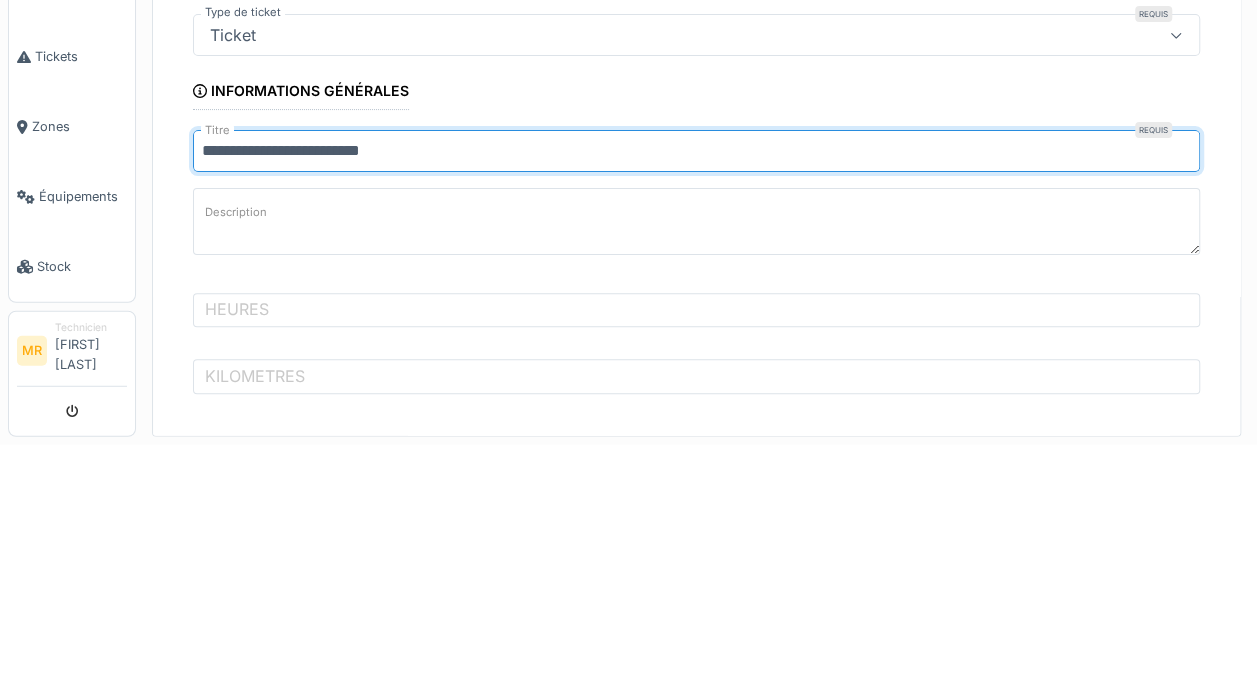 type on "**********" 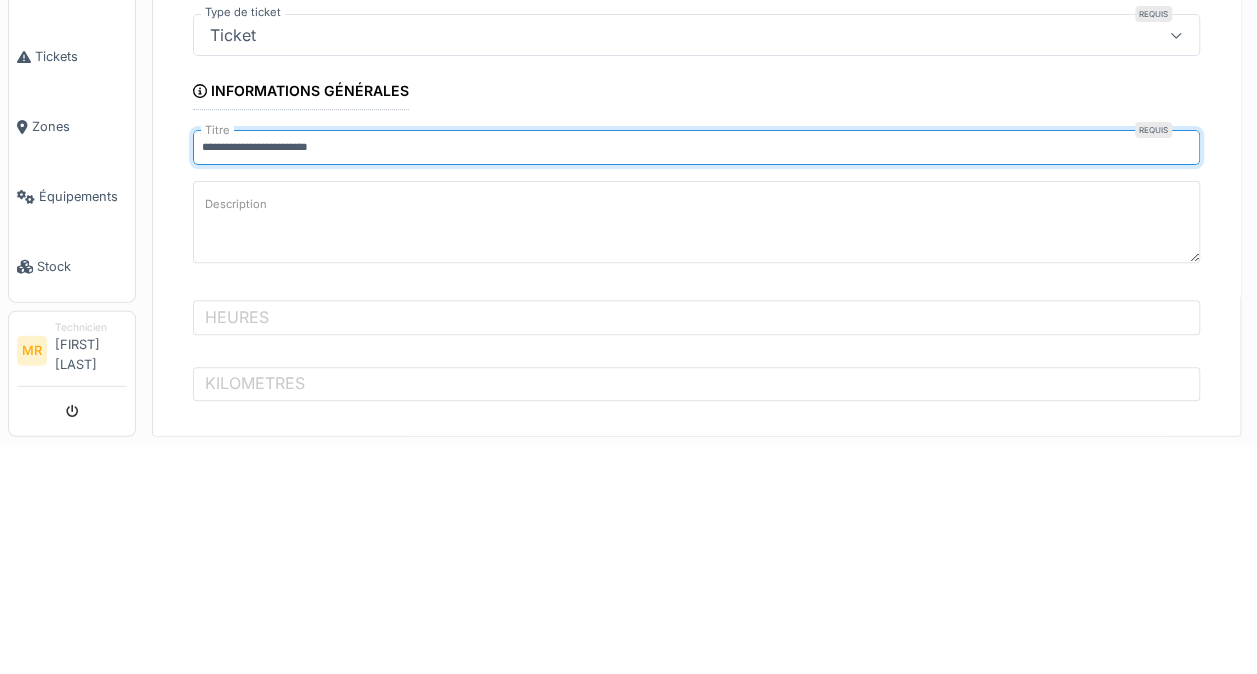 click on "Description" at bounding box center [696, 451] 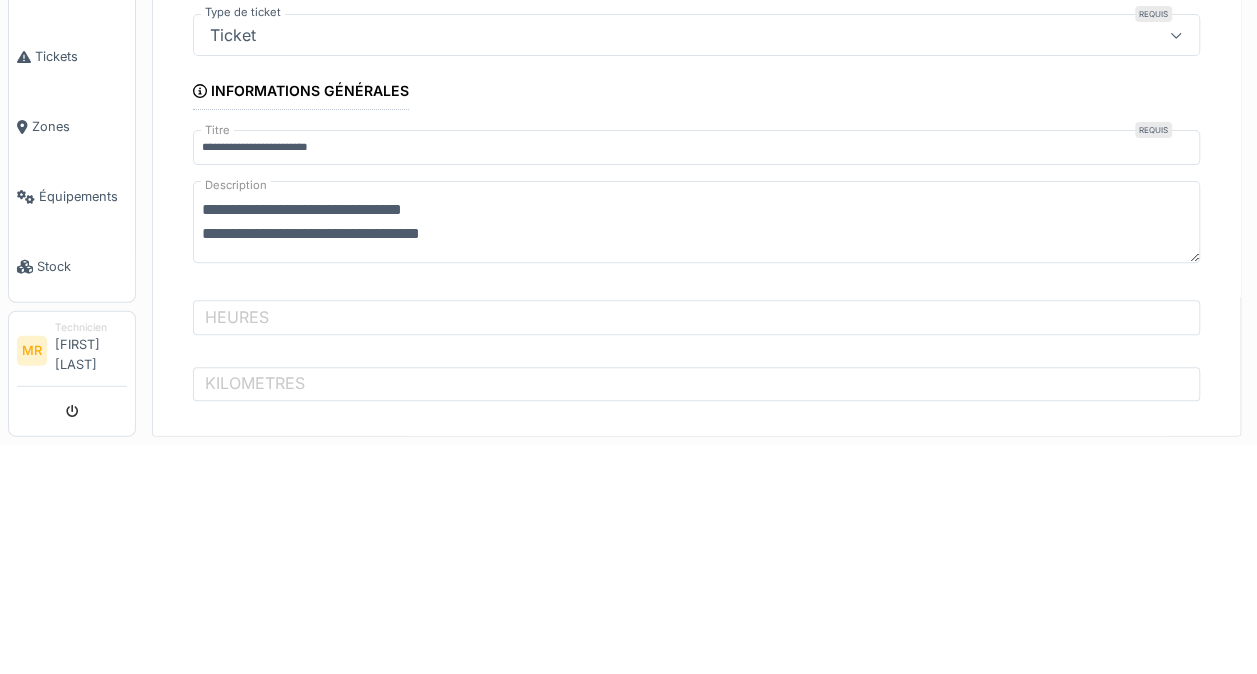 scroll, scrollTop: 0, scrollLeft: 0, axis: both 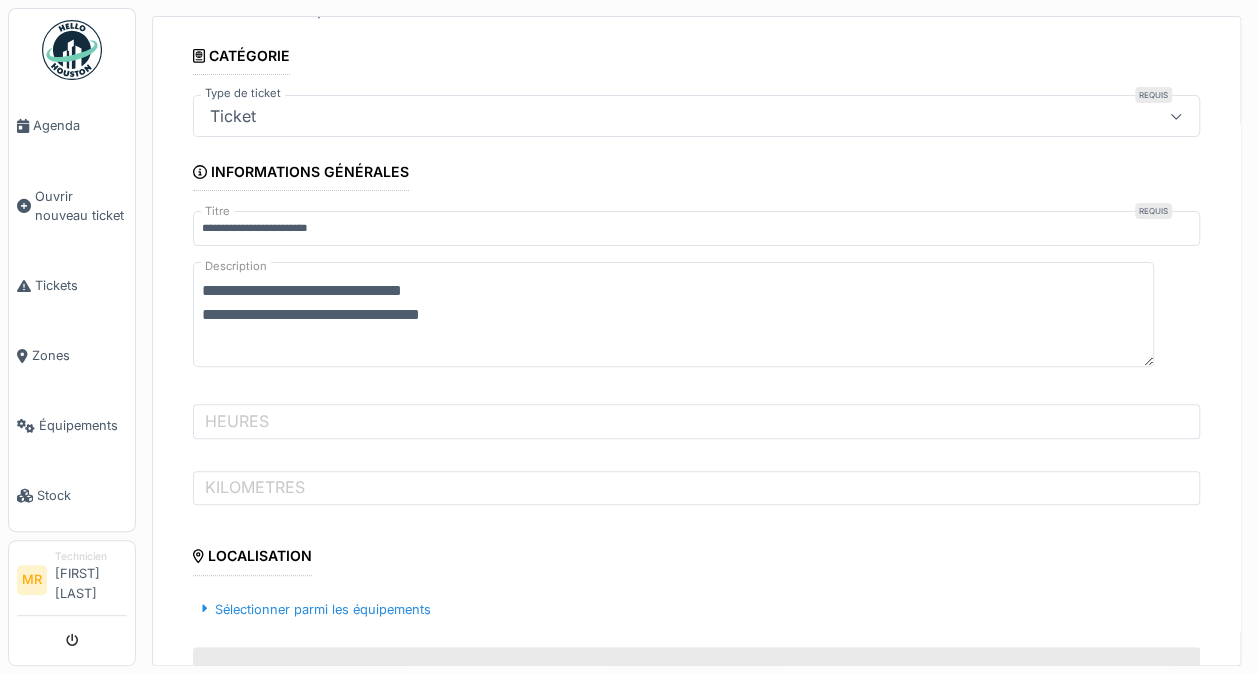 type on "**********" 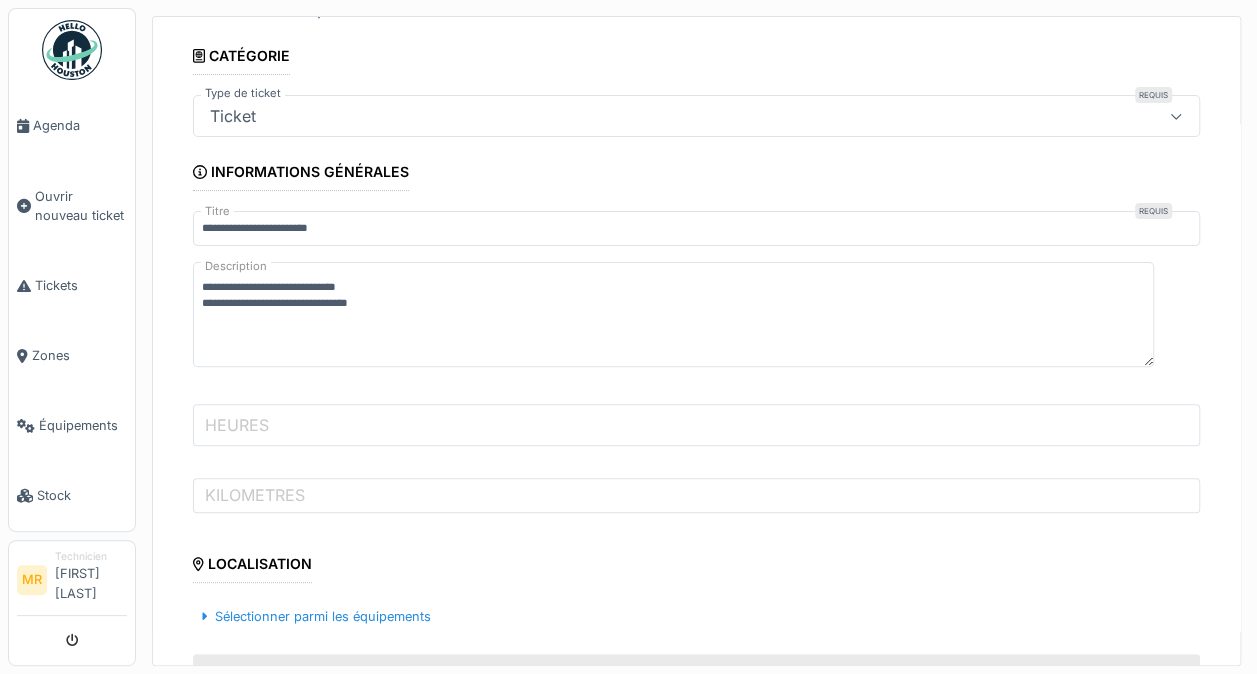 click on "HEURES" at bounding box center (696, 425) 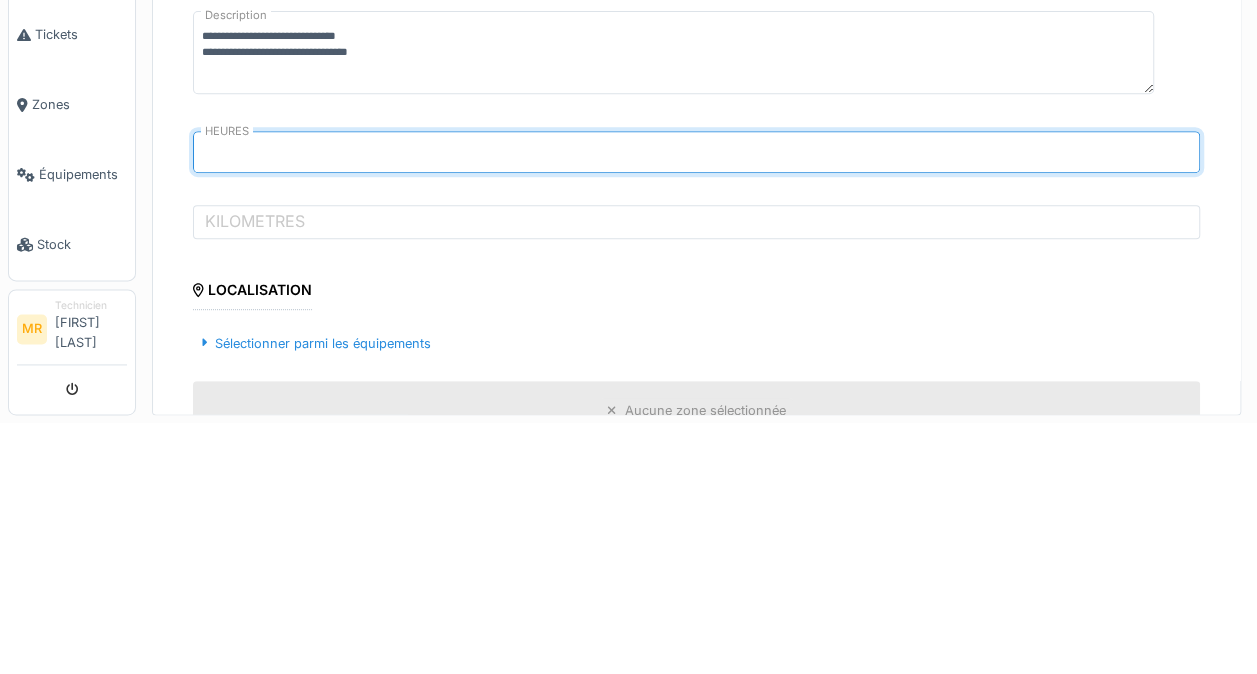 type on "****" 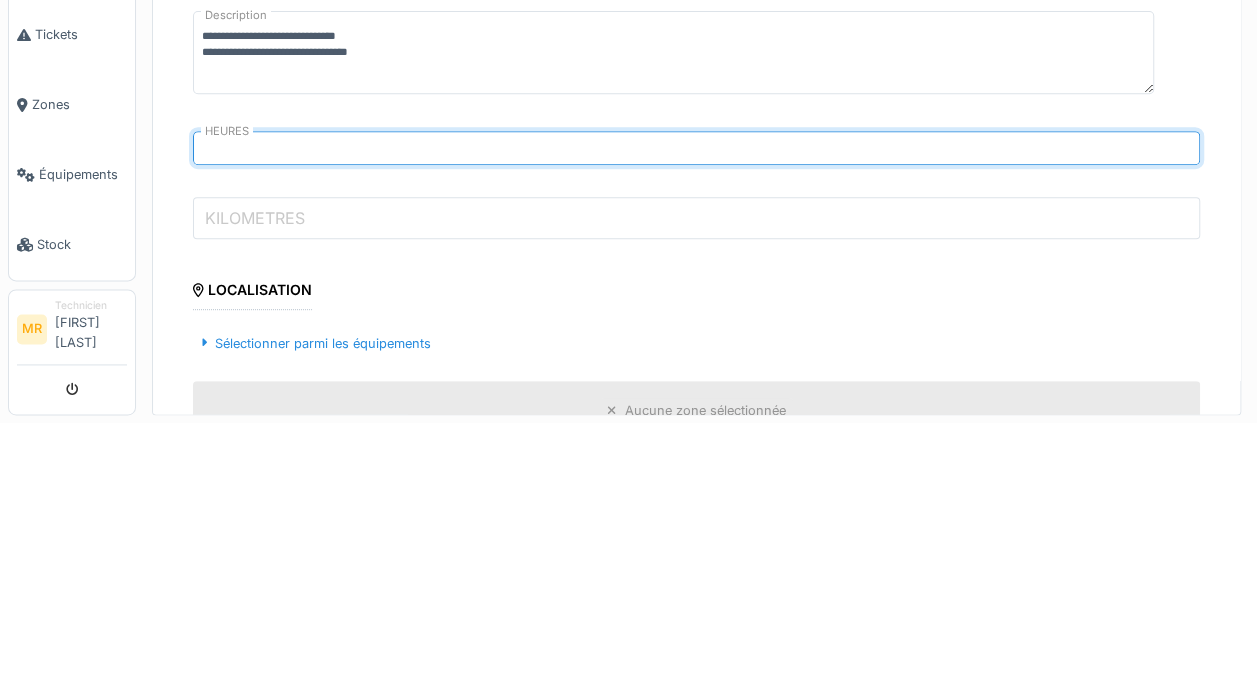 click on "KILOMETRES" at bounding box center [696, 469] 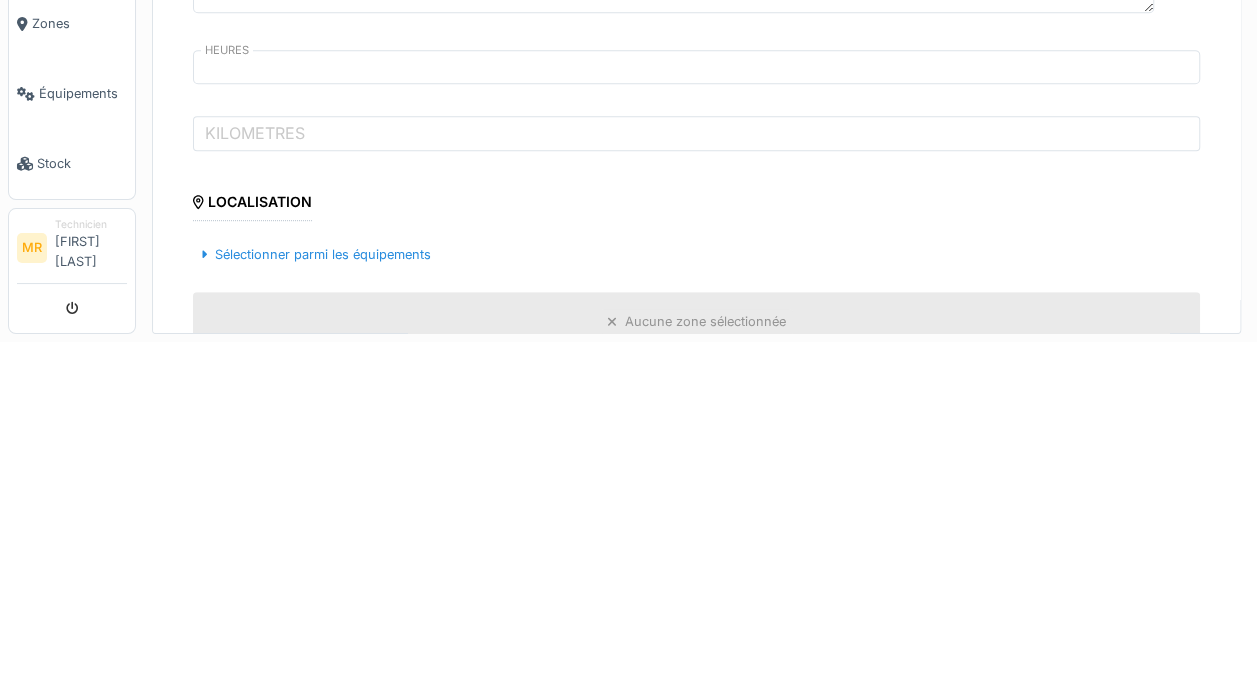 click on "Sélectionner parmi les équipements" at bounding box center [316, 586] 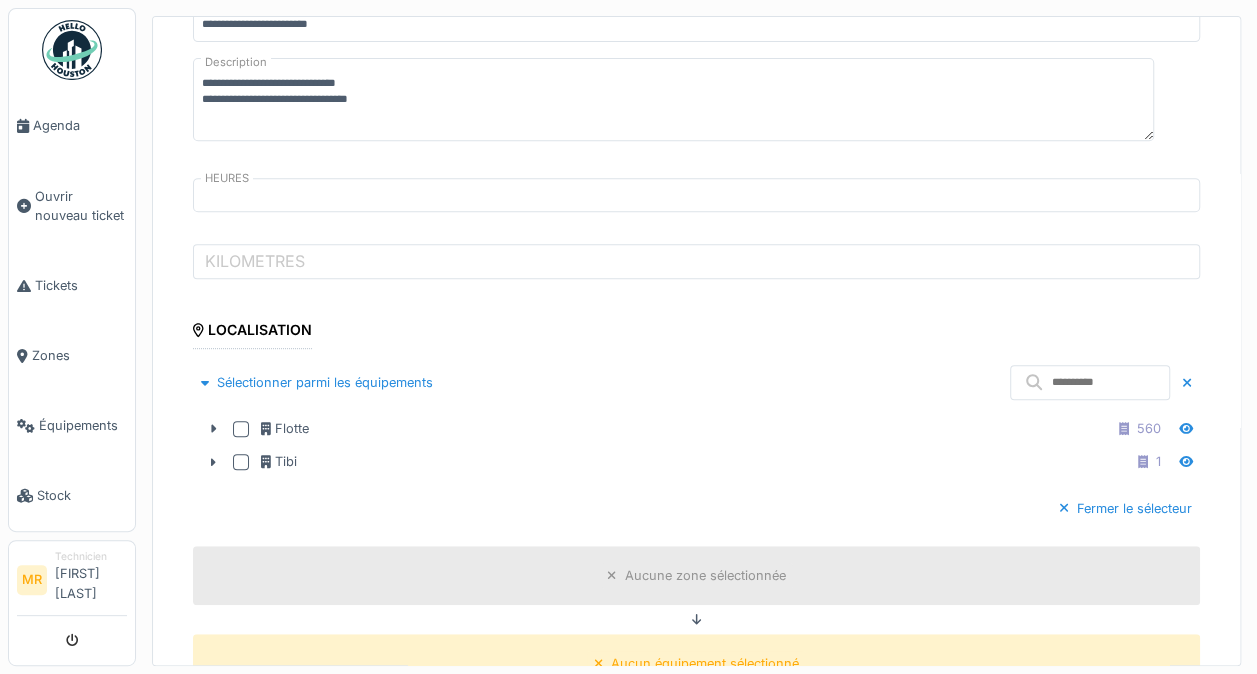 scroll, scrollTop: 356, scrollLeft: 0, axis: vertical 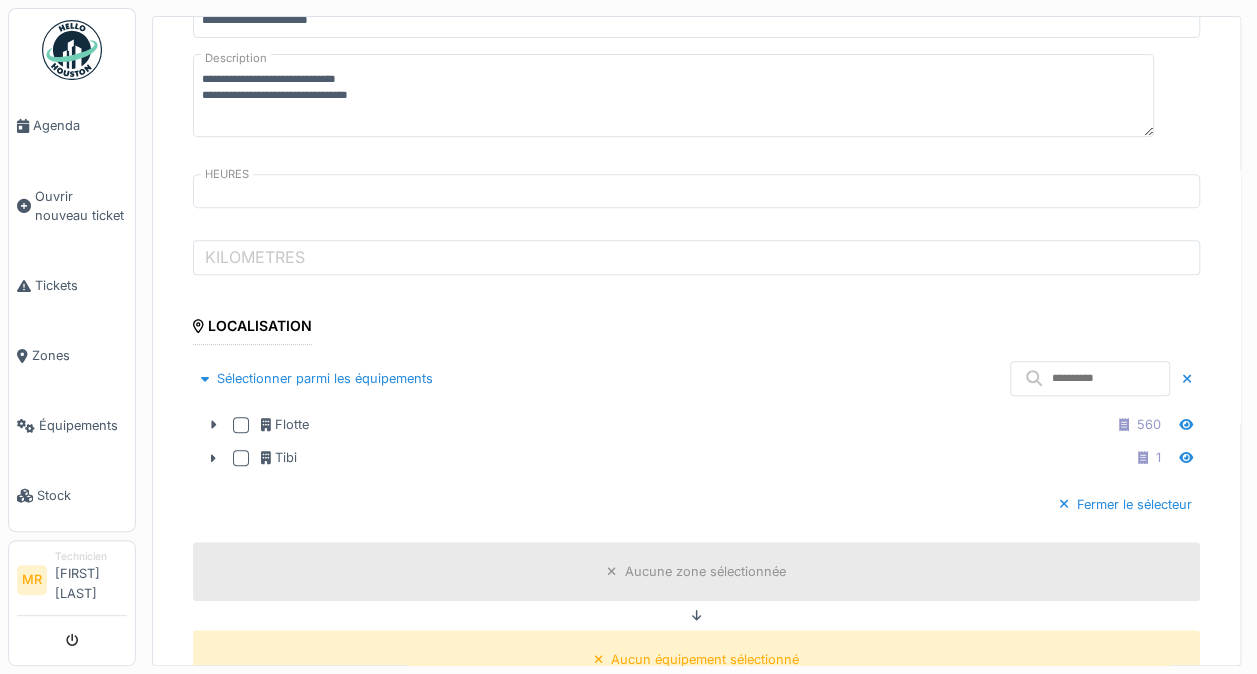 click at bounding box center (241, 425) 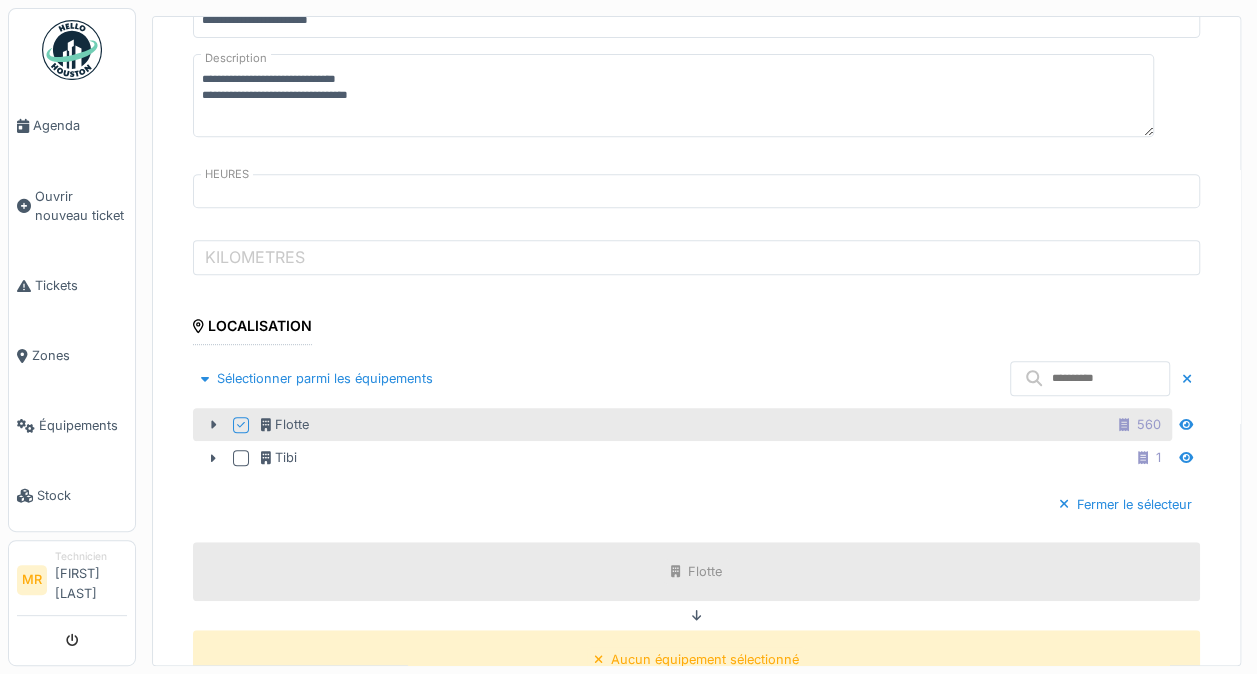 click 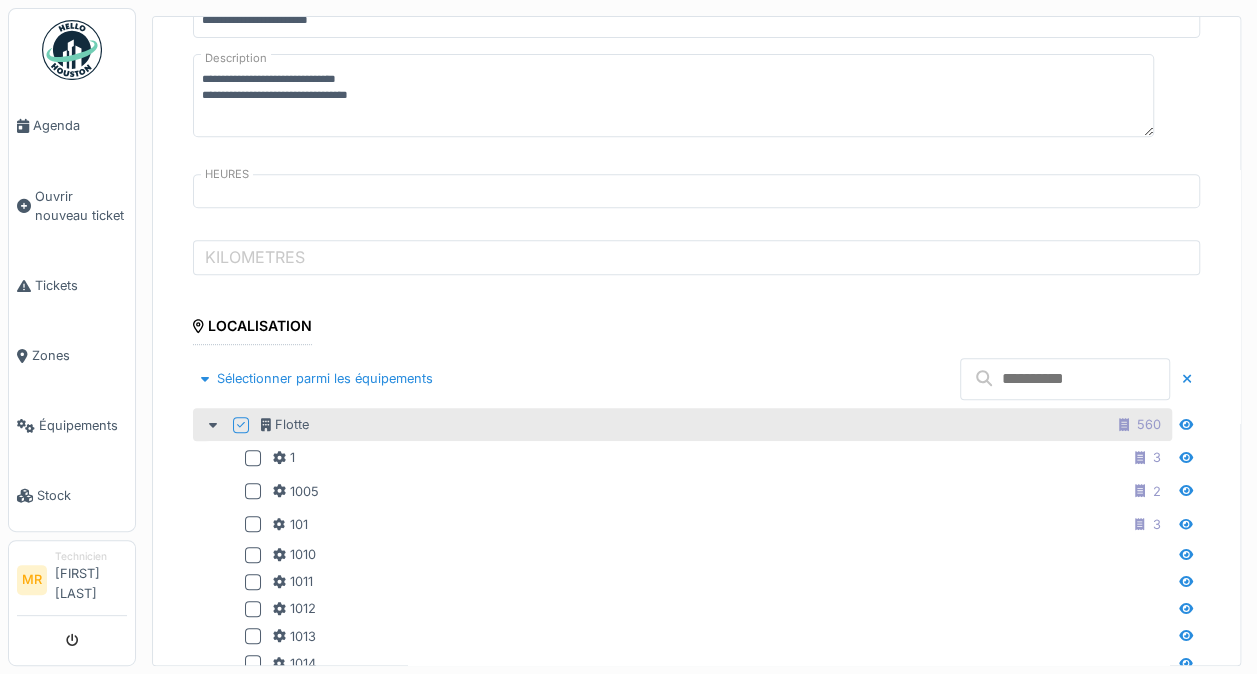 click at bounding box center (1065, 379) 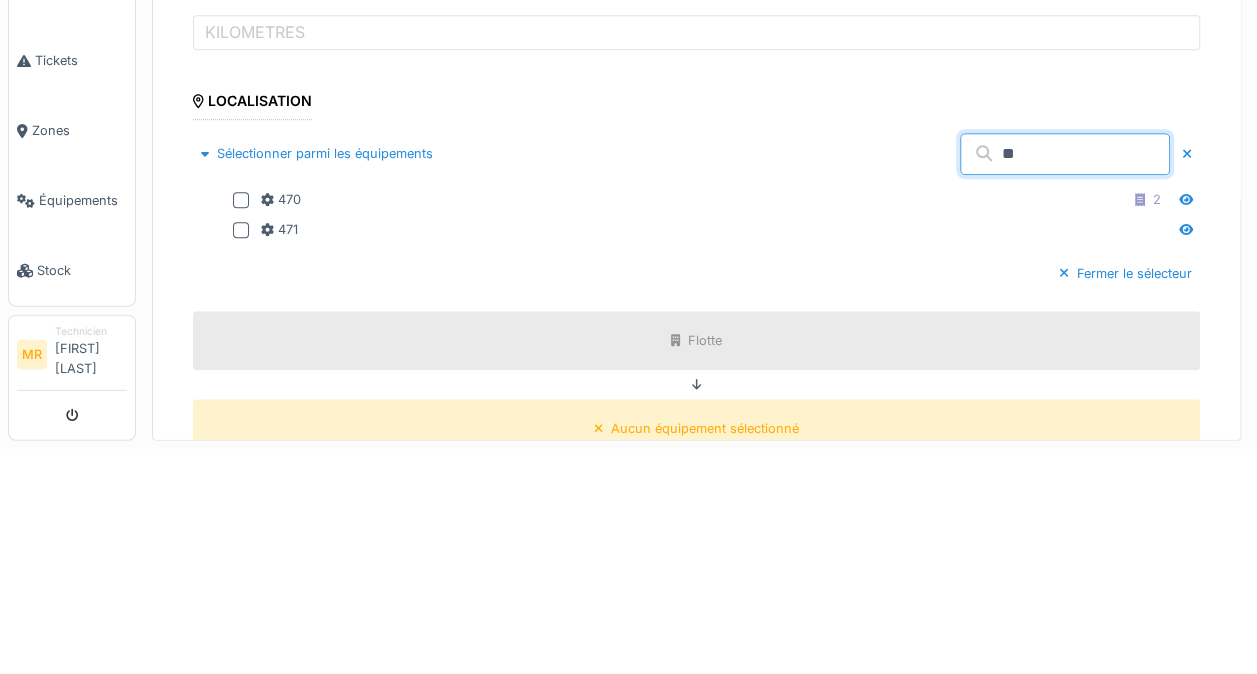 type on "**" 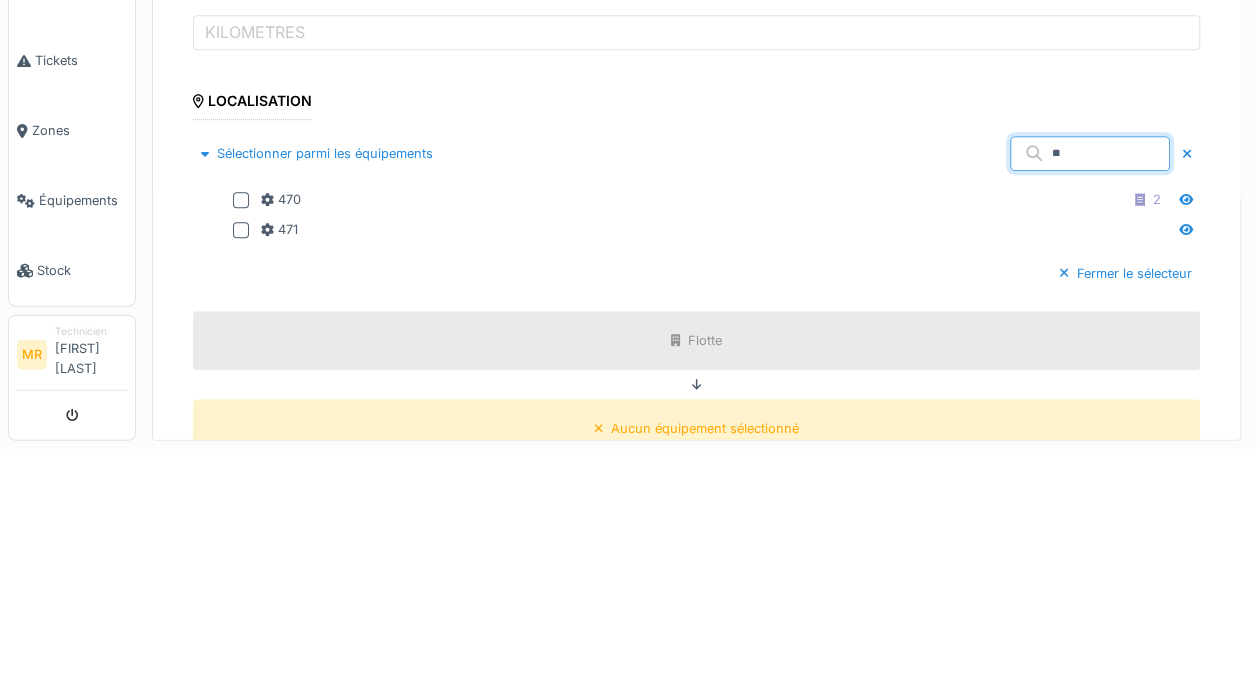 click at bounding box center [241, 425] 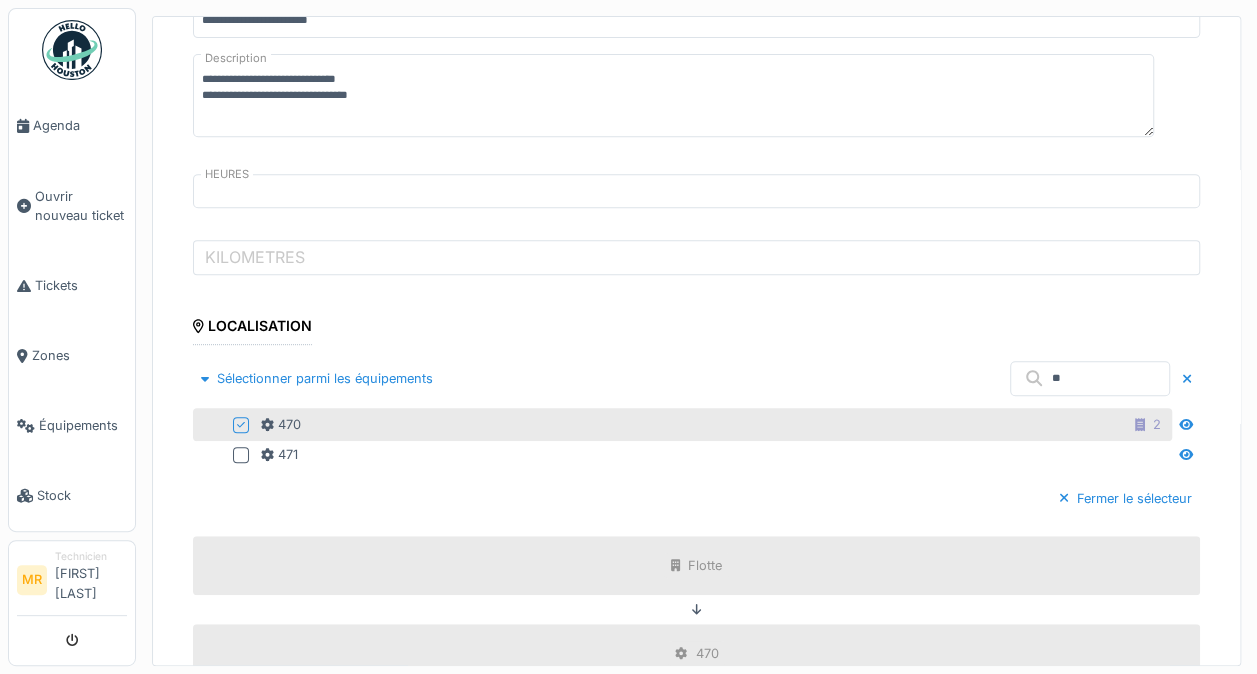 click on "Sélectionner parmi les équipements" at bounding box center (317, 378) 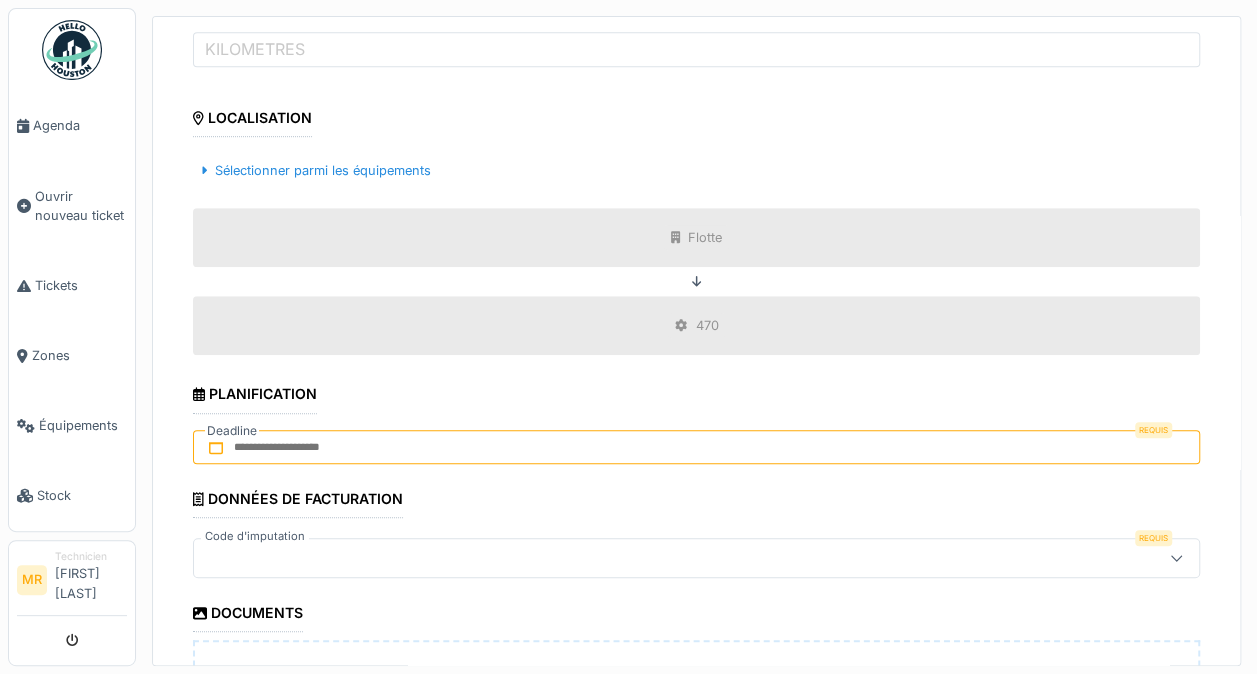 scroll, scrollTop: 573, scrollLeft: 0, axis: vertical 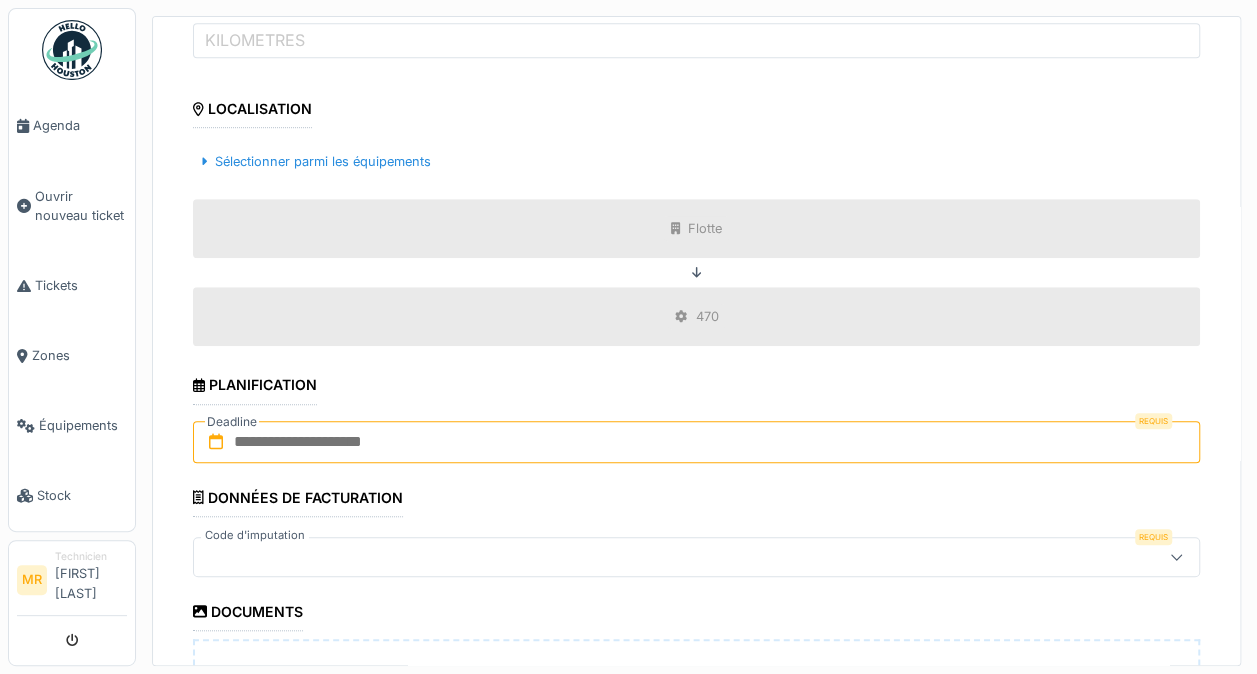 click at bounding box center [696, 442] 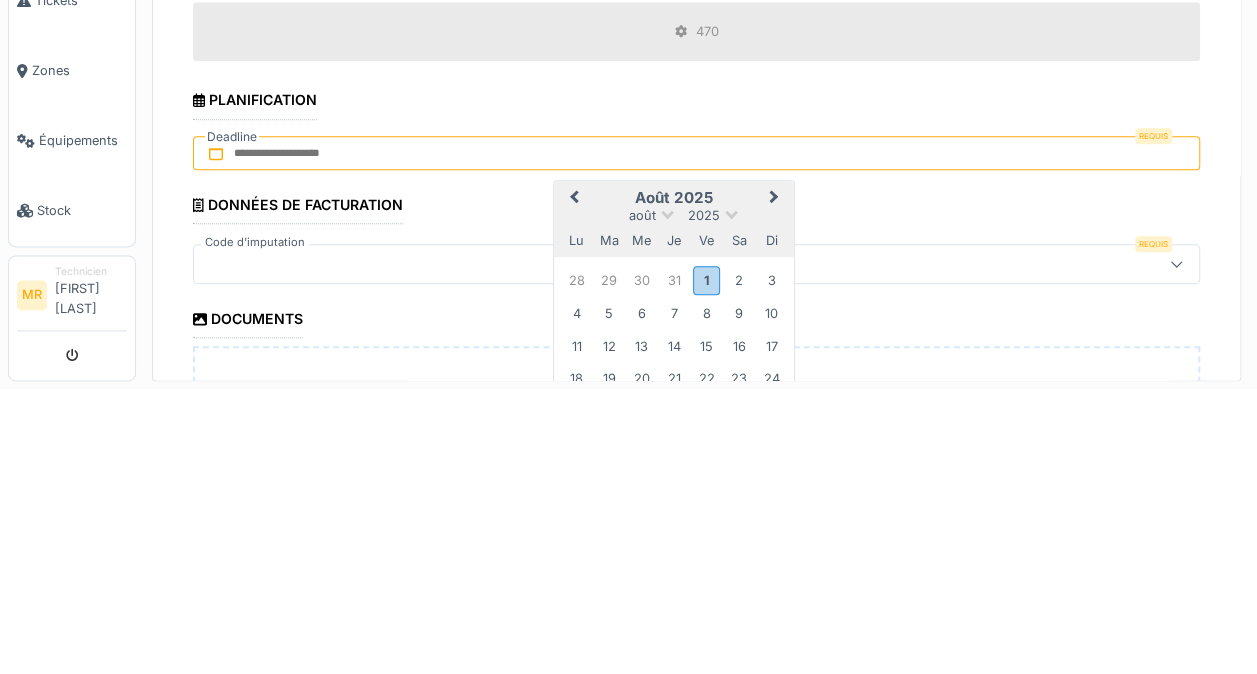 click on "1" at bounding box center (706, 565) 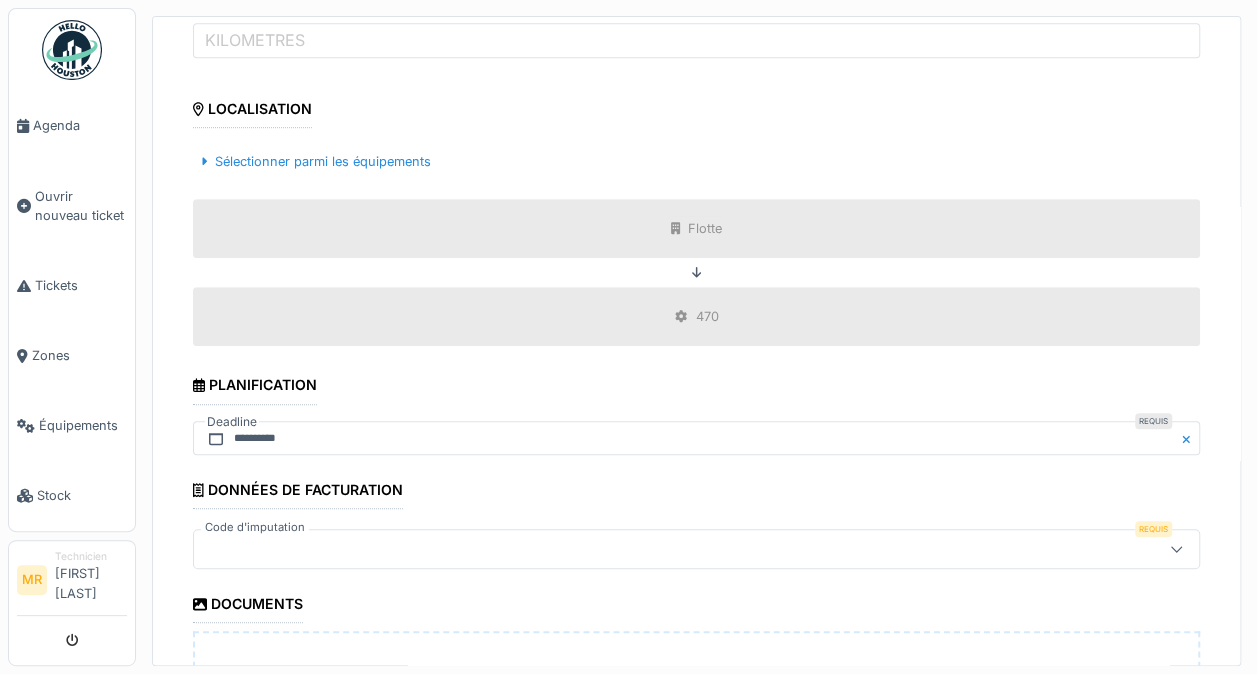 click at bounding box center [696, 549] 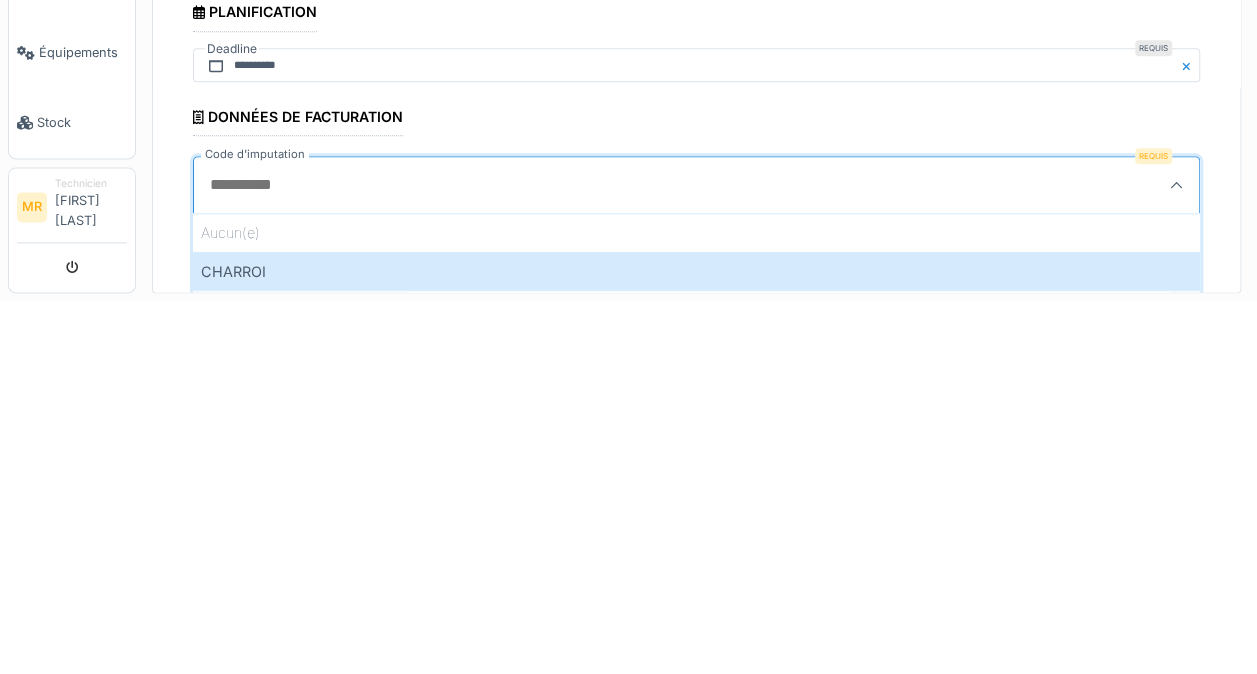 scroll, scrollTop: 7, scrollLeft: 0, axis: vertical 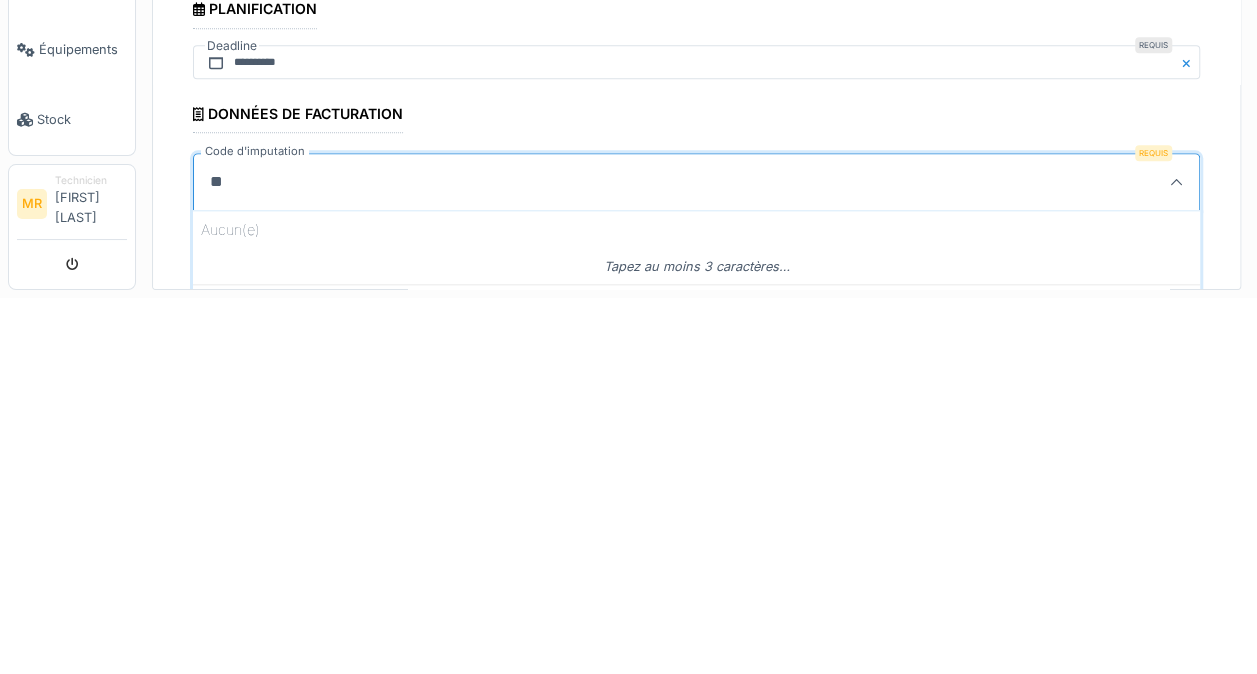 type on "***" 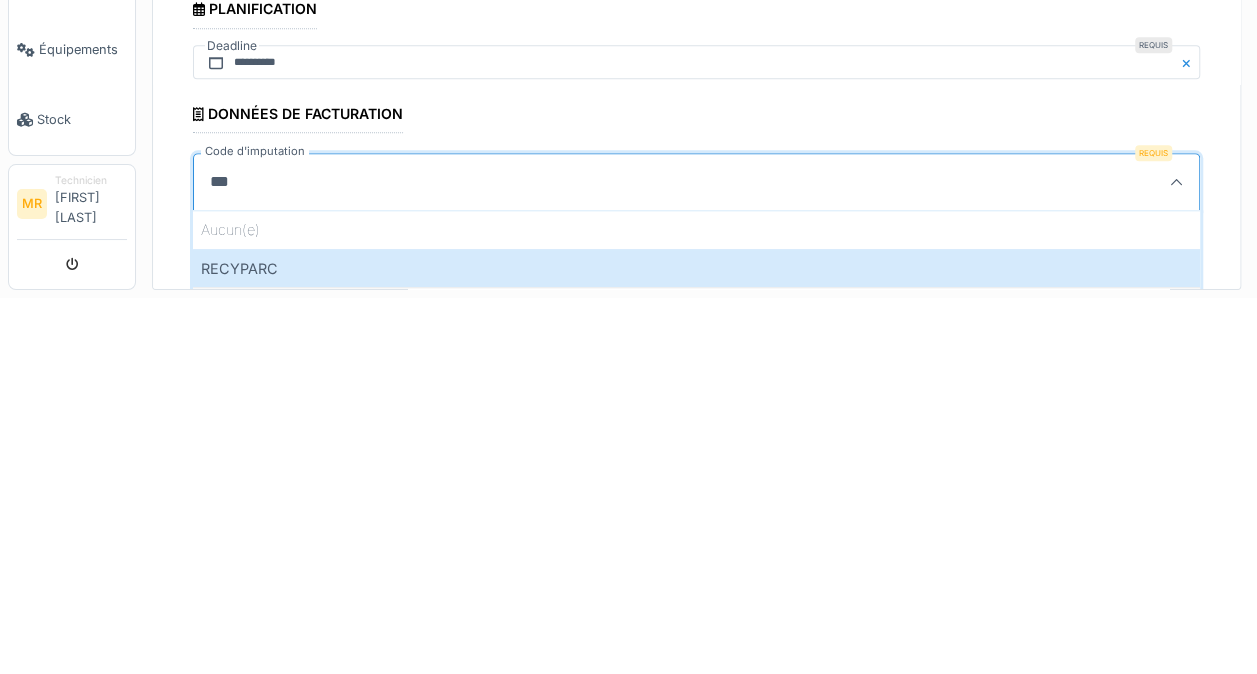click on "RECYPARC" at bounding box center (696, 644) 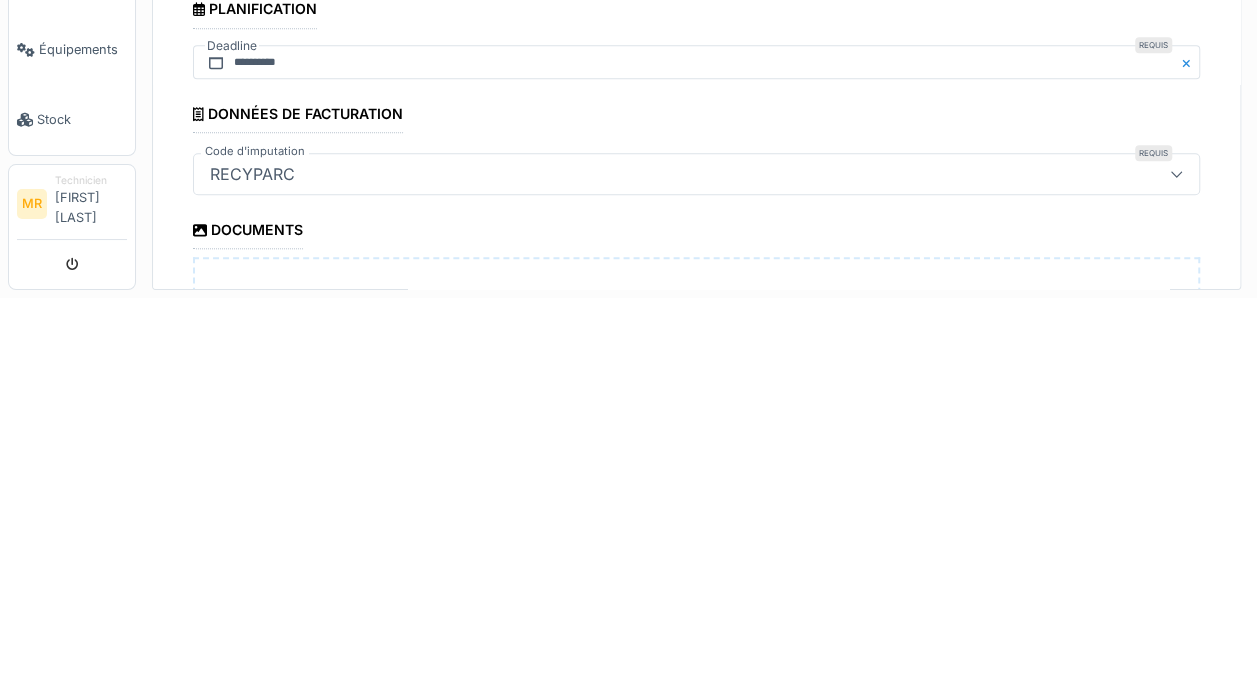 type on "****" 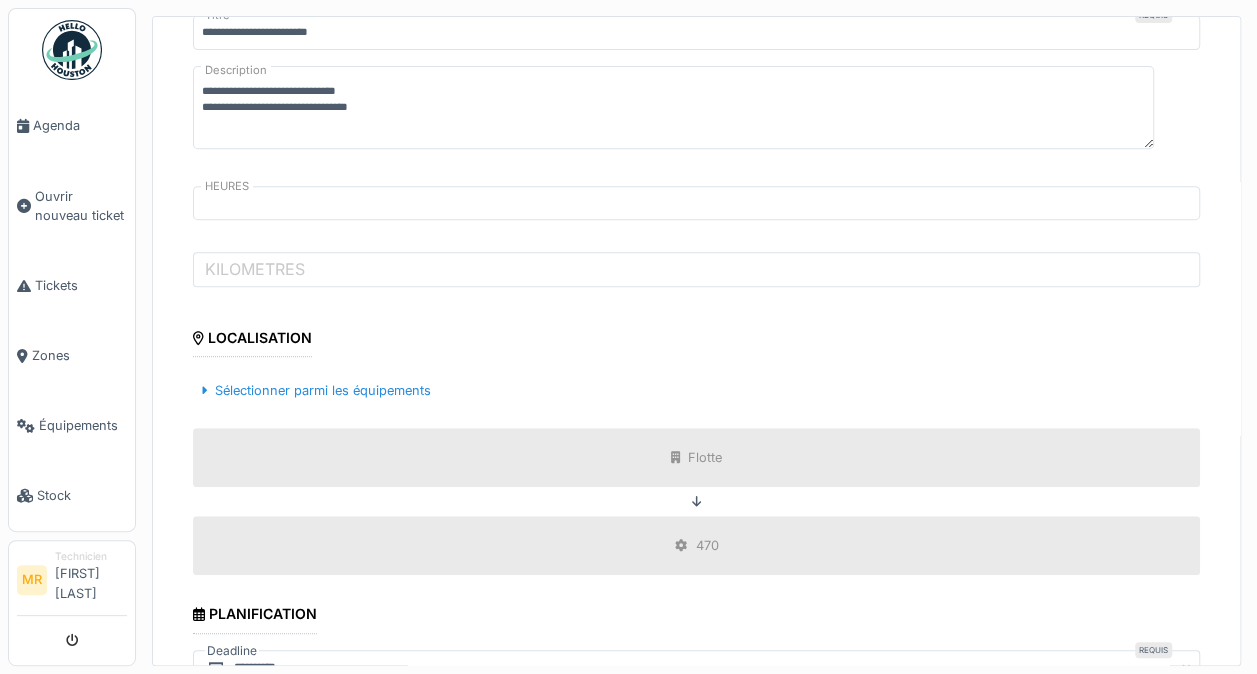 scroll, scrollTop: 342, scrollLeft: 0, axis: vertical 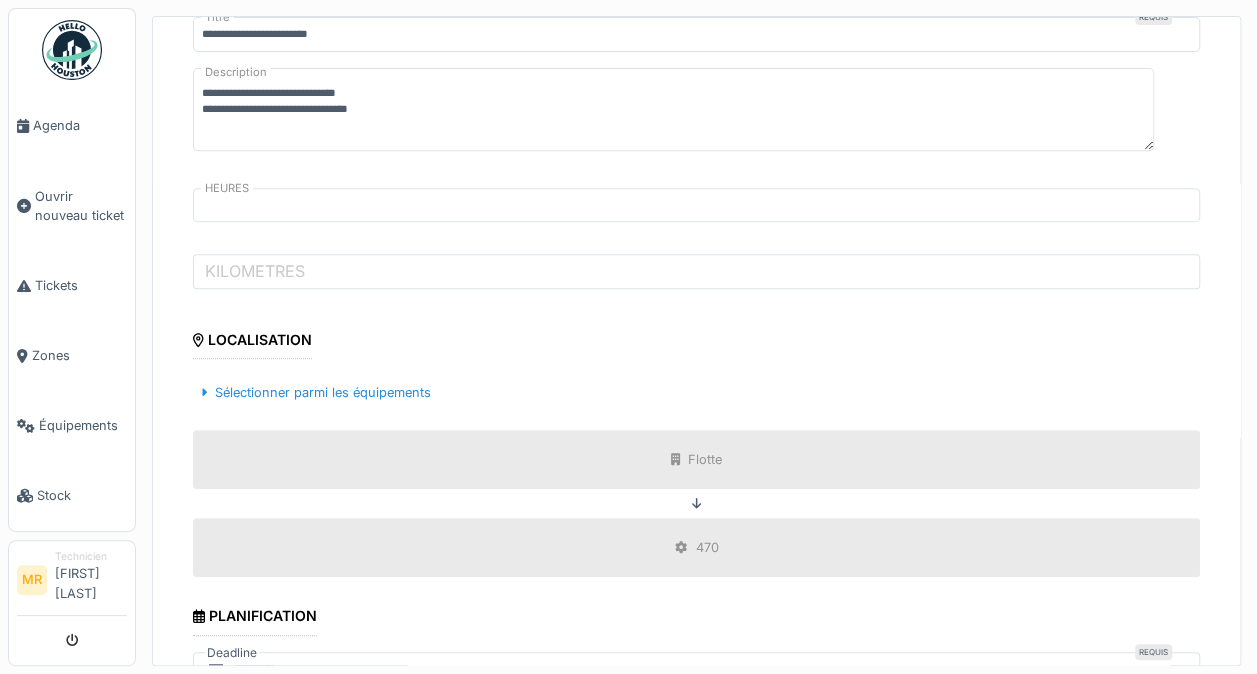 click on "**********" at bounding box center [696, 520] 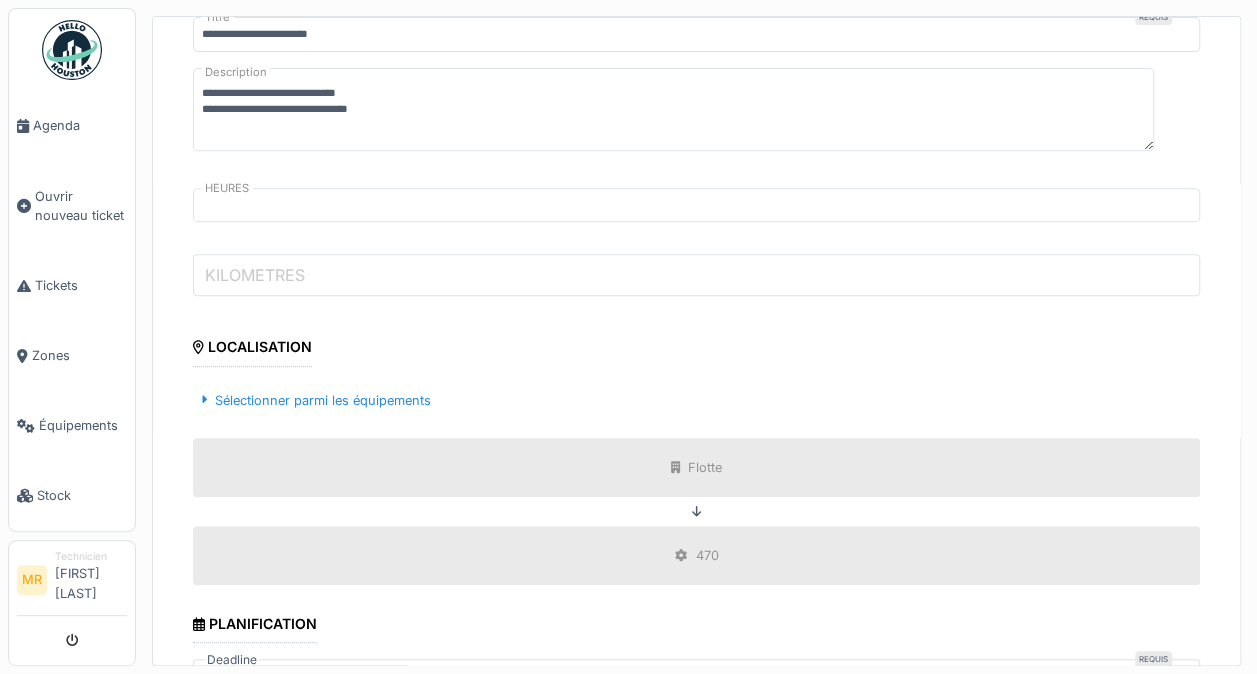 click on "KILOMETRES" at bounding box center (696, 275) 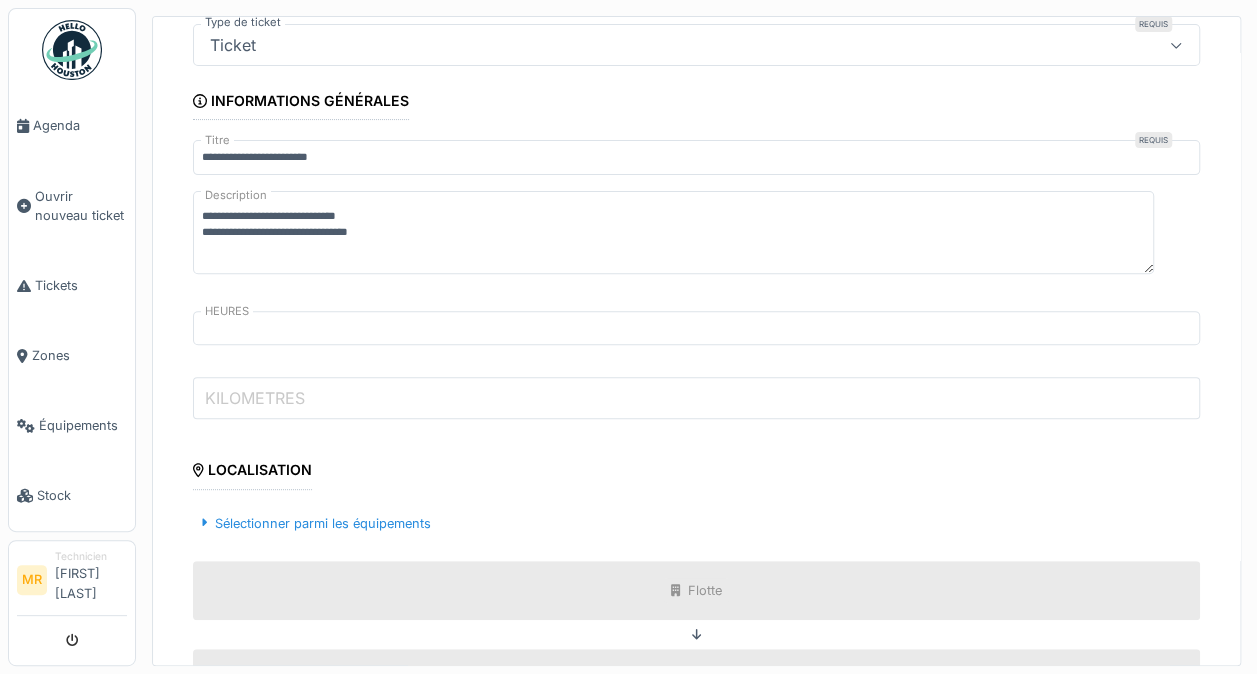 scroll, scrollTop: 217, scrollLeft: 0, axis: vertical 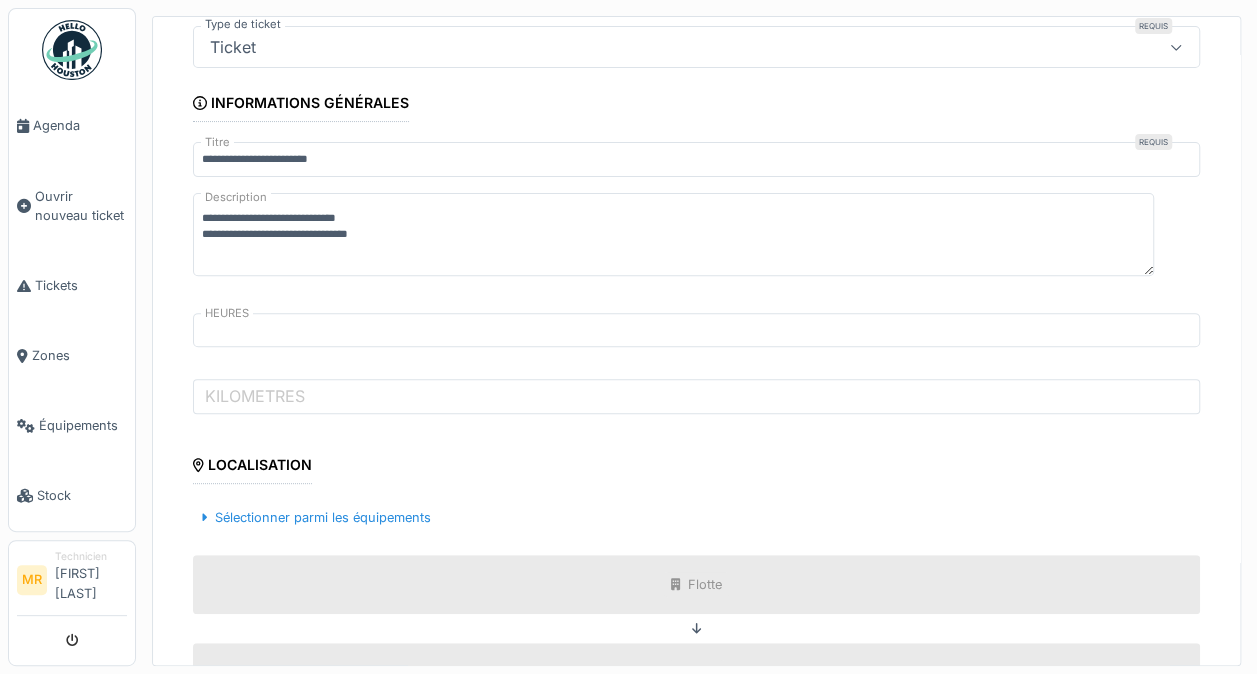 click on "Tickets" at bounding box center [81, 285] 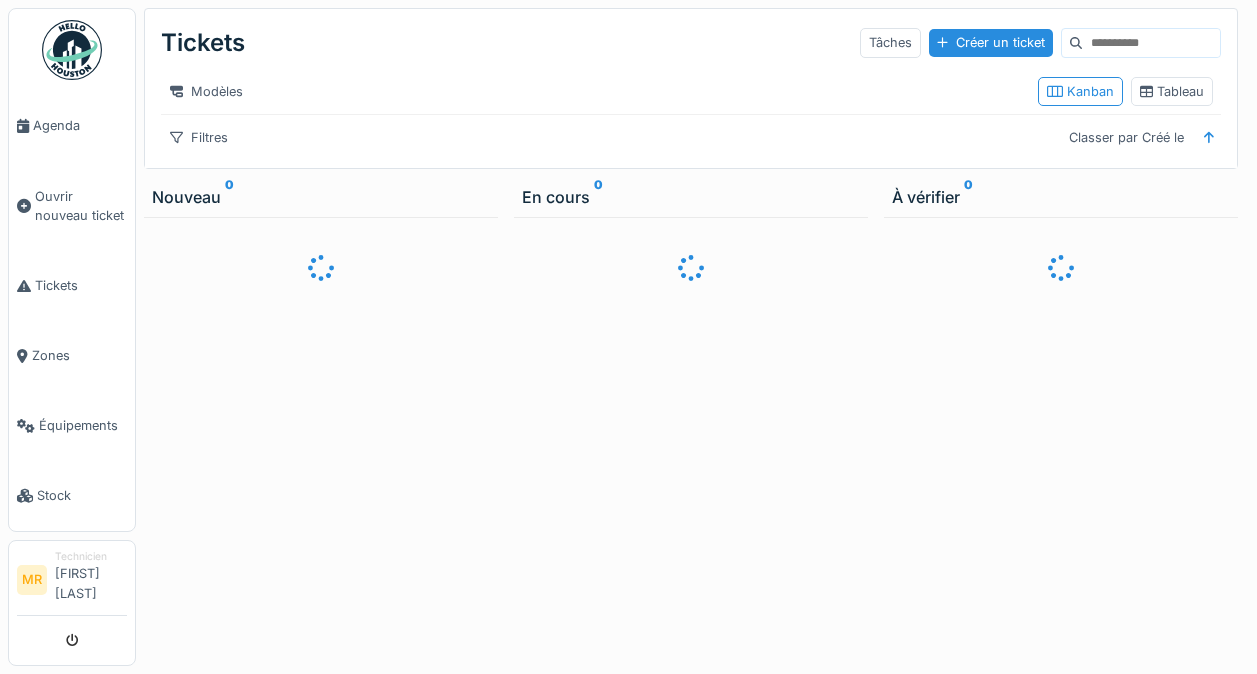 scroll, scrollTop: 0, scrollLeft: 0, axis: both 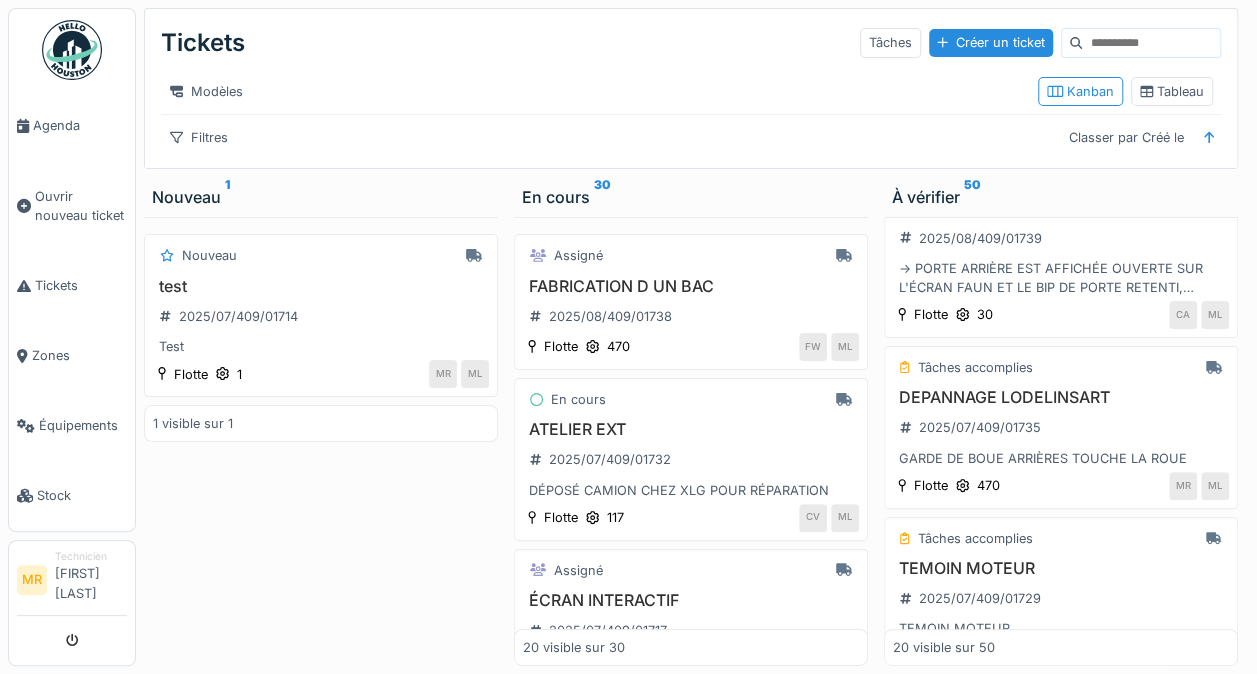click on "DEPANNAGE LODELINSART [NUMBER]
GARDE DE BOUE ARRIÈRES TOUCHE LA ROUE" at bounding box center [1061, 428] 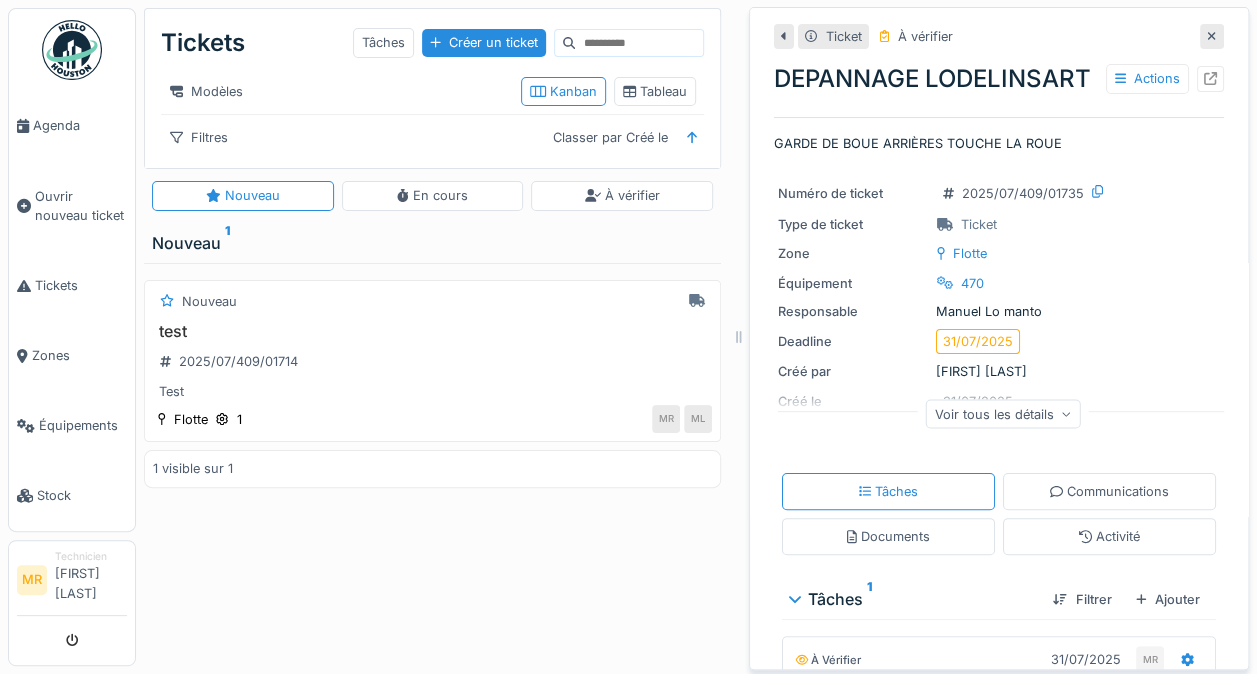 click at bounding box center [1210, 78] 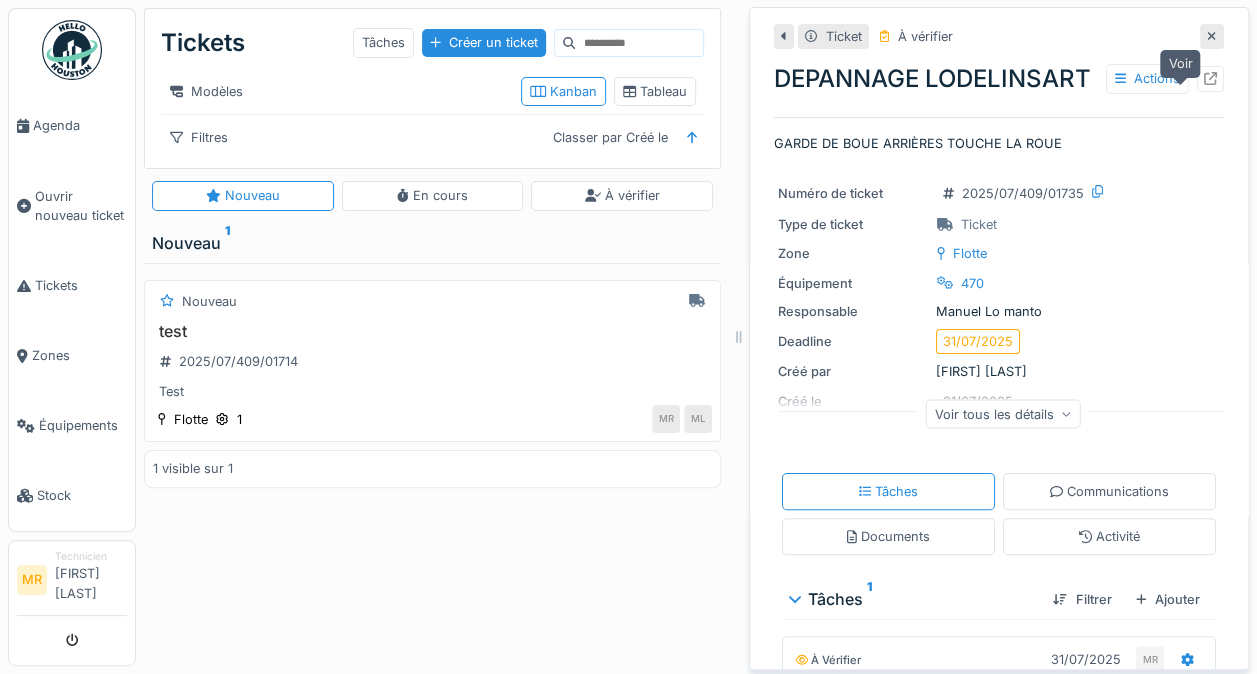 click 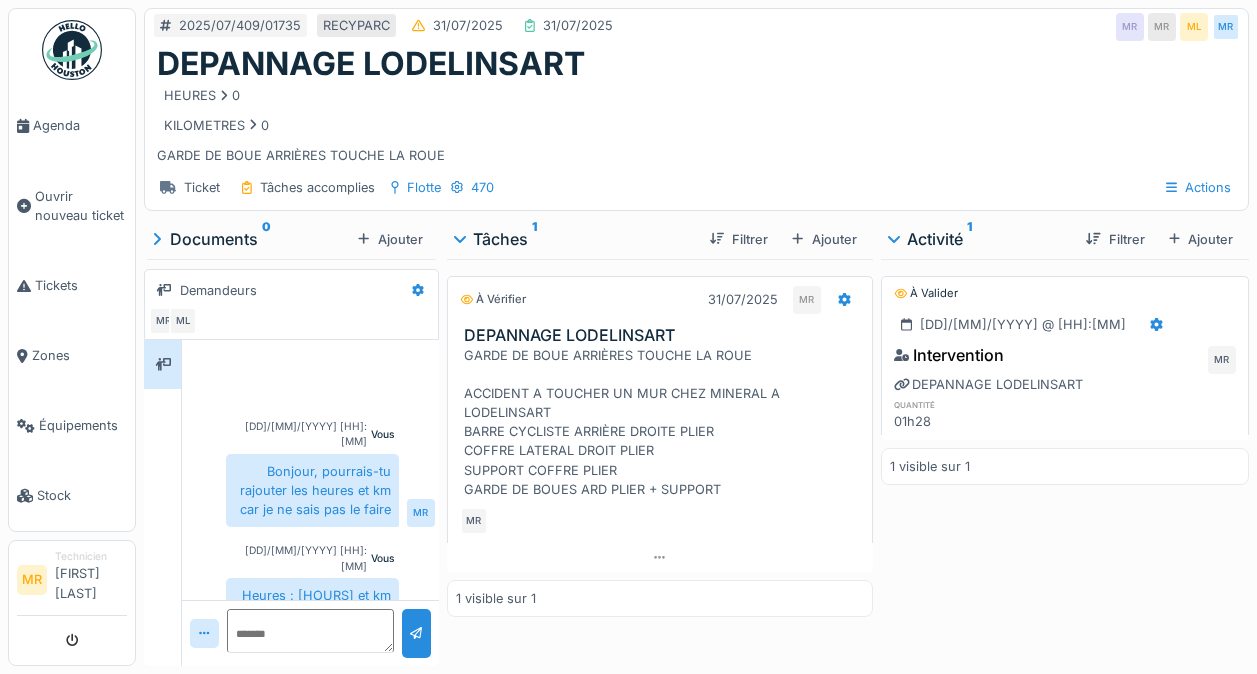 scroll, scrollTop: 0, scrollLeft: 0, axis: both 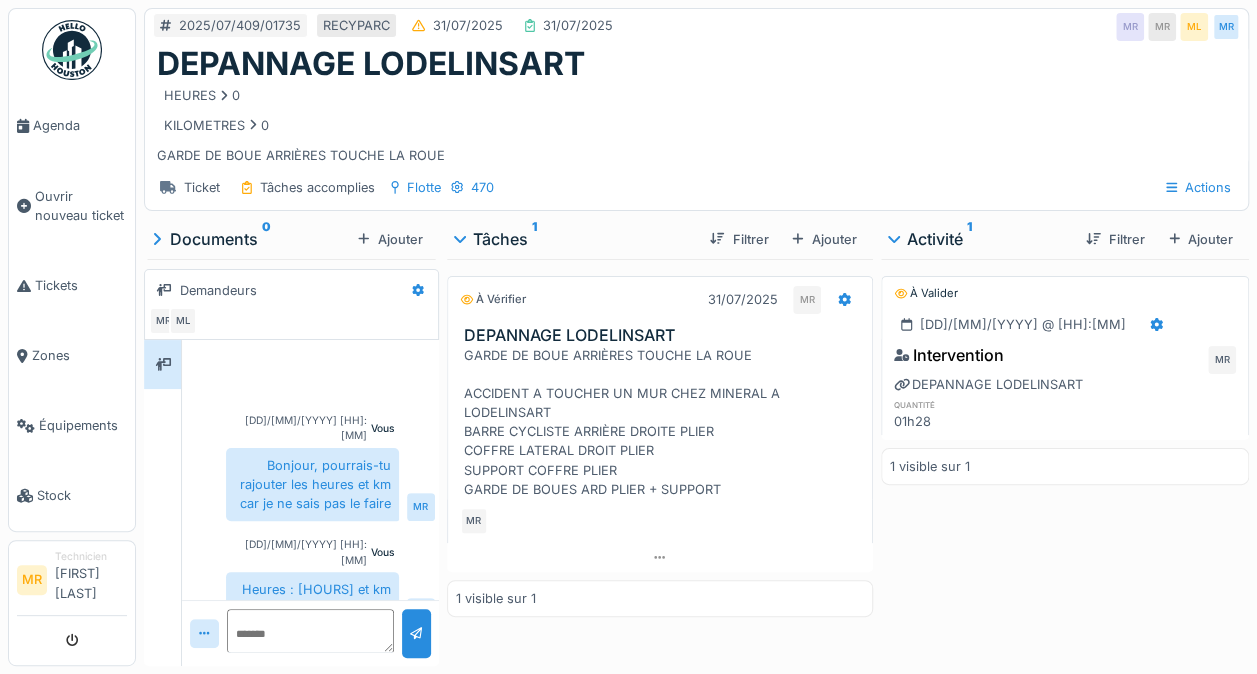 click on "Ajouter" at bounding box center [824, 239] 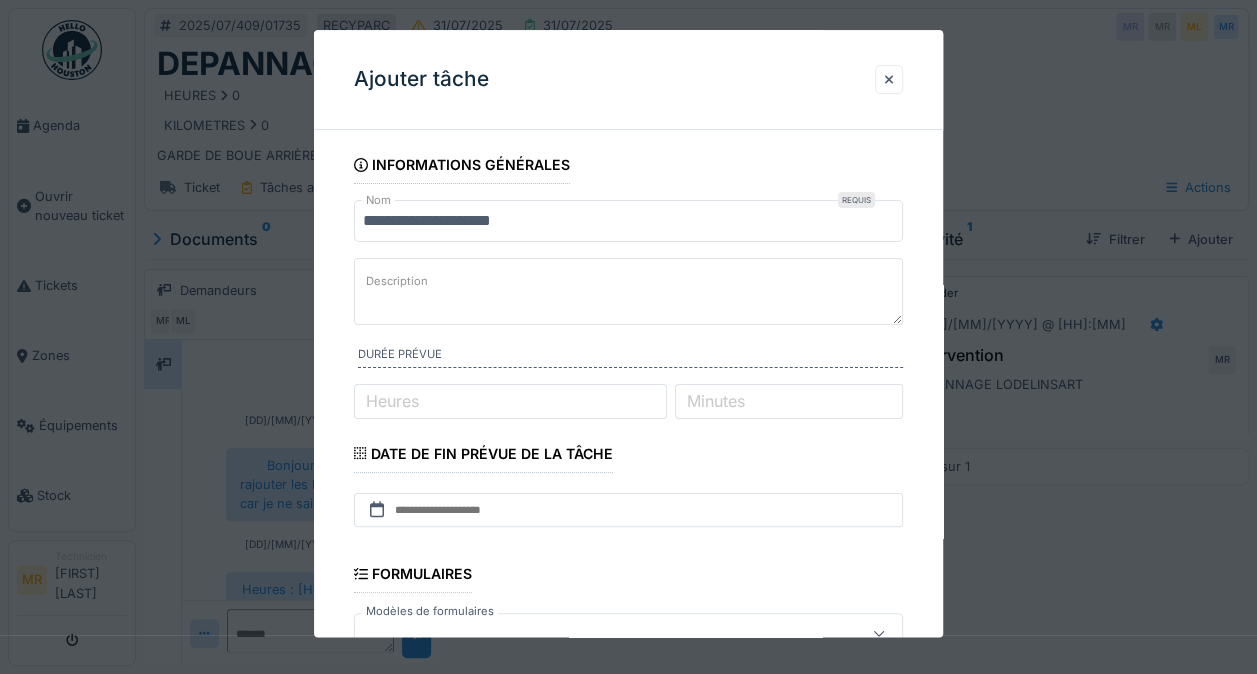click on "**********" at bounding box center [628, 221] 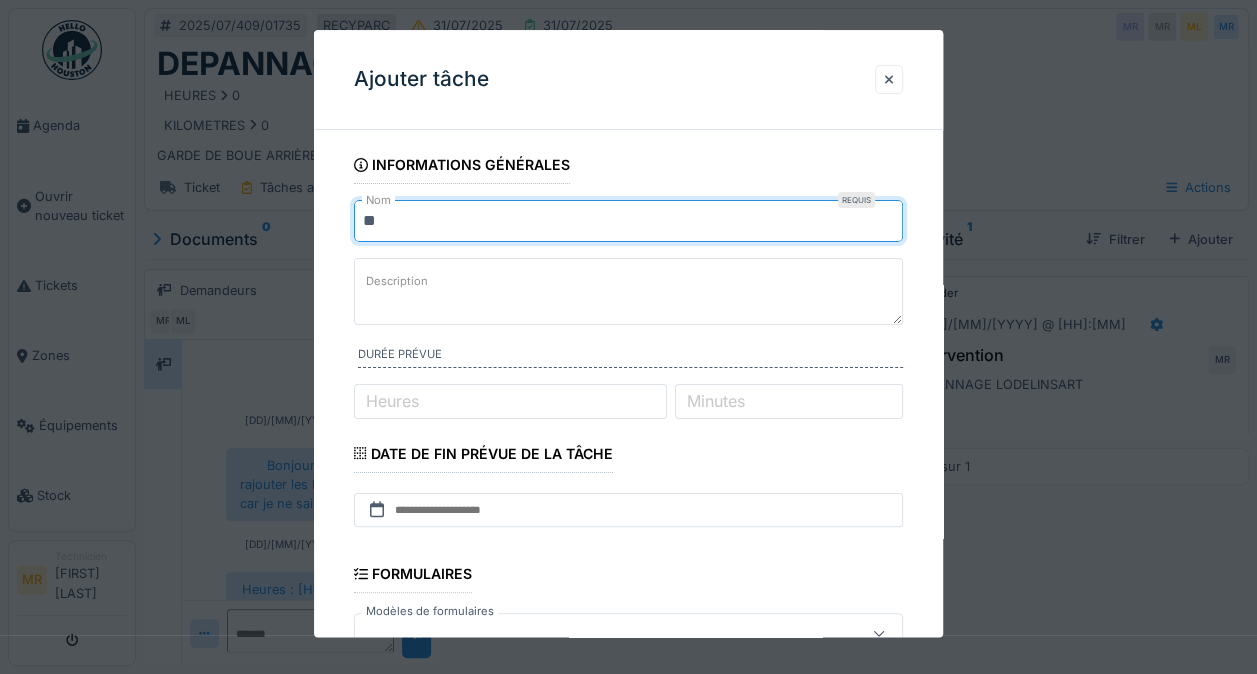 type on "*" 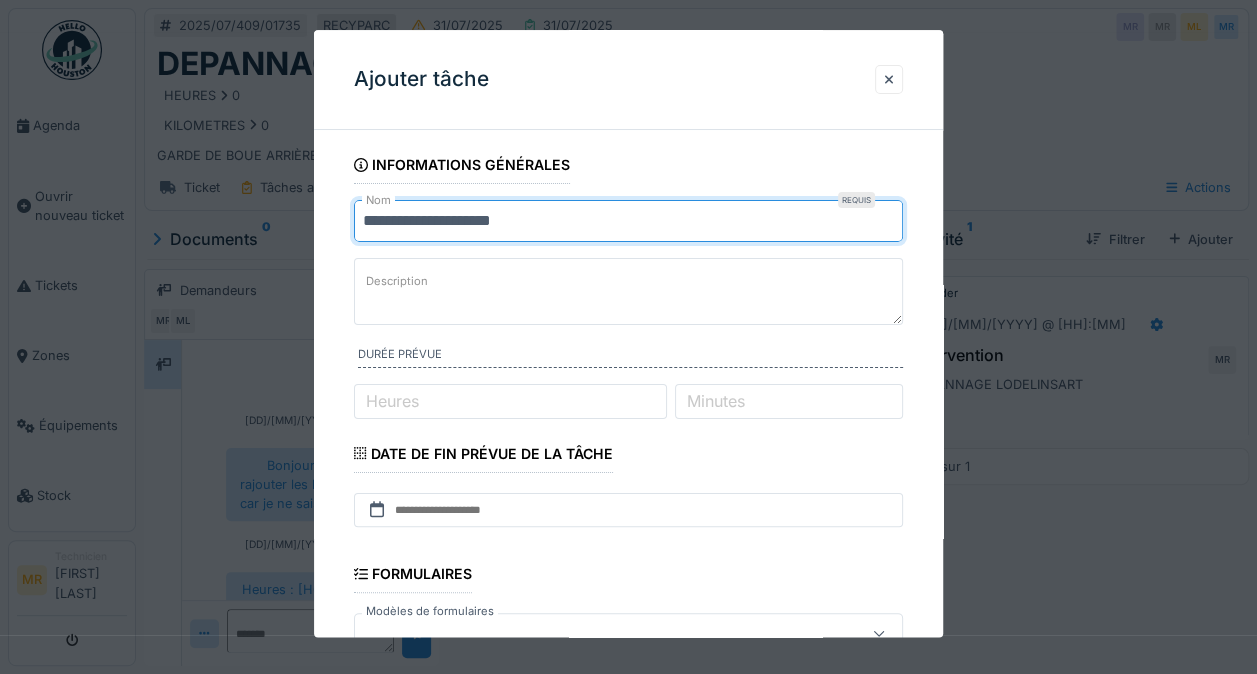 click on "**********" at bounding box center (628, 221) 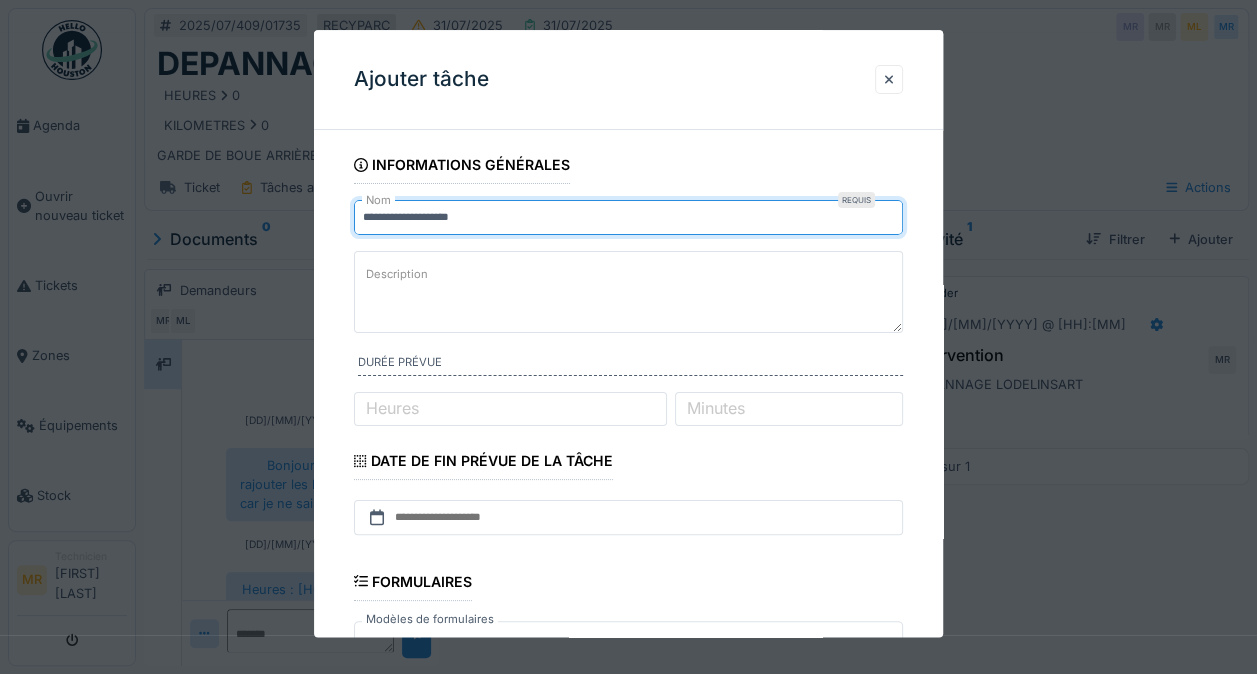 click on "Description" at bounding box center (628, 292) 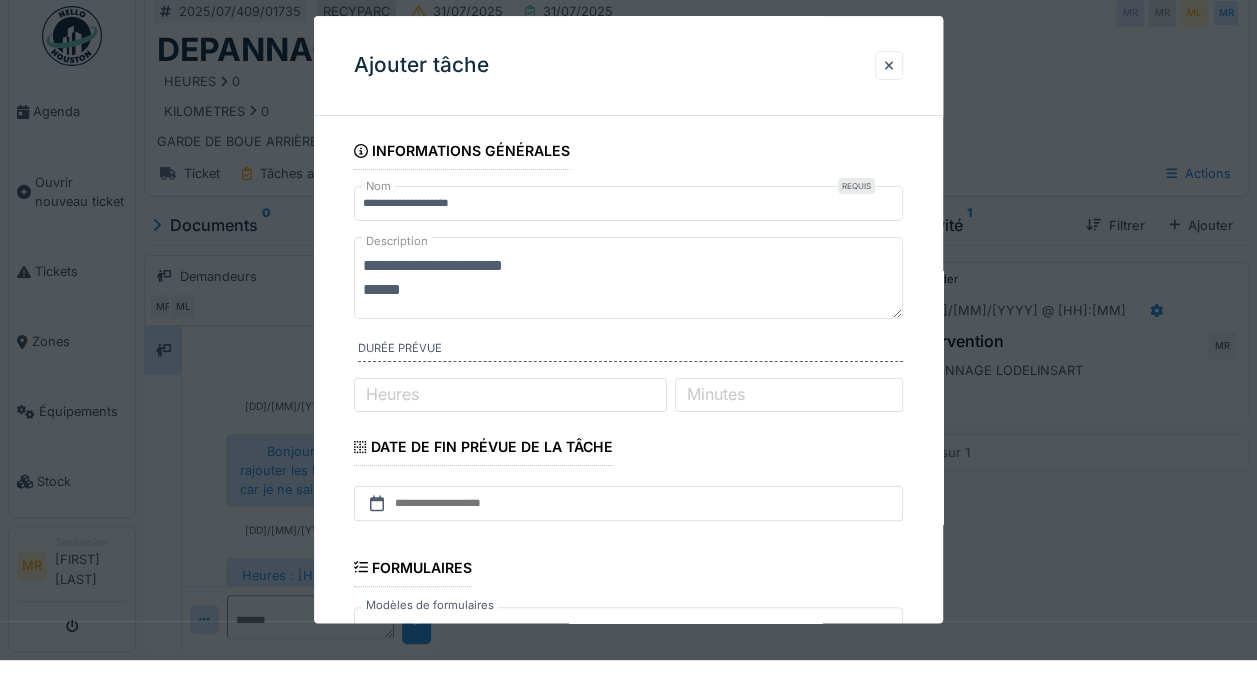 click on "**********" at bounding box center [628, 292] 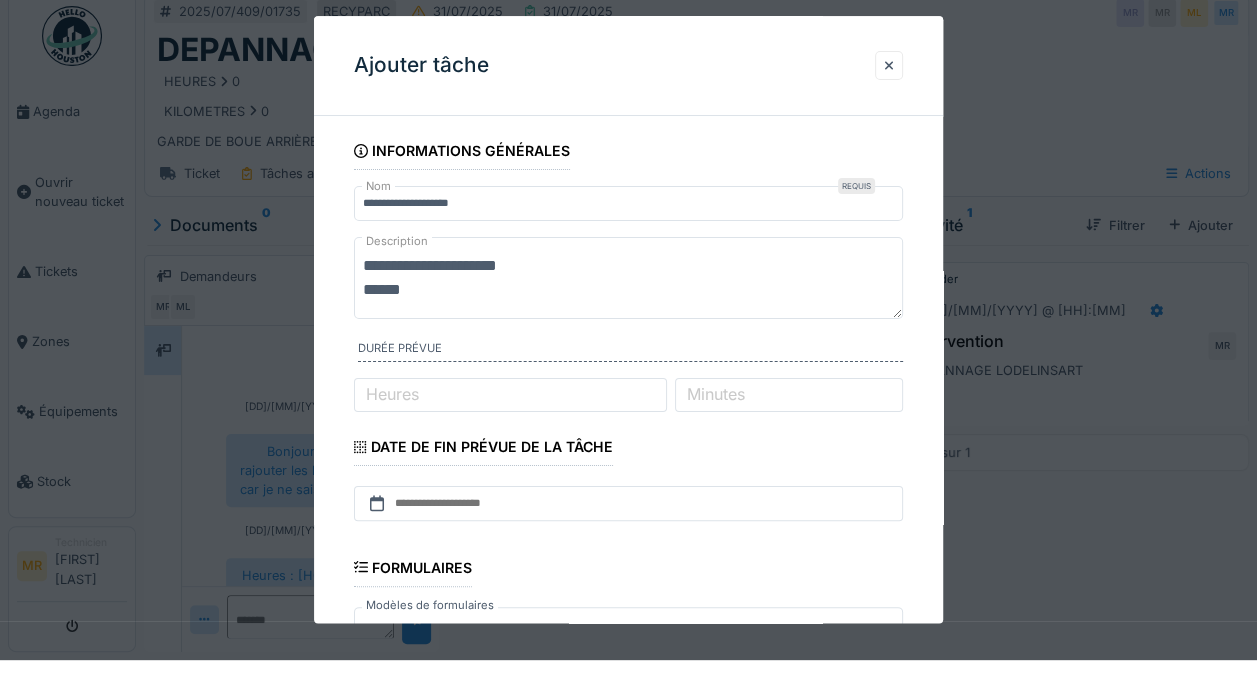 click on "**********" at bounding box center [628, 292] 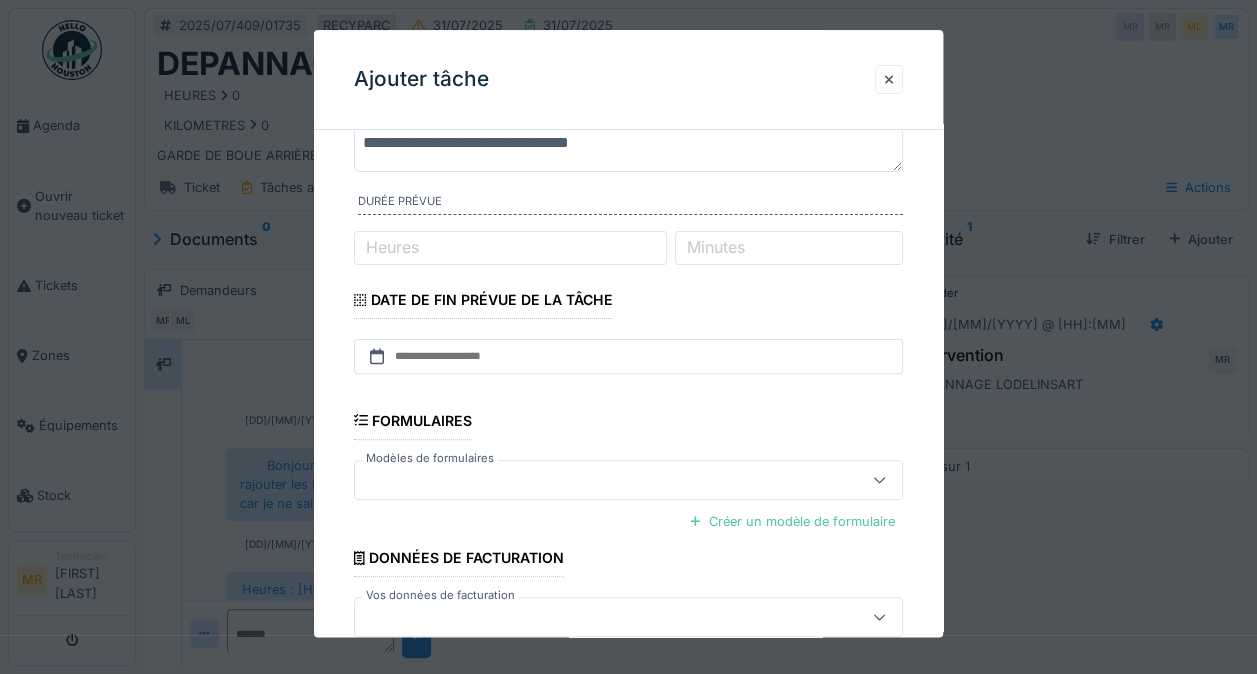 scroll, scrollTop: 185, scrollLeft: 0, axis: vertical 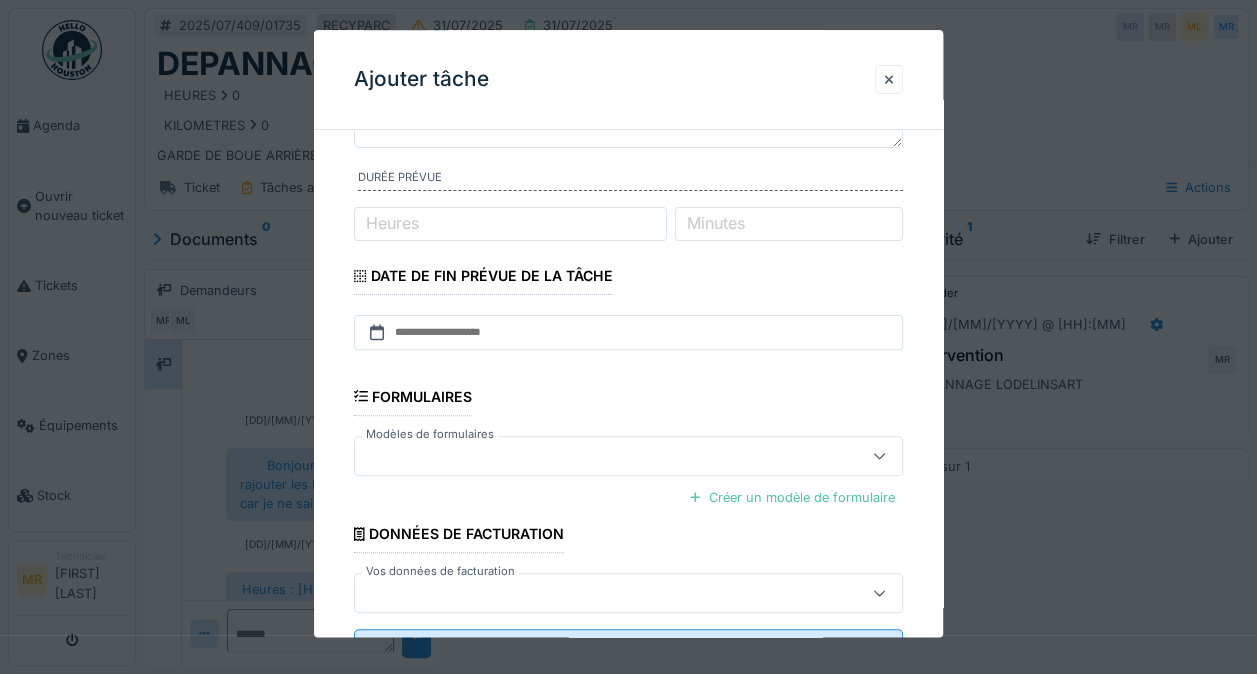 type on "**********" 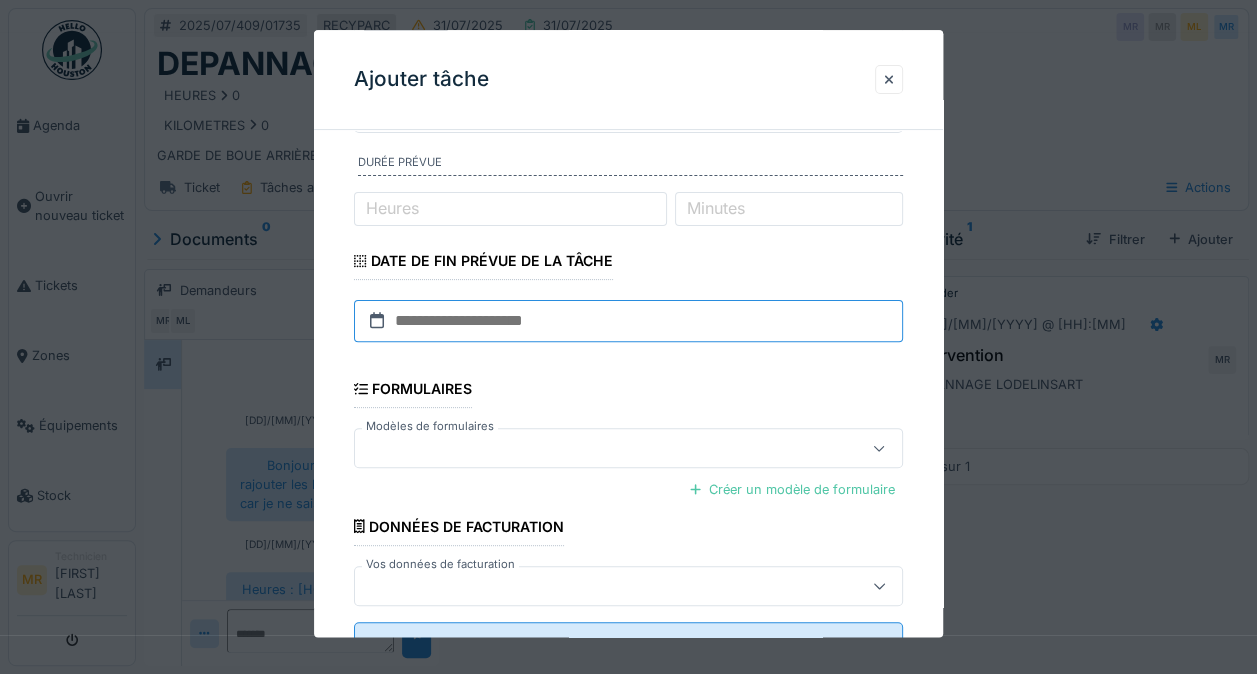 click at bounding box center (628, 322) 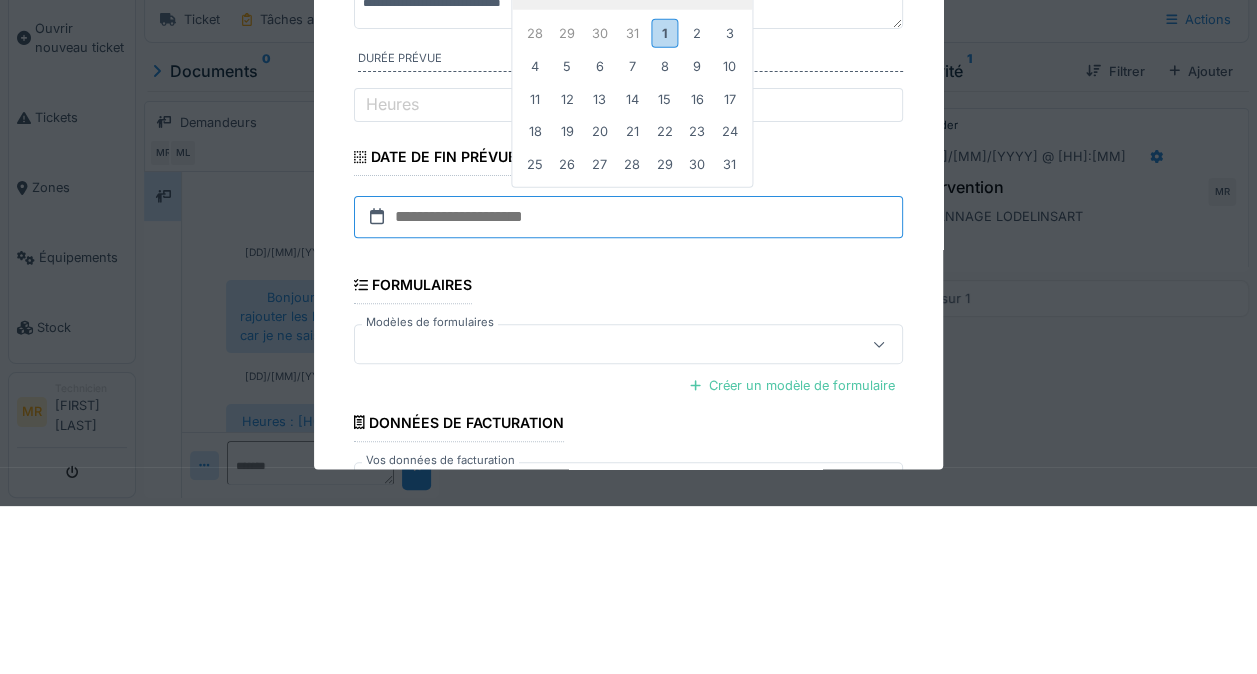 scroll, scrollTop: 96, scrollLeft: 0, axis: vertical 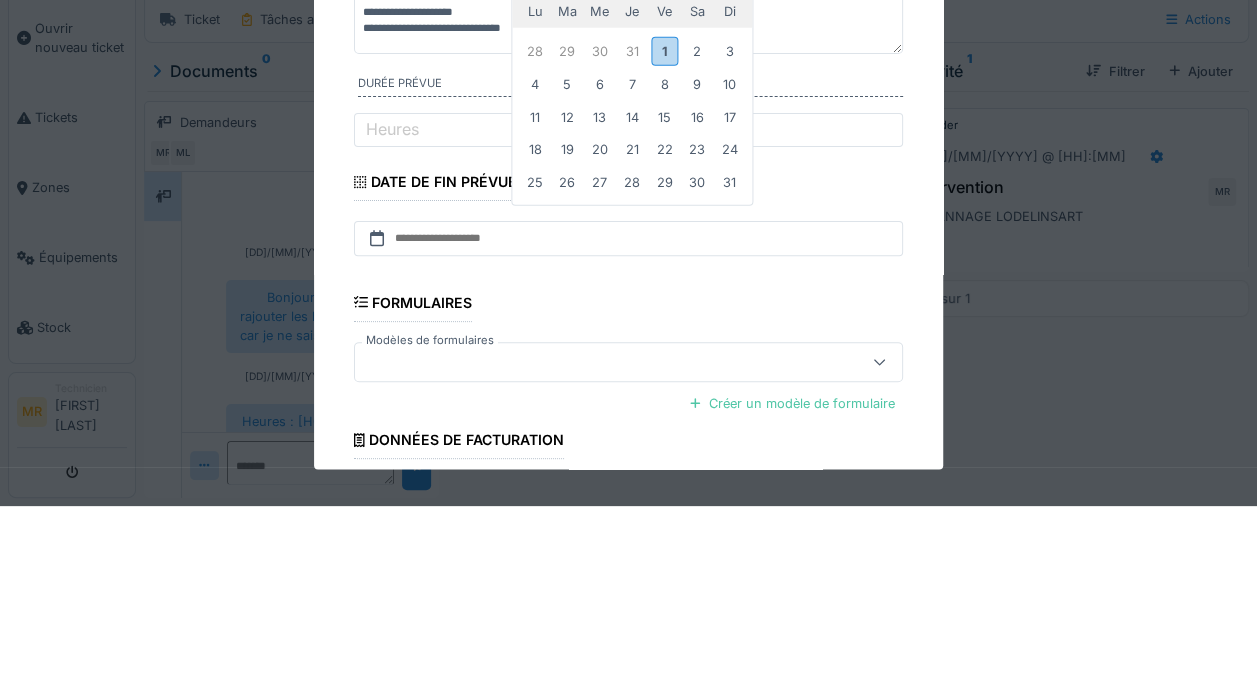 click on "1" at bounding box center [664, 218] 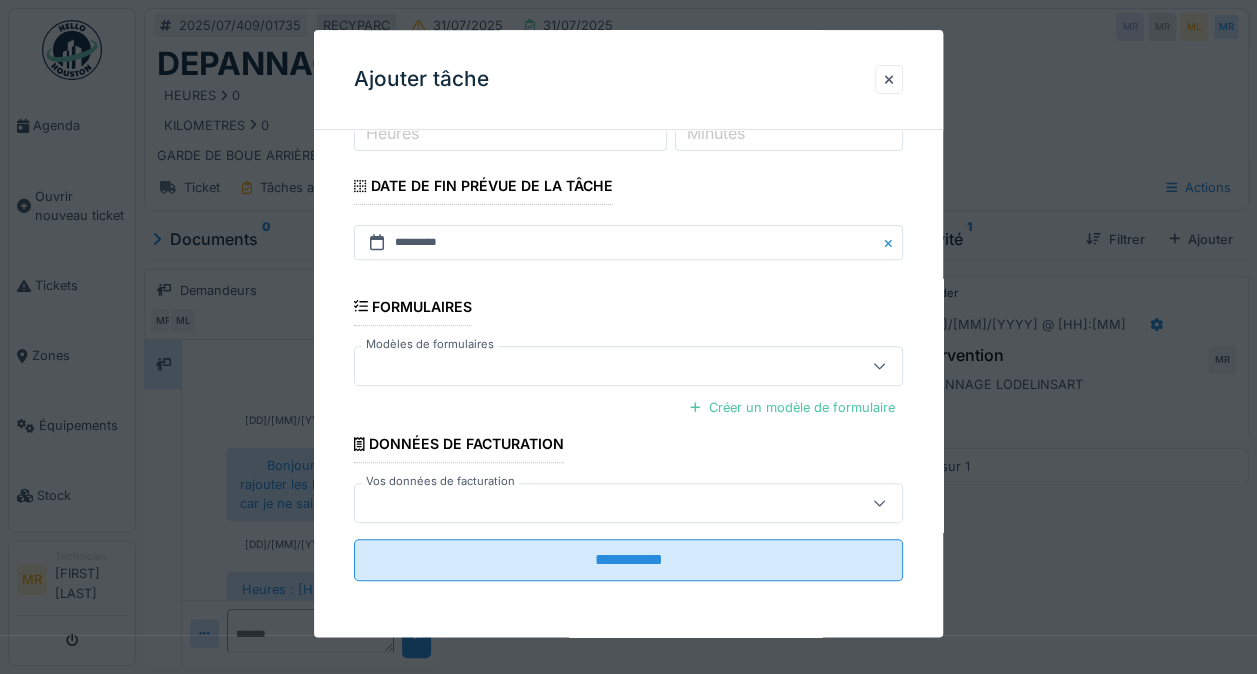 scroll, scrollTop: 255, scrollLeft: 0, axis: vertical 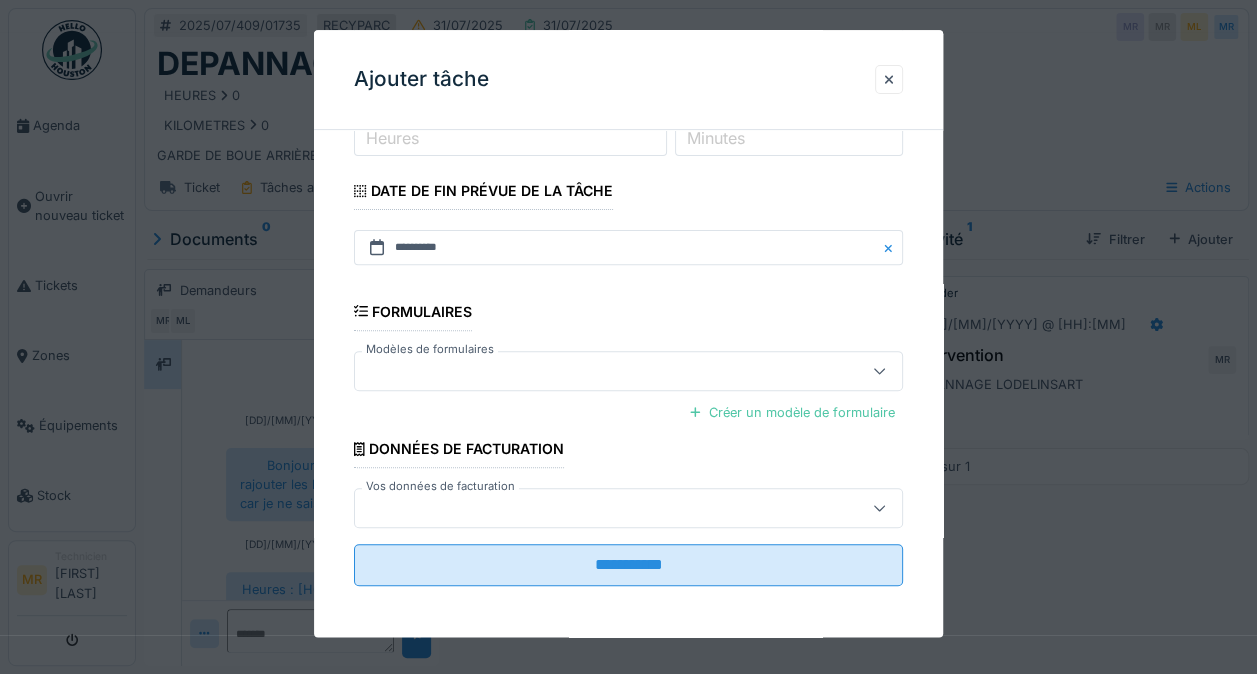 click on "**********" at bounding box center (628, 565) 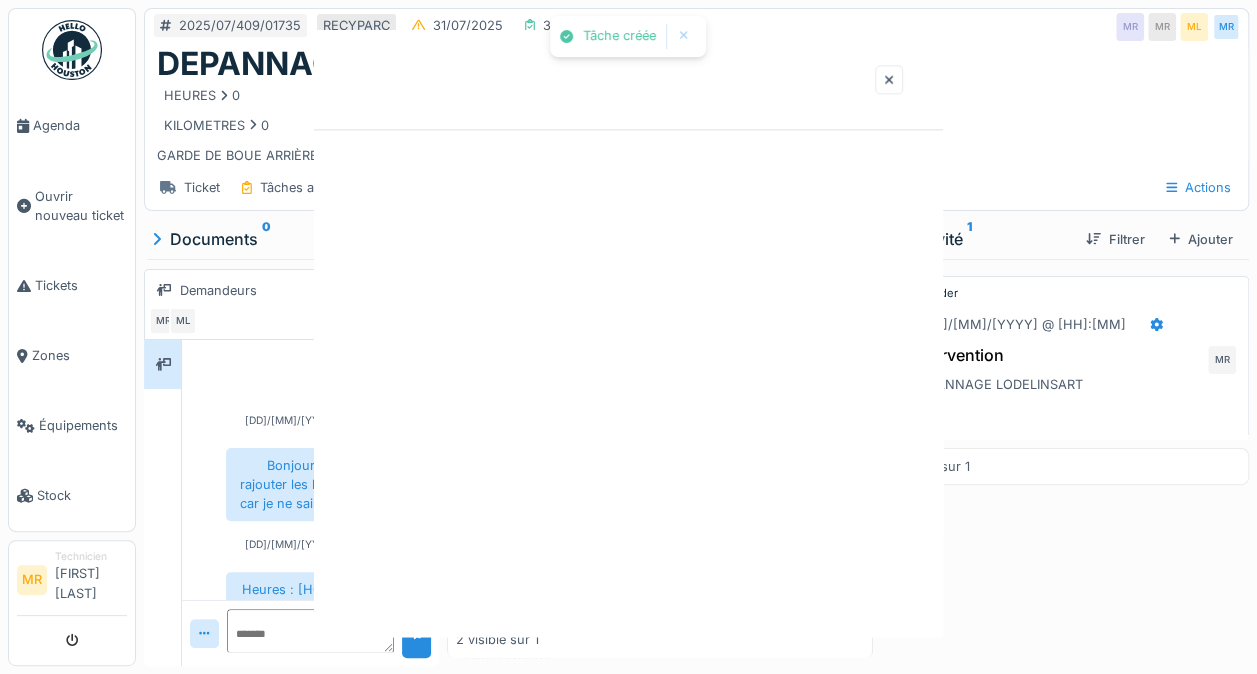 scroll, scrollTop: 0, scrollLeft: 0, axis: both 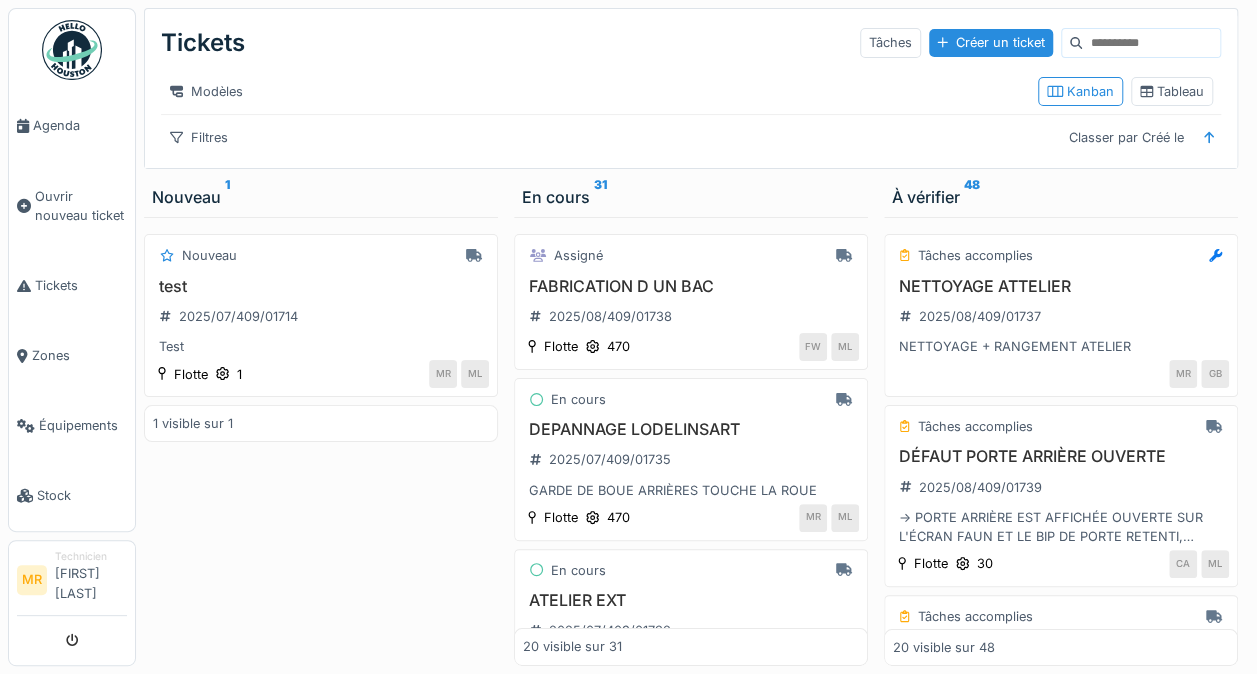 click on "Filtres" at bounding box center (199, 137) 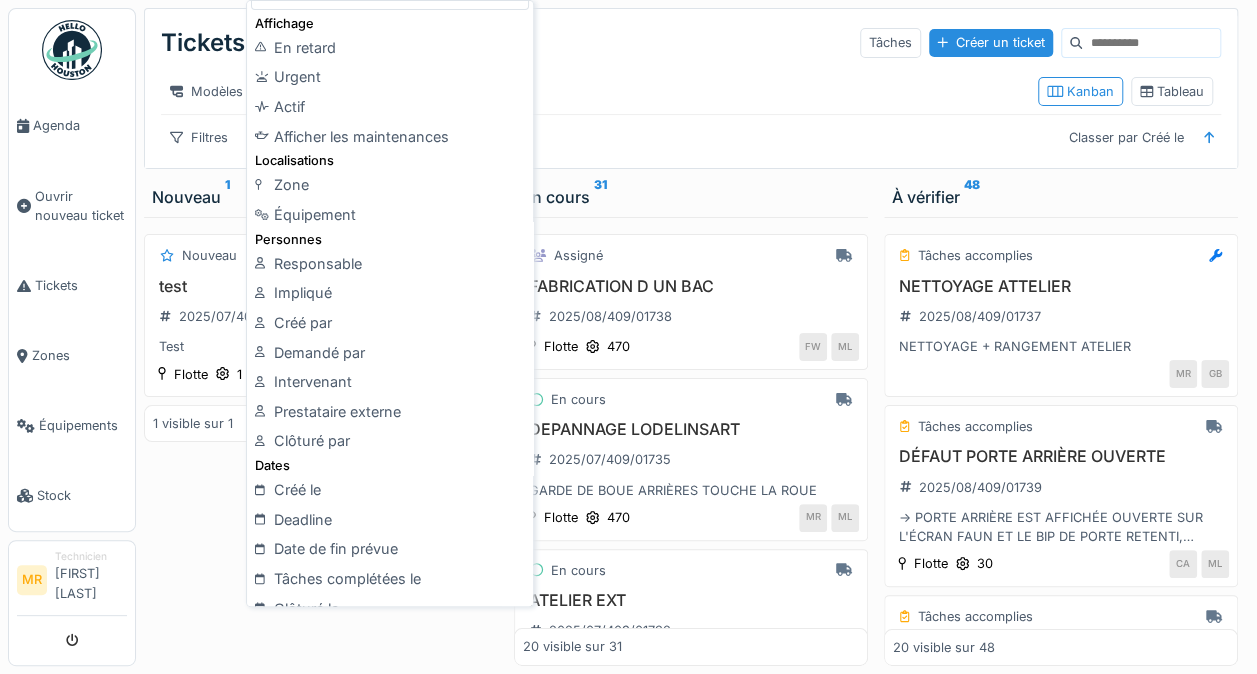 scroll, scrollTop: 37, scrollLeft: 0, axis: vertical 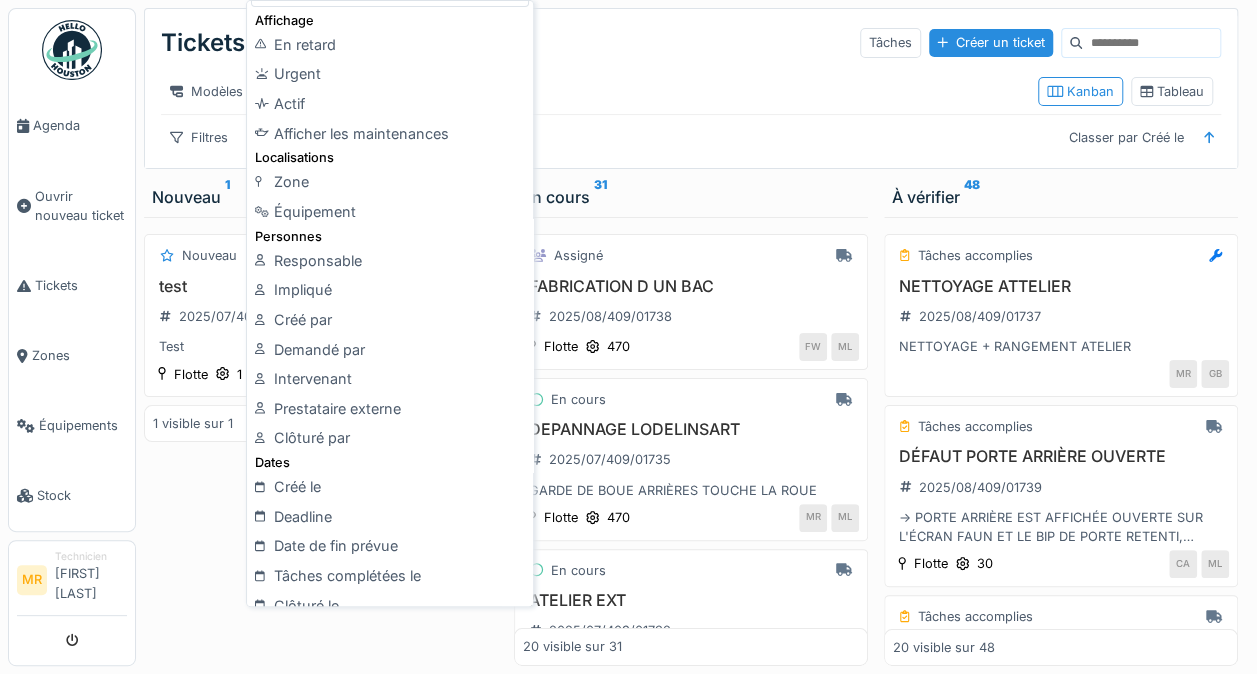 click on "Équipement" at bounding box center (390, 212) 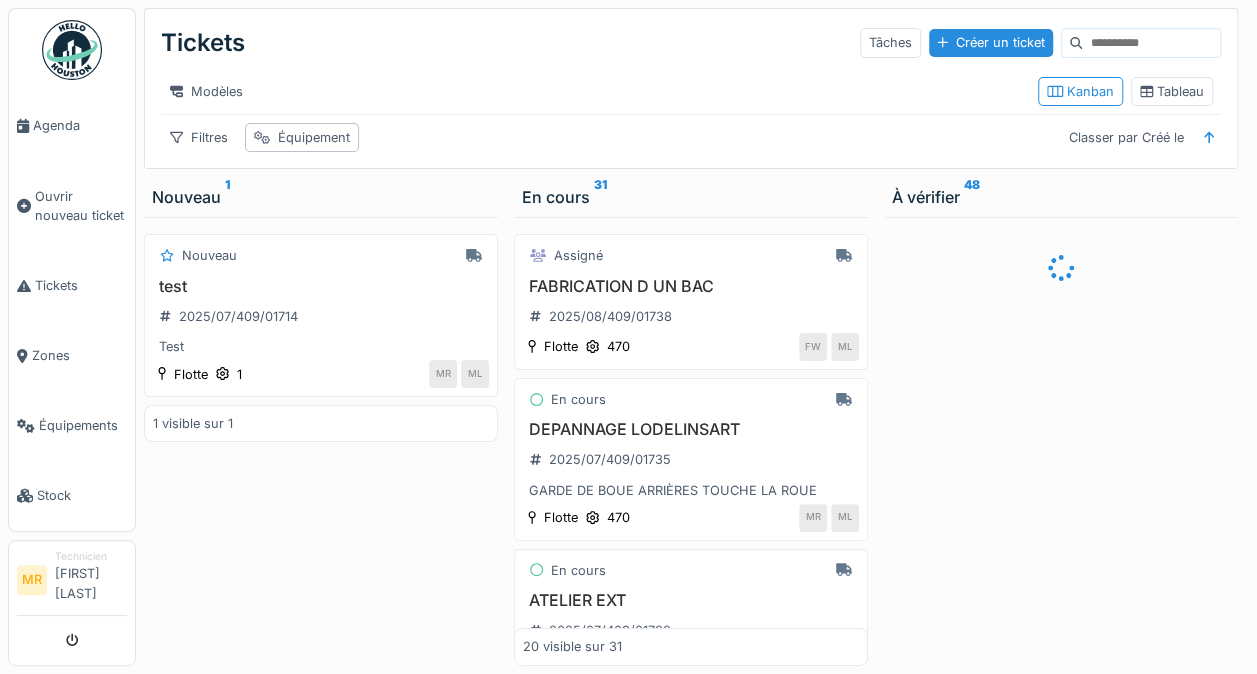 click on "Équipement" at bounding box center (314, 137) 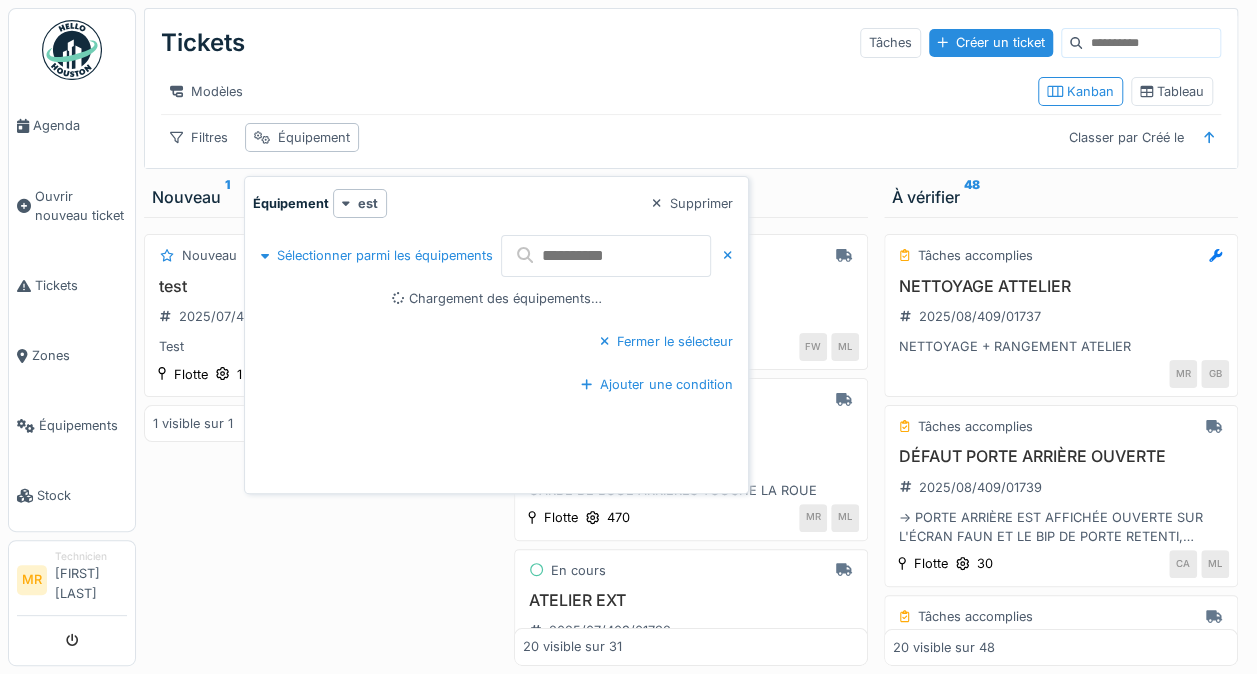 click at bounding box center [606, 256] 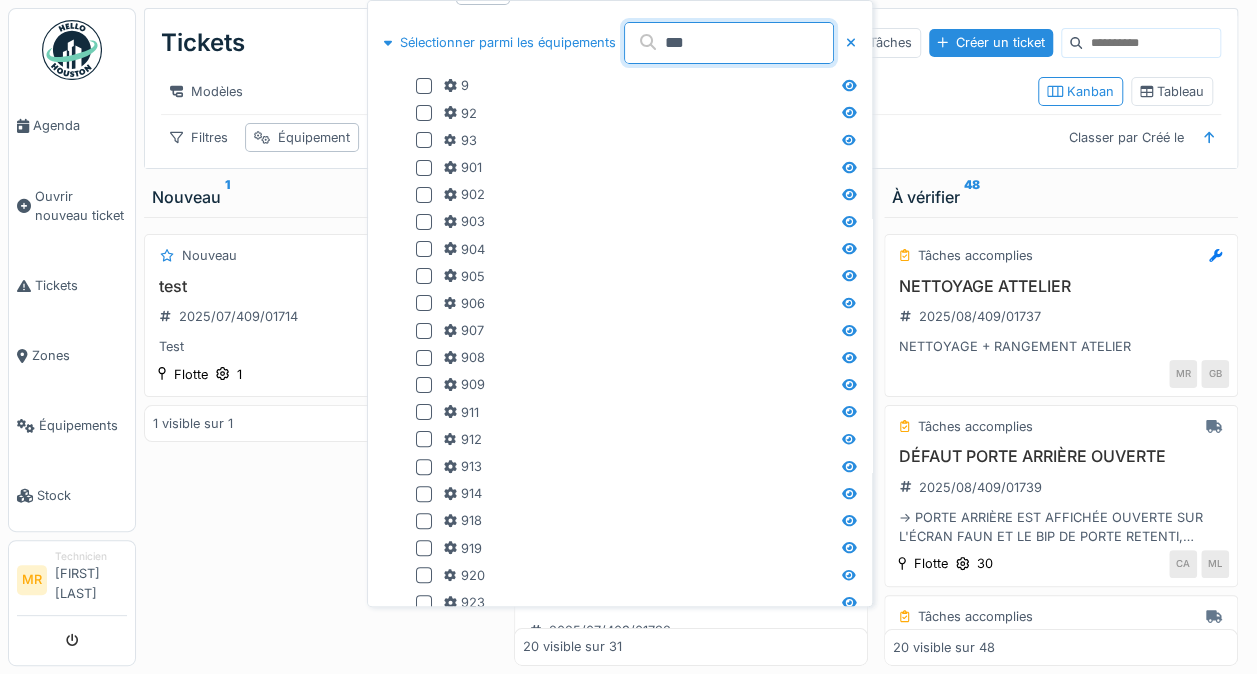 scroll, scrollTop: 0, scrollLeft: 0, axis: both 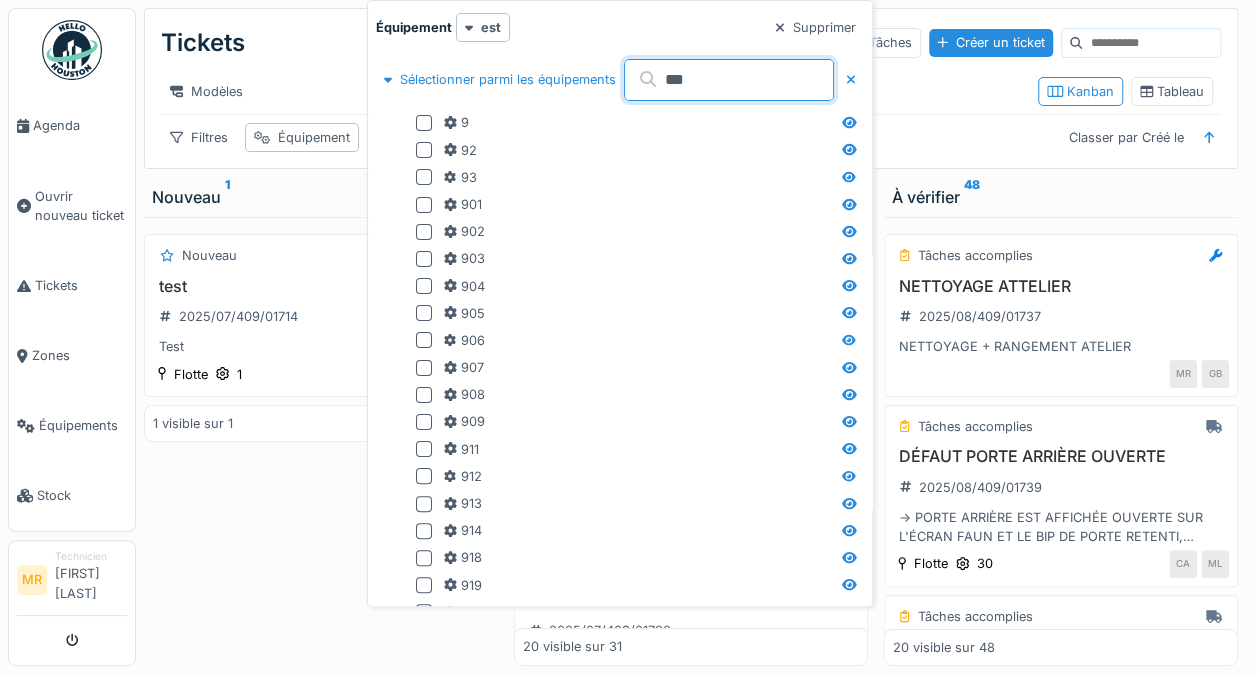 click on "***" at bounding box center (729, 80) 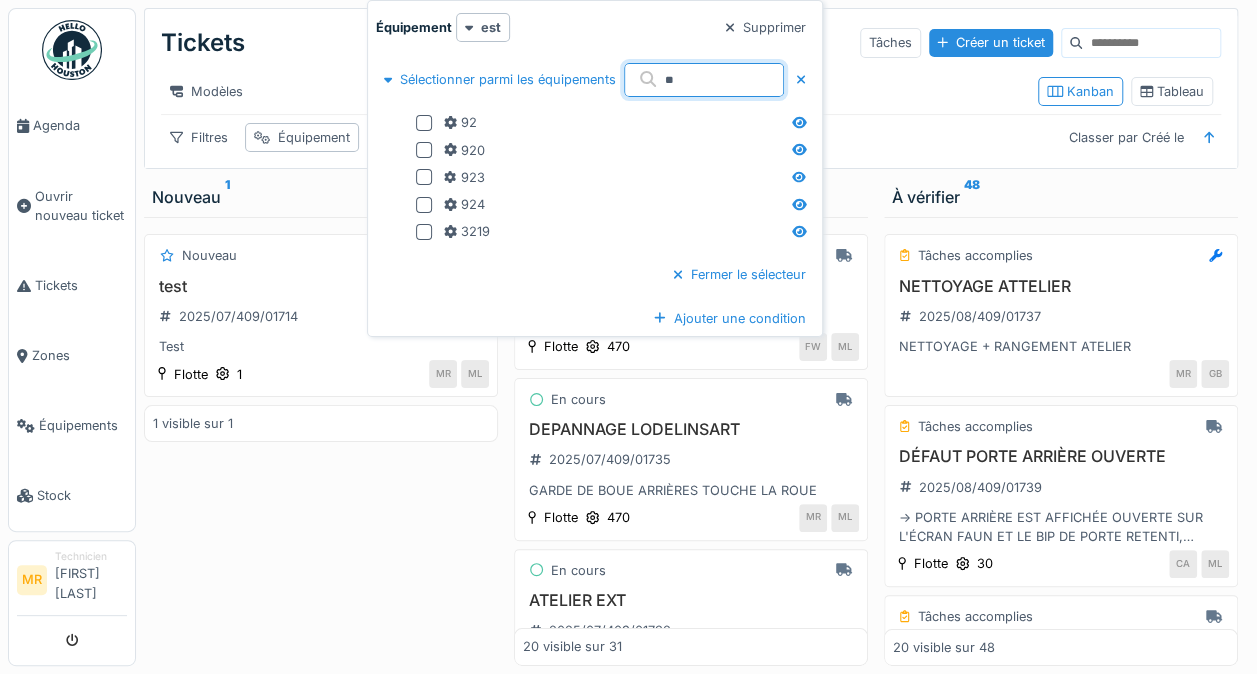 click at bounding box center [424, 177] 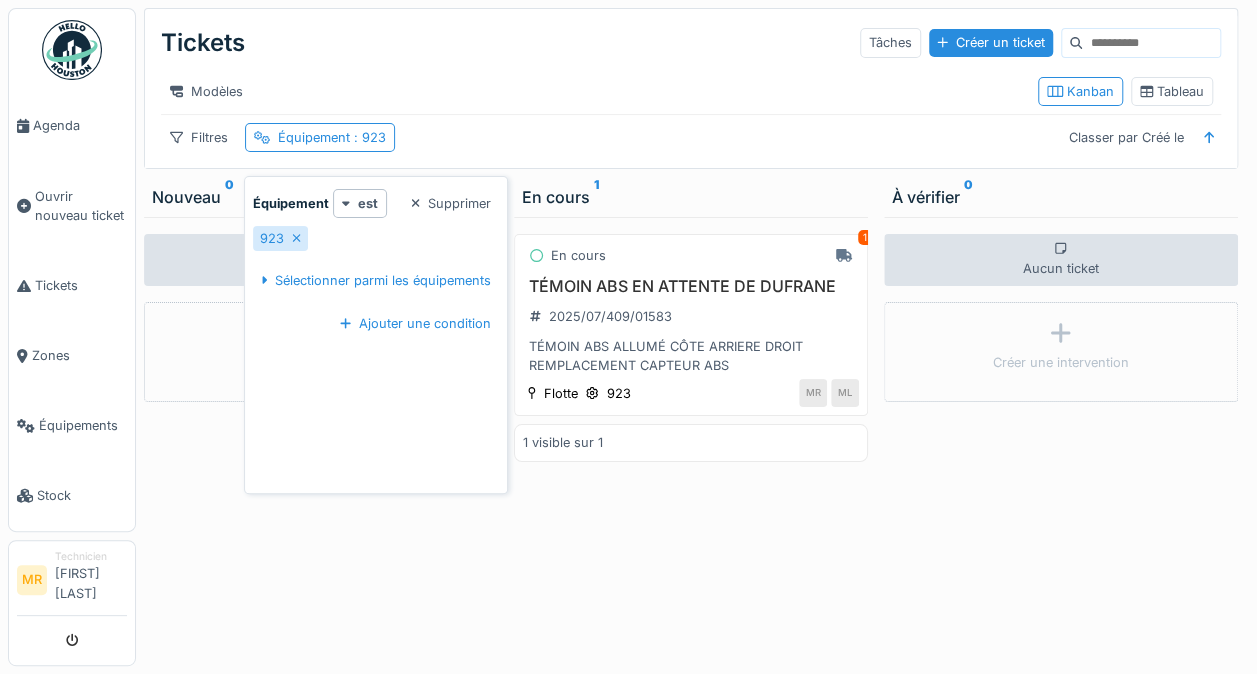 click on "En cours 1 TÉMOIN ABS EN ATTENTE DE DUFRANE 2025/07/409/01583 TÉMOIN ABS ALLUMÉ CÔTE ARRIERE DROIT
REMPLACEMENT CAPTEUR ABS Flotte 923 MR ML 1 visible sur 1" at bounding box center (691, 441) 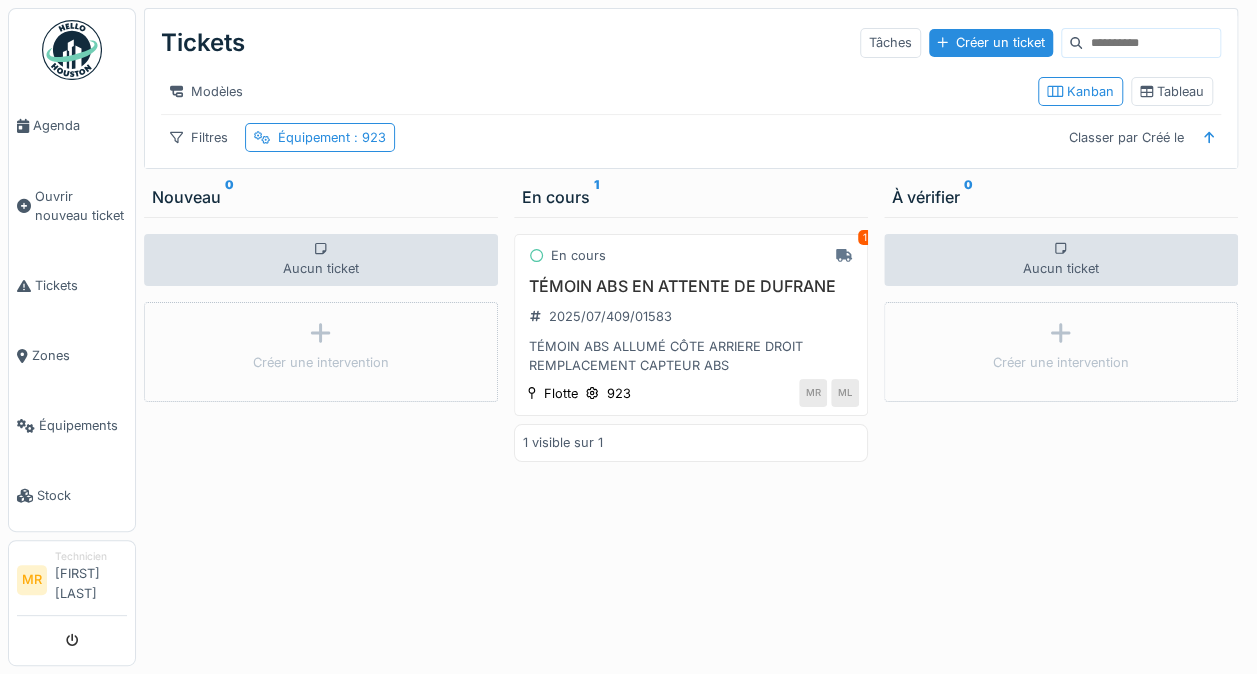 click on "TÉMOIN ABS EN ATTENTE DE DUFRANE 2025/07/409/01583 TÉMOIN ABS ALLUMÉ CÔTE ARRIERE DROIT
REMPLACEMENT CAPTEUR ABS" at bounding box center [691, 326] 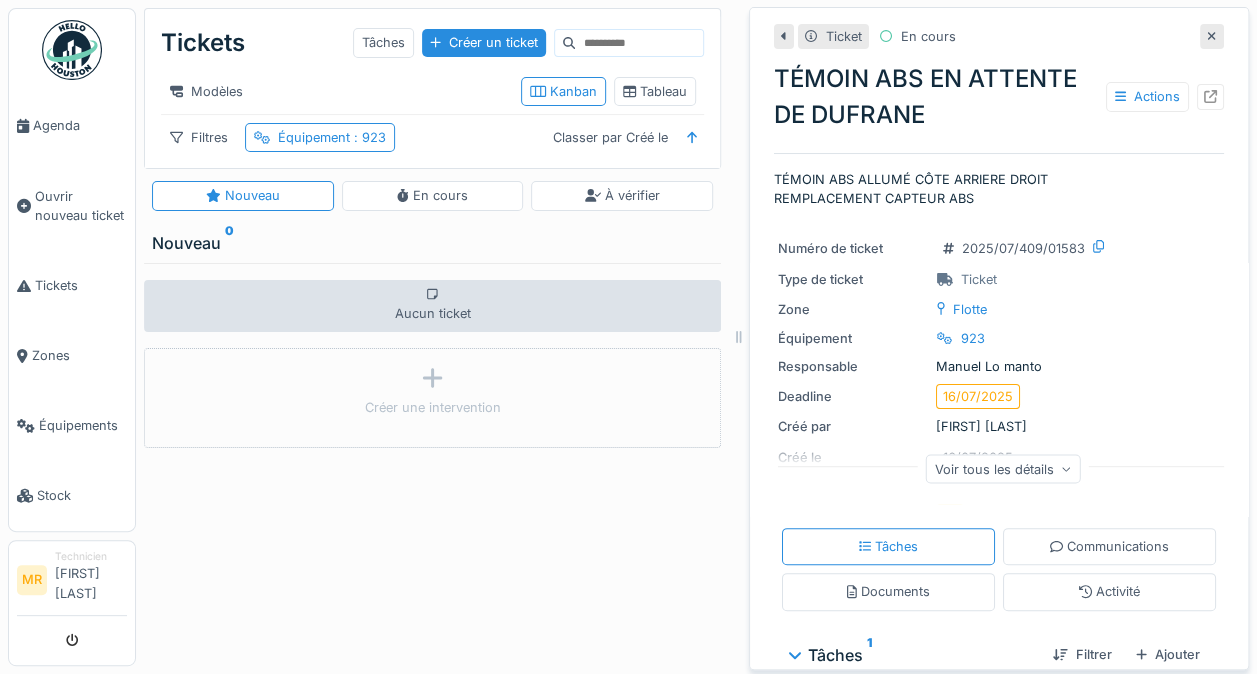 click at bounding box center [1210, 96] 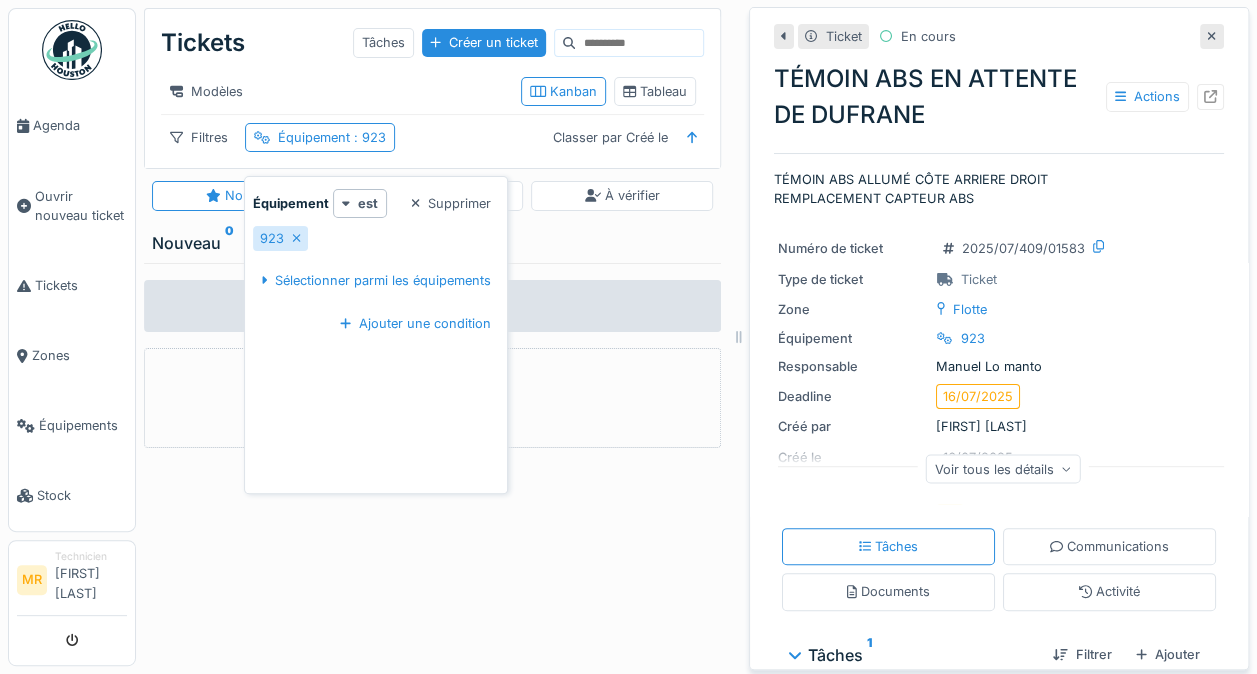 click on "Supprimer" at bounding box center [451, 203] 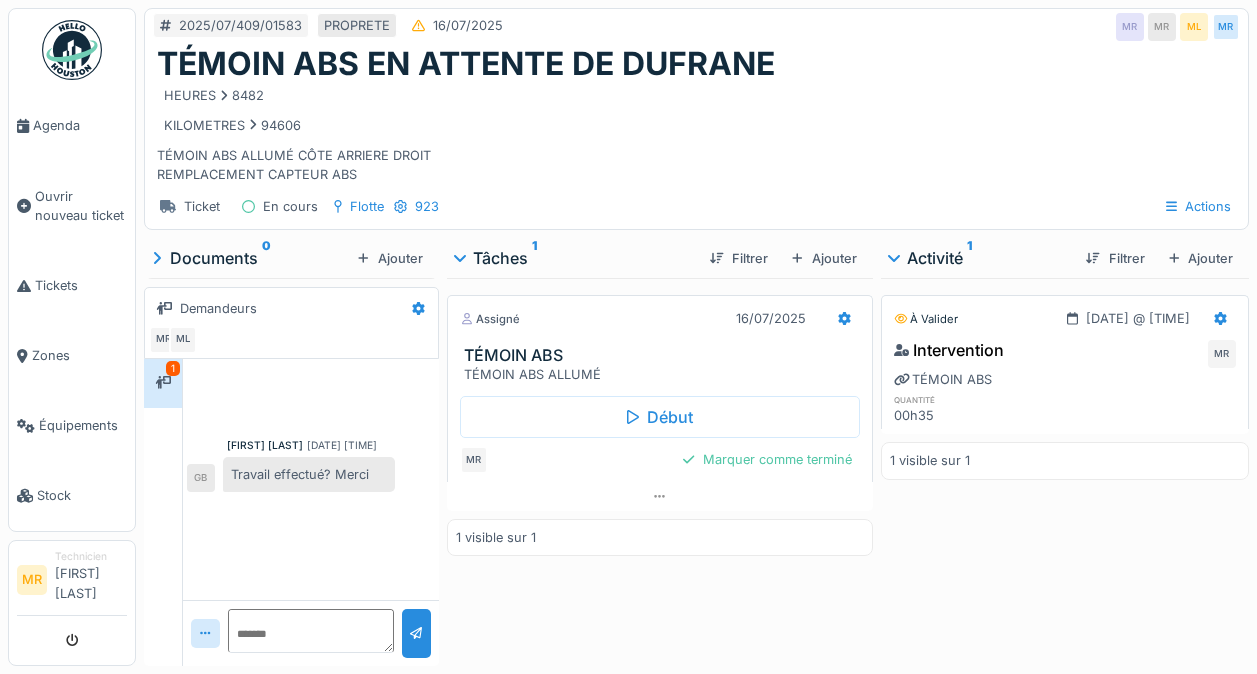 scroll, scrollTop: 0, scrollLeft: 0, axis: both 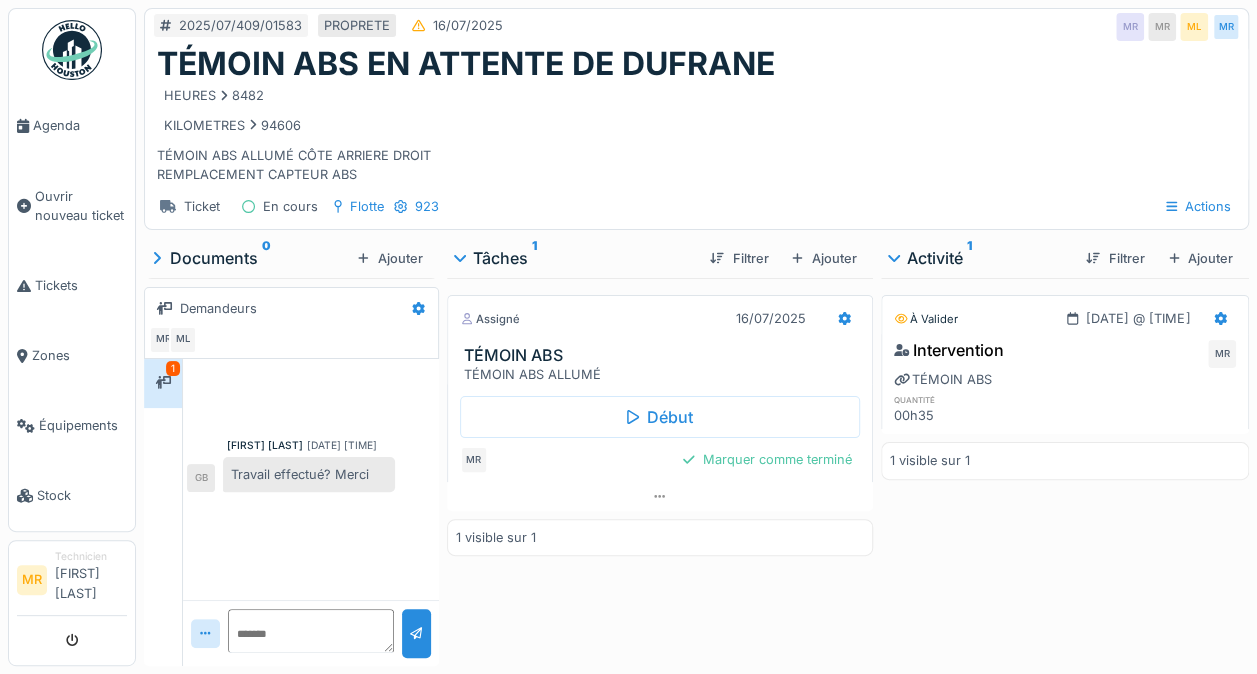 click 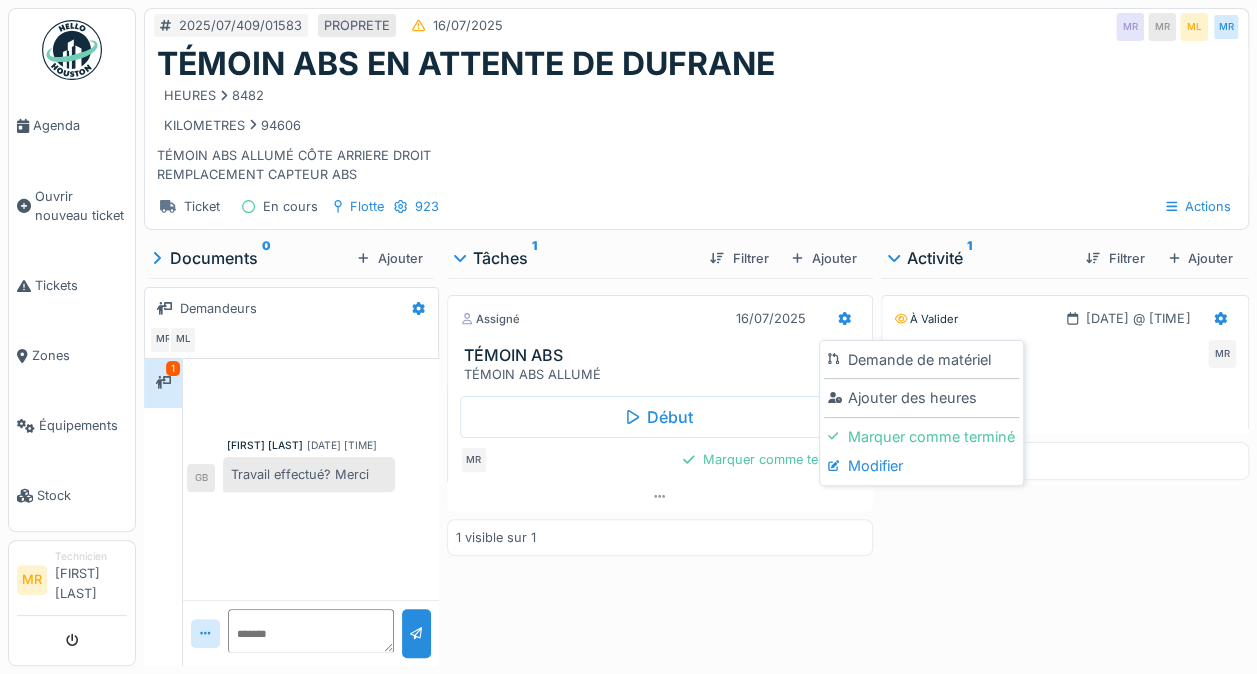 click on "À valider [DATE] @ [TIME] Intervention MR TÉMOIN ABS quantité 00h35 1 visible sur 1" at bounding box center (1065, 468) 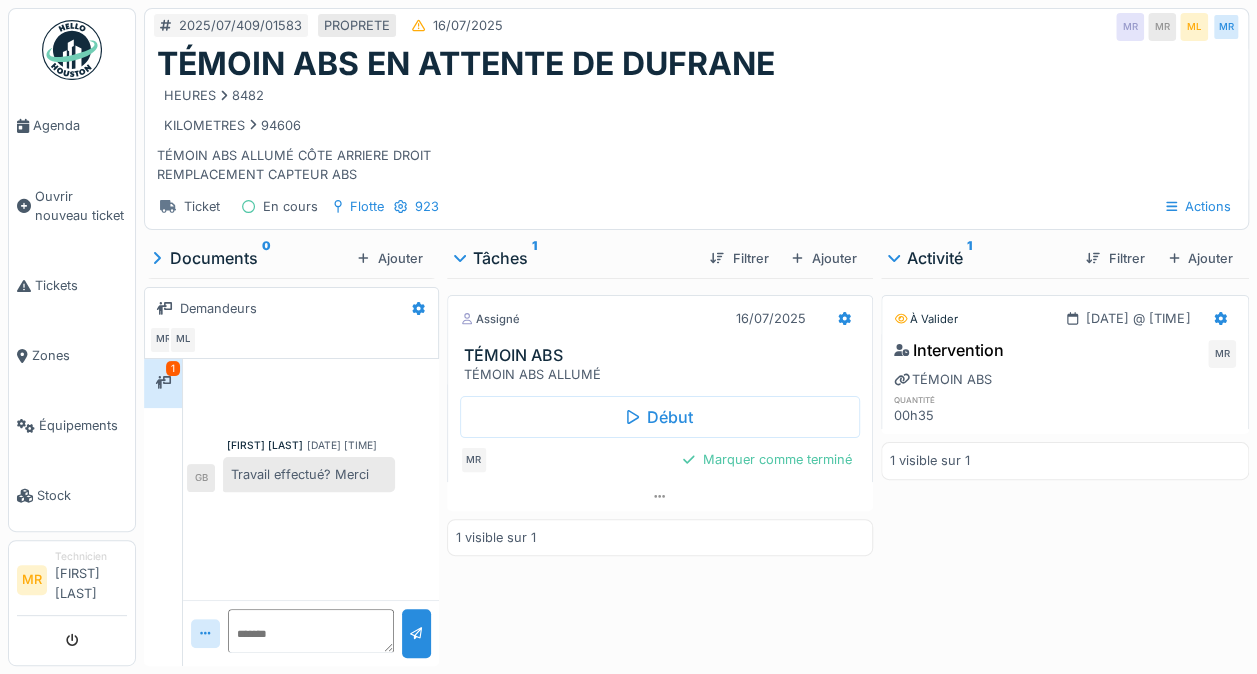 click 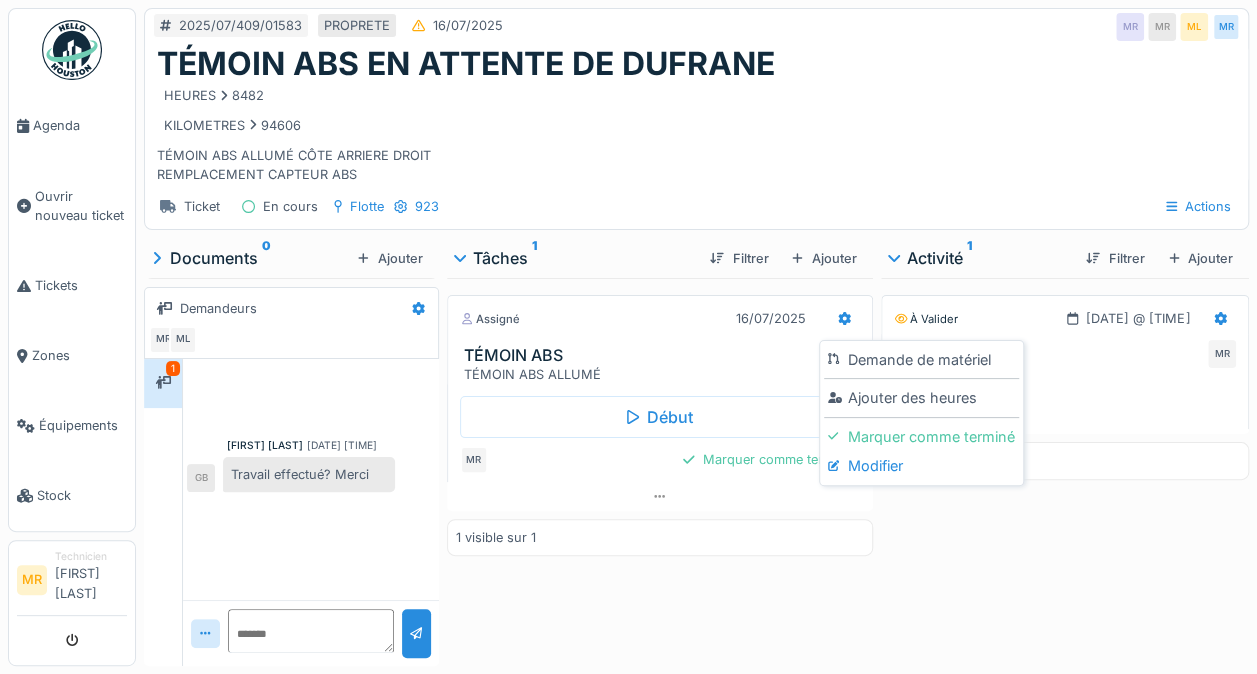click on "Modifier" at bounding box center [921, 466] 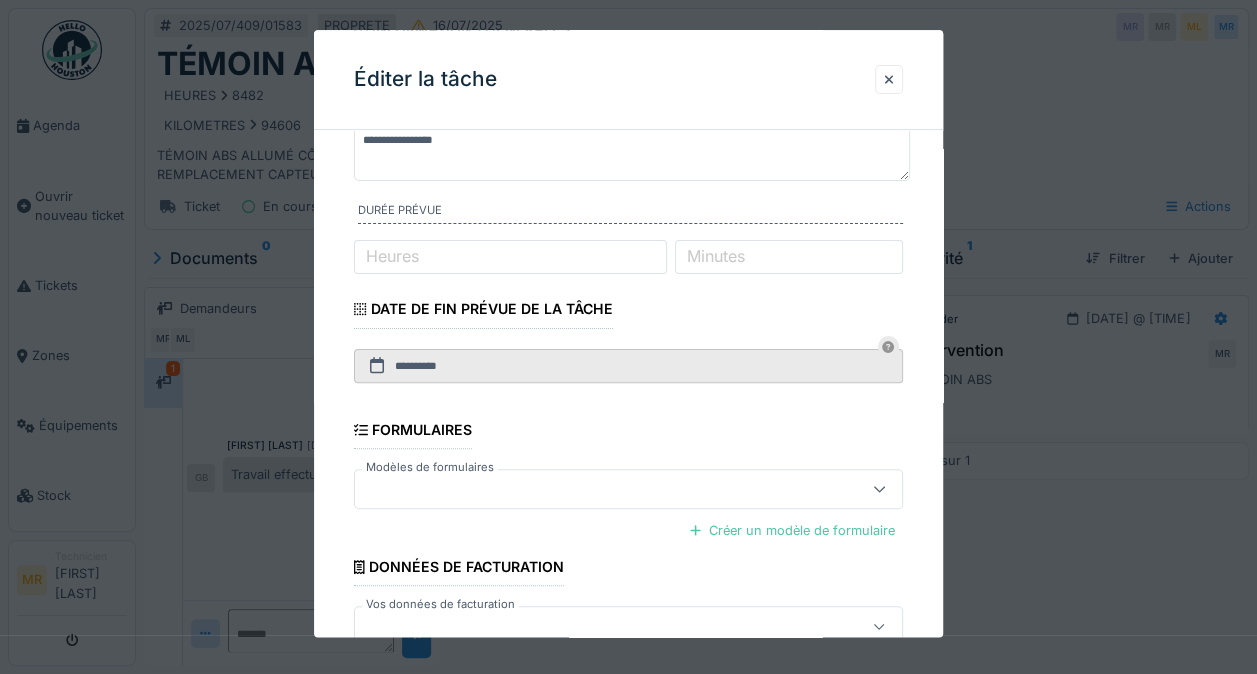 scroll, scrollTop: 0, scrollLeft: 0, axis: both 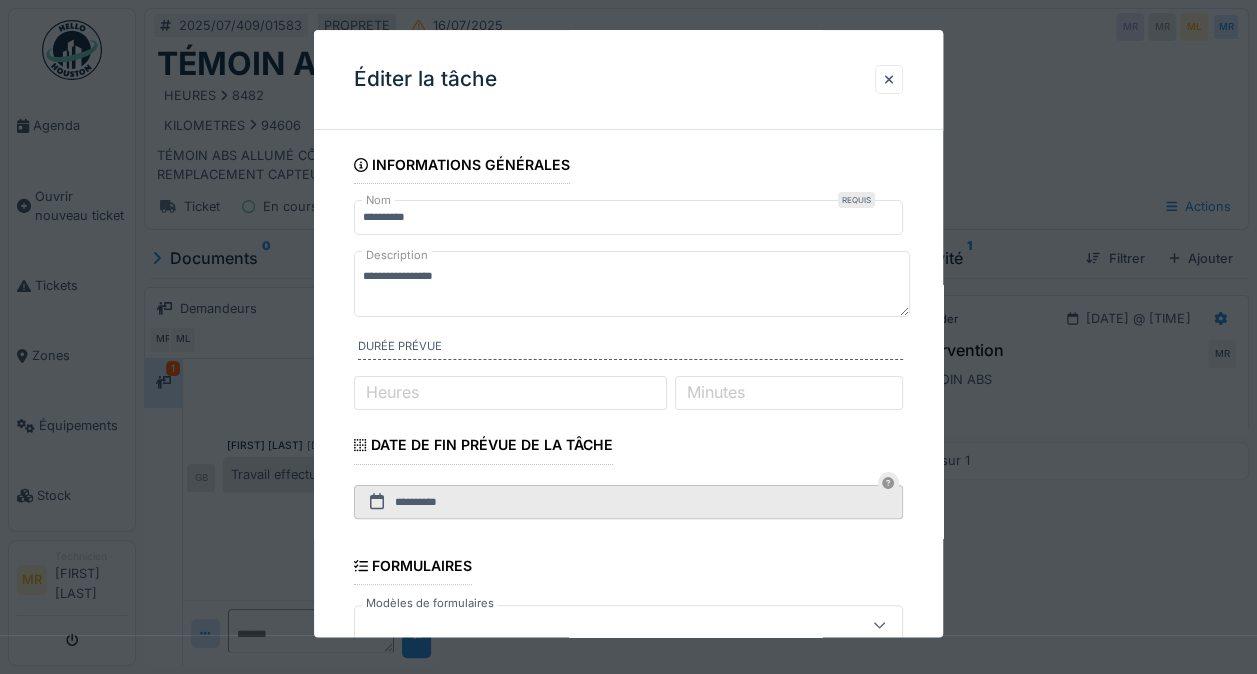 click at bounding box center [889, 79] 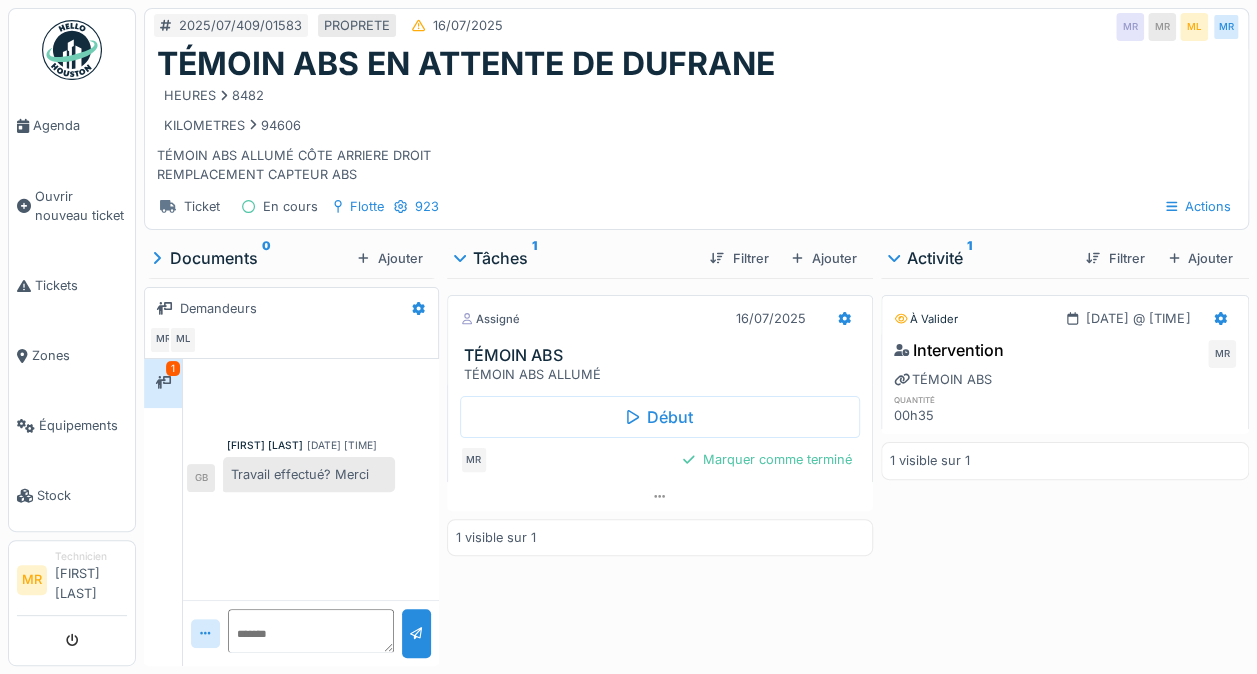 click on "Assigné 16/07/2025 TÉMOIN ABS TÉMOIN ABS ALLUMÉ Début MR Marquer comme terminé 1 visible sur 1" at bounding box center (660, 468) 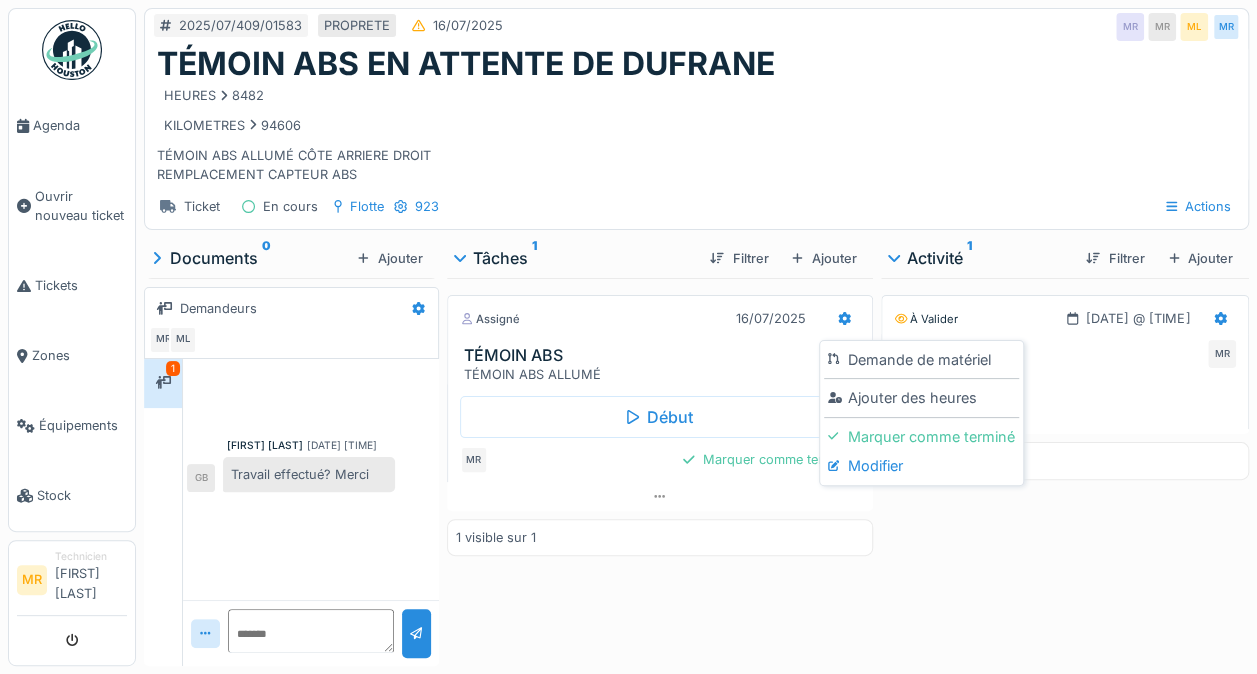 click on "Modifier" at bounding box center (921, 466) 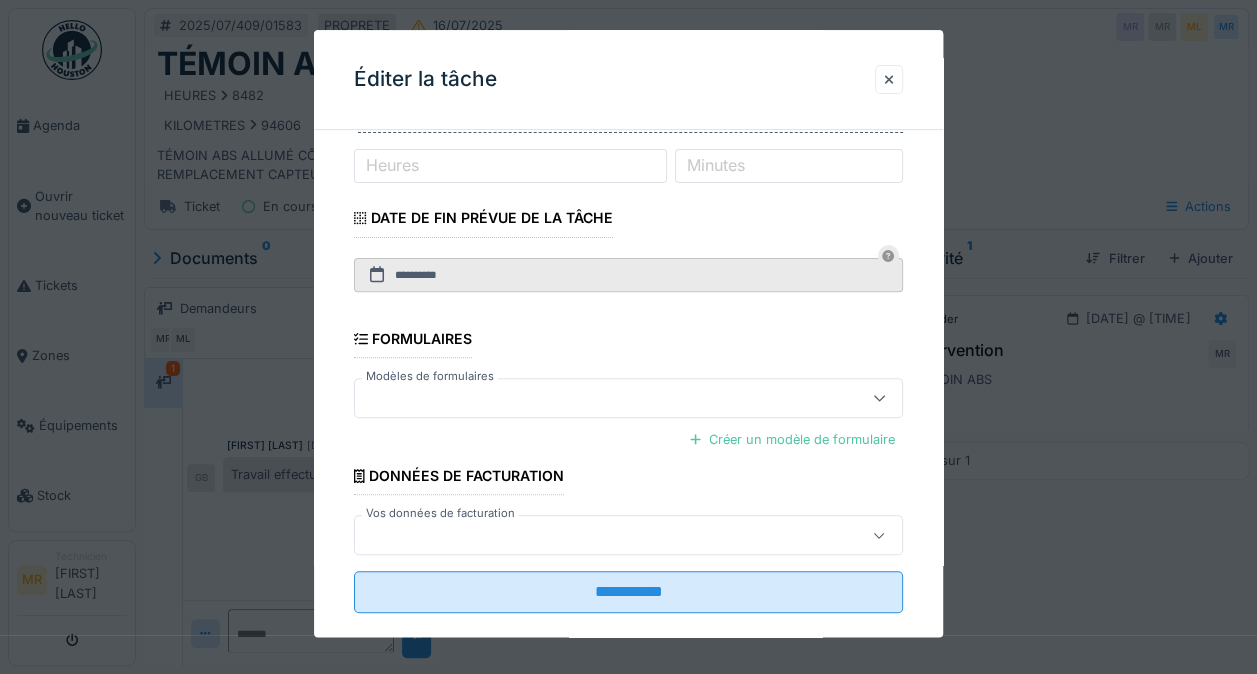 scroll, scrollTop: 263, scrollLeft: 0, axis: vertical 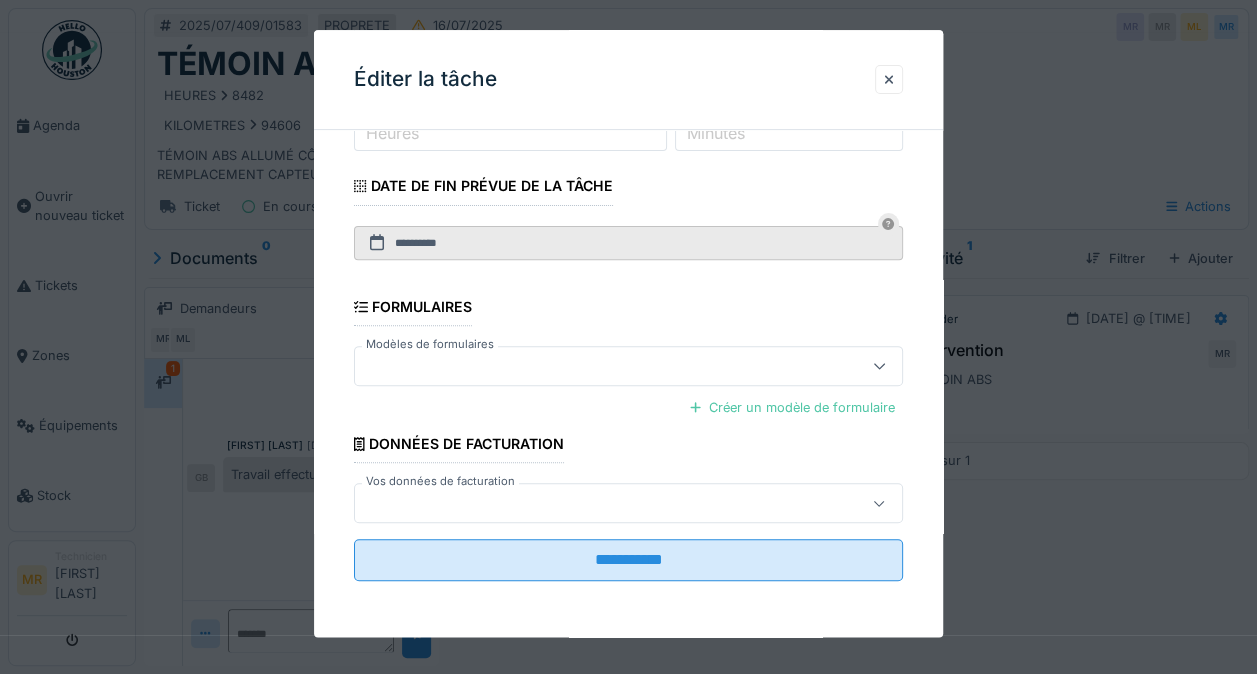 click on "**********" at bounding box center [628, 262] 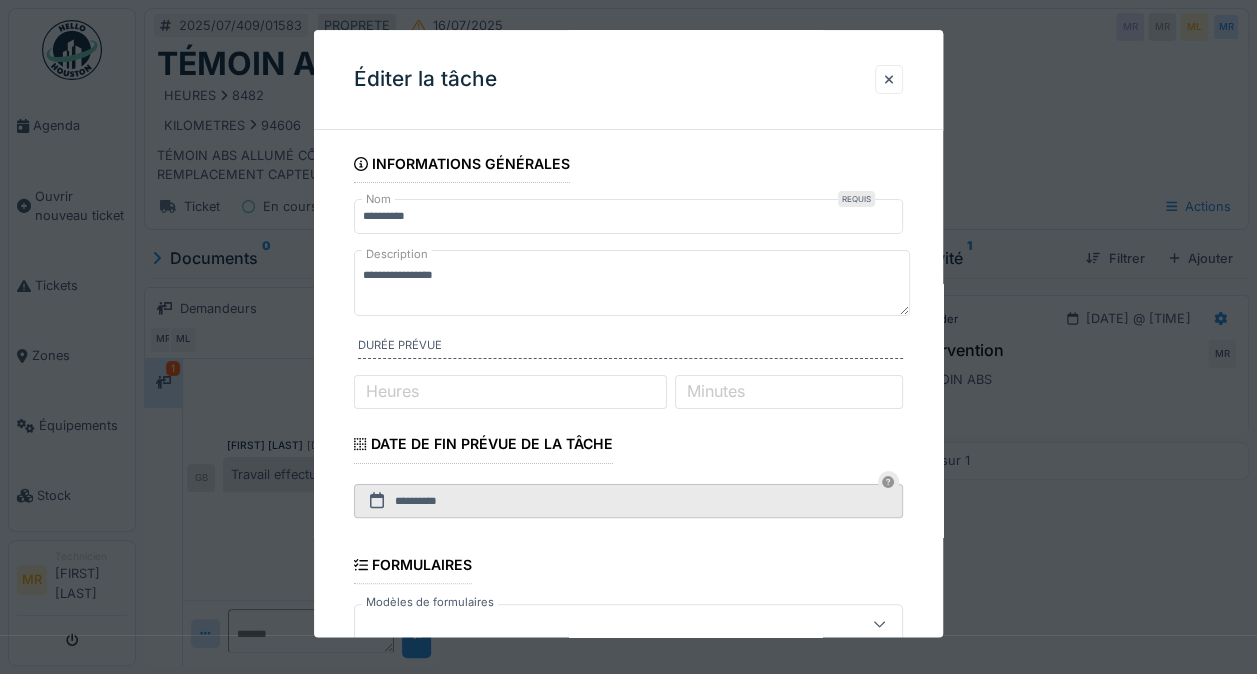 scroll, scrollTop: 0, scrollLeft: 0, axis: both 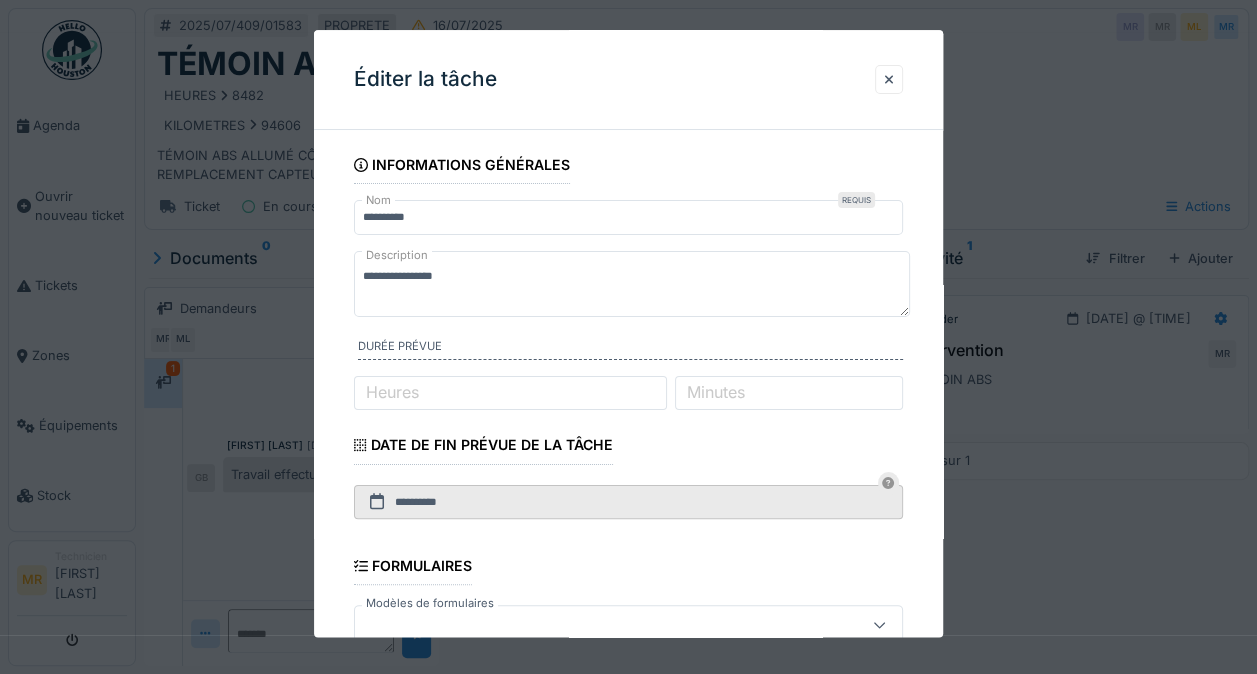 click at bounding box center [889, 79] 